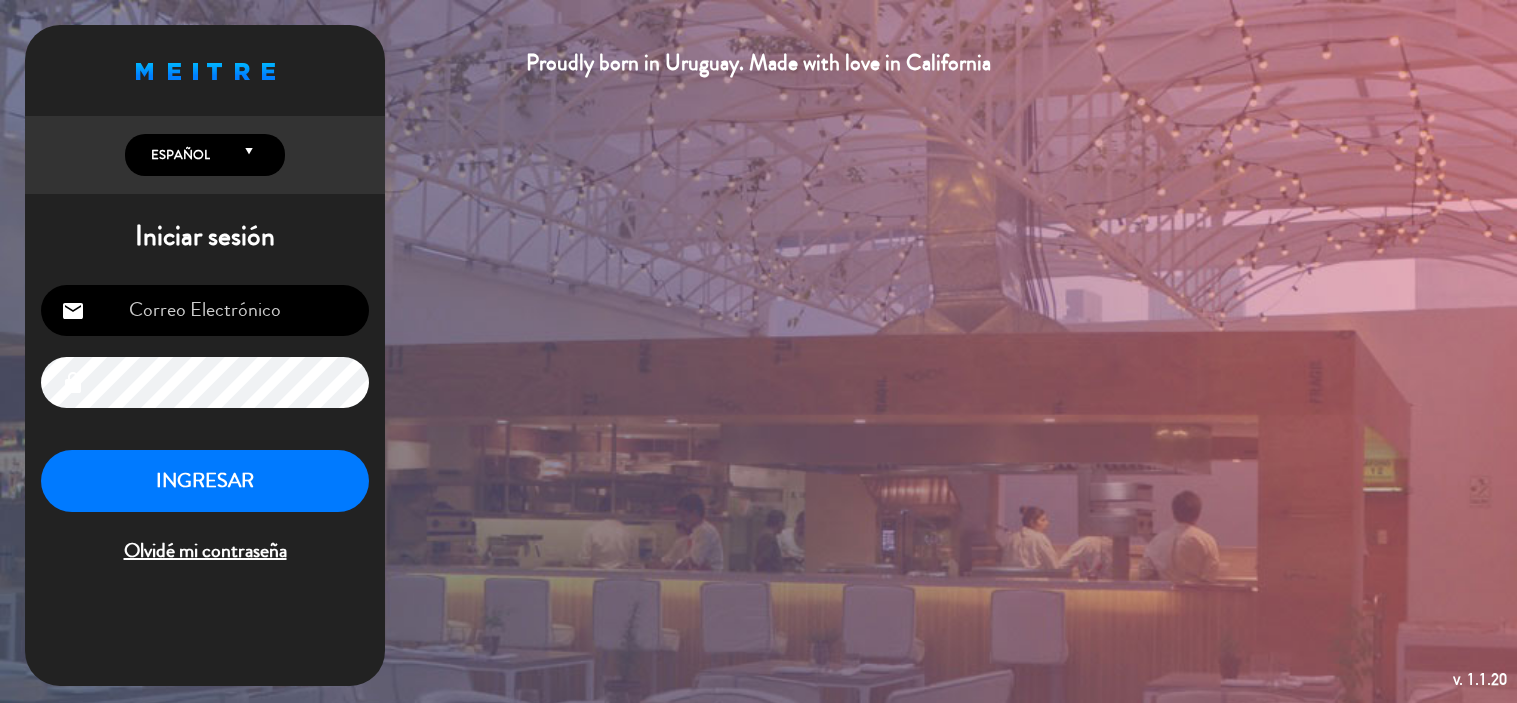 scroll, scrollTop: 0, scrollLeft: 0, axis: both 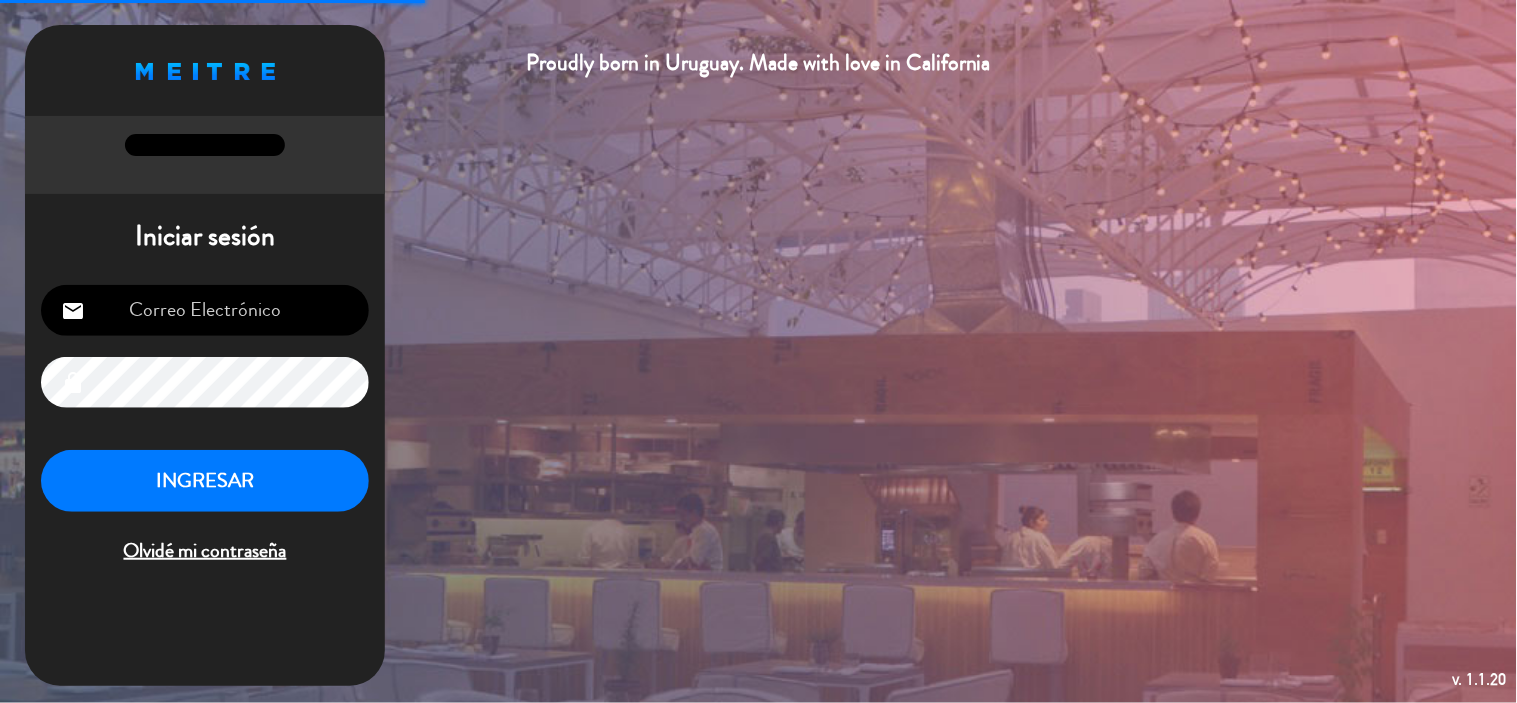 type on "[EMAIL]@[DOMAIN]" 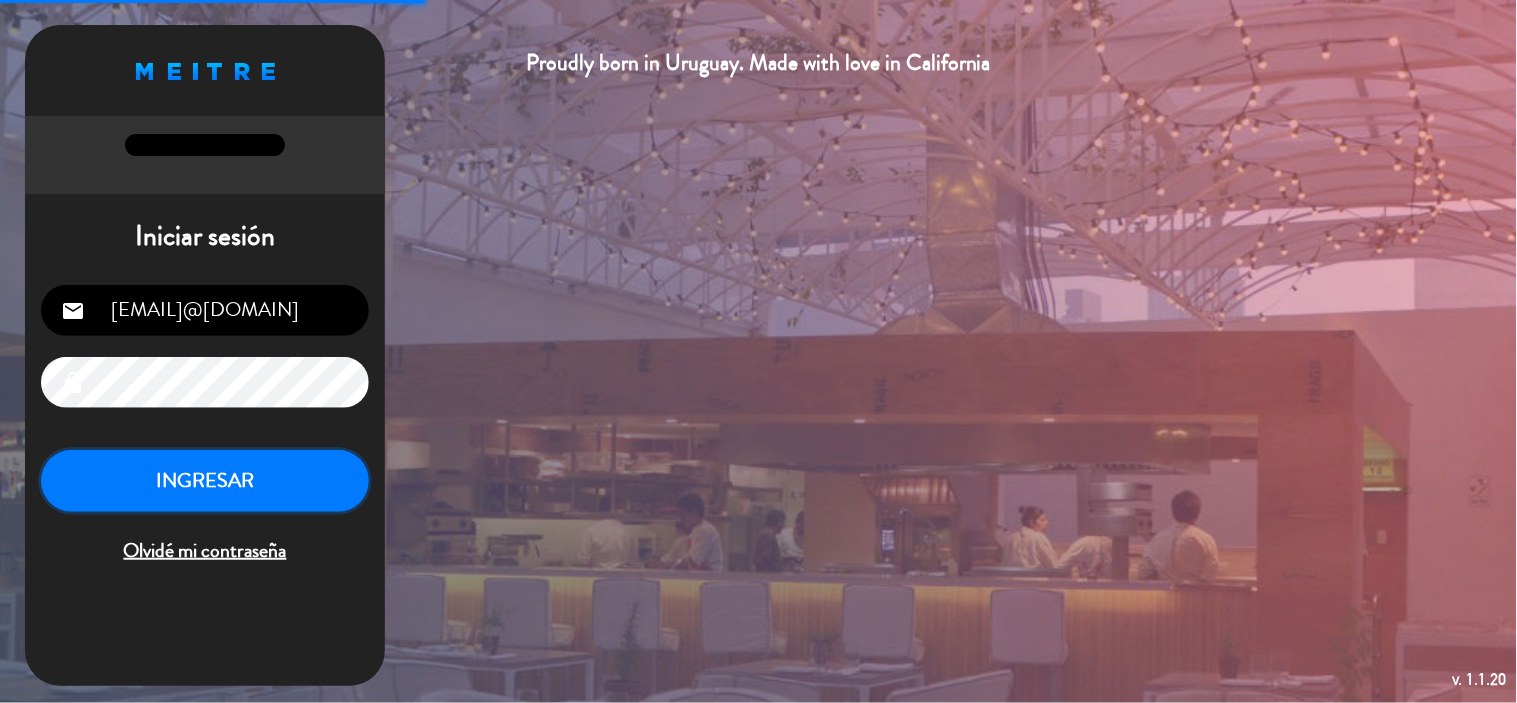 click on "INGRESAR" at bounding box center [205, 481] 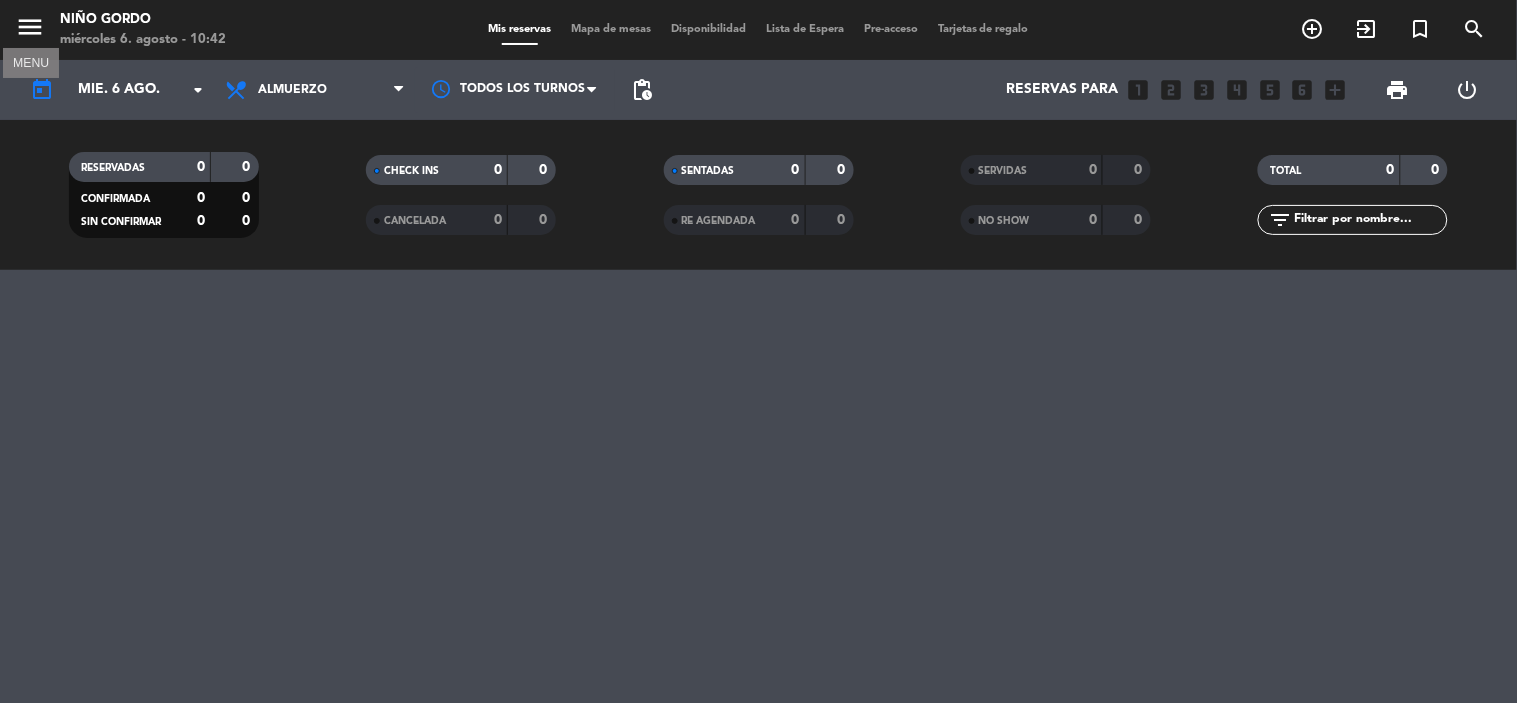 click on "menu" at bounding box center (30, 27) 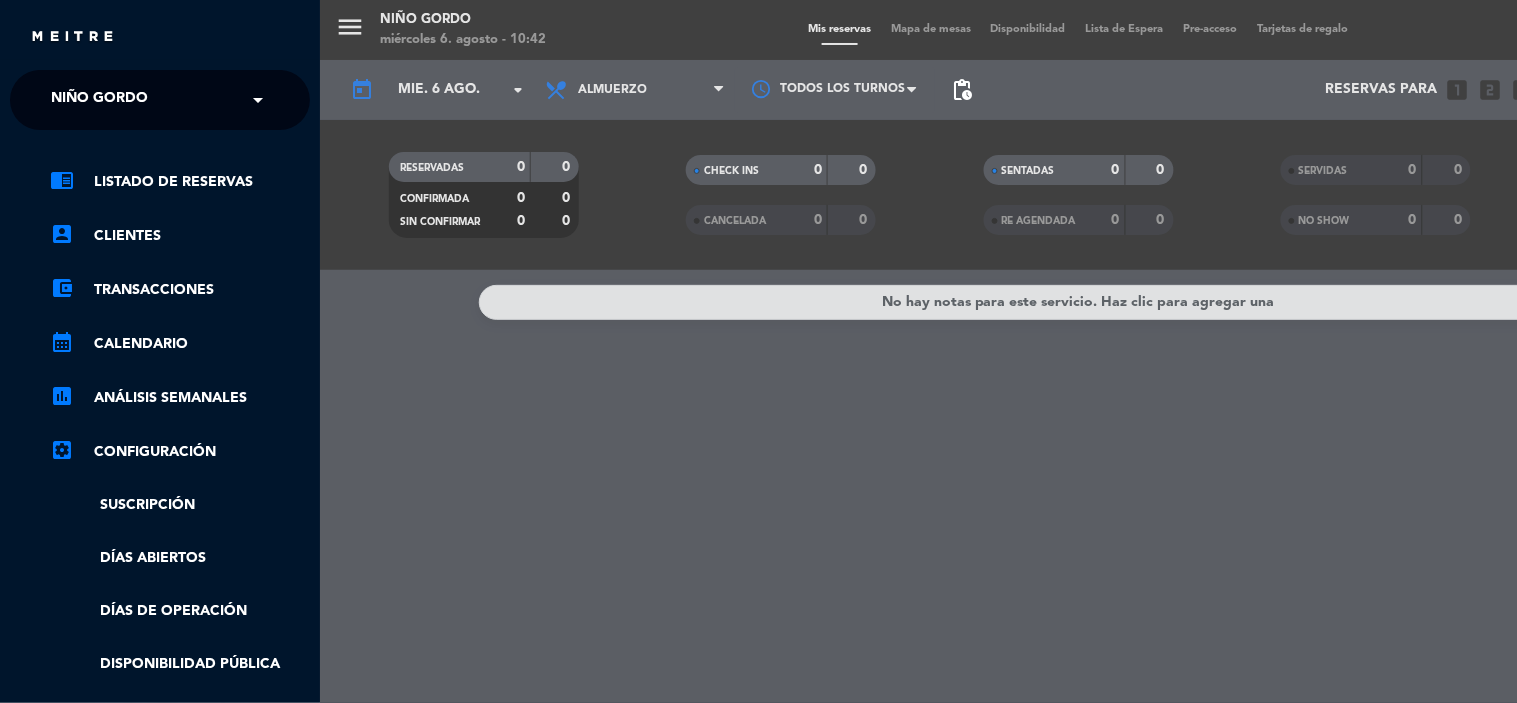 click on "× Niño Gordo" 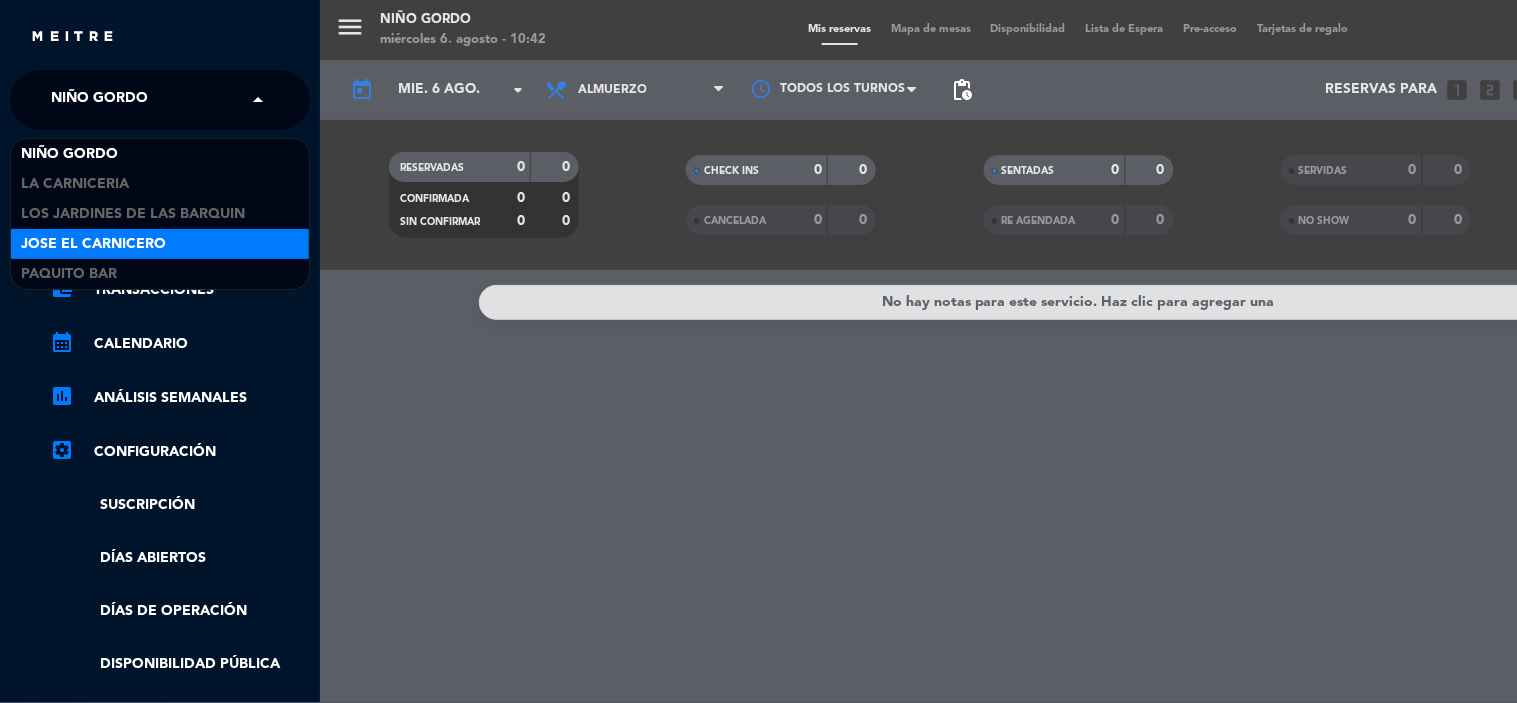click on "Jose El Carnicero" at bounding box center (160, 244) 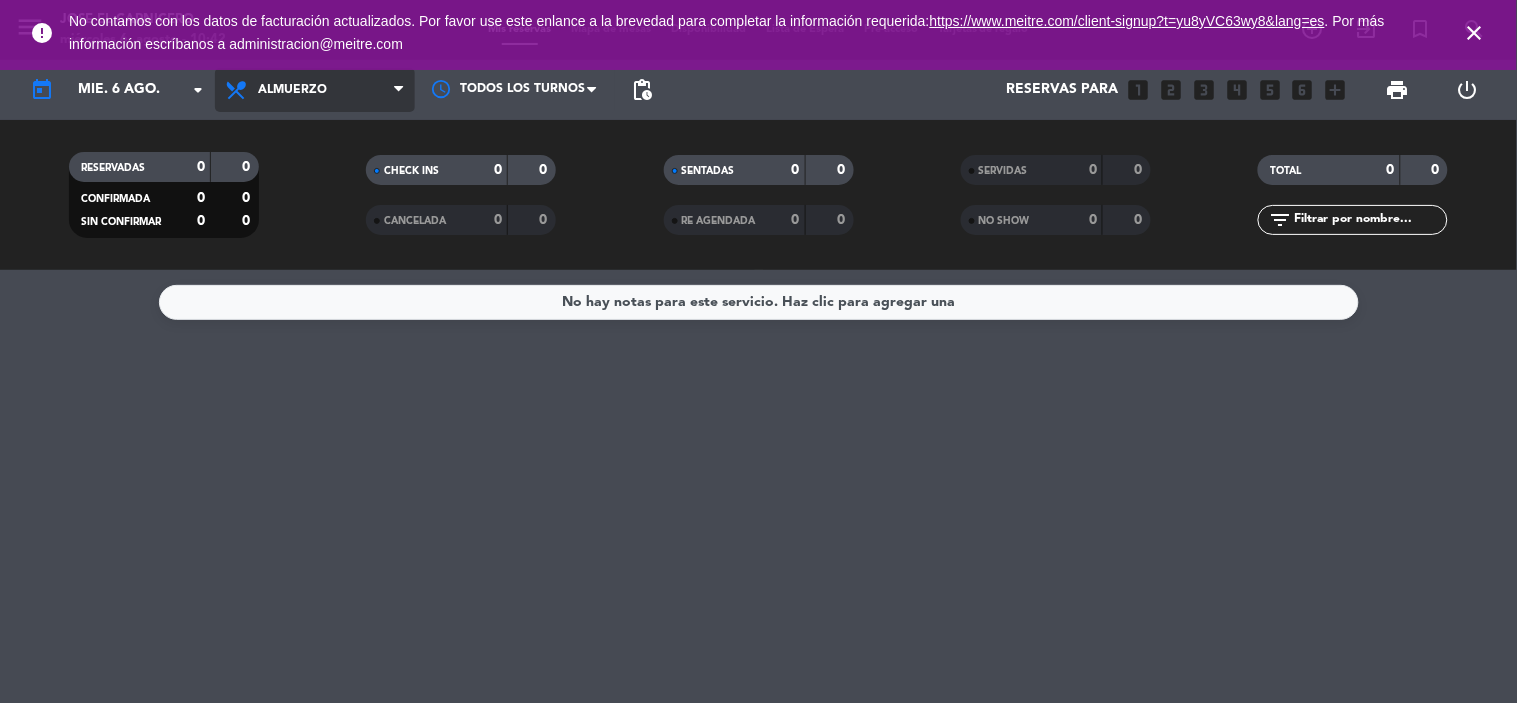 click on "Almuerzo" at bounding box center (315, 90) 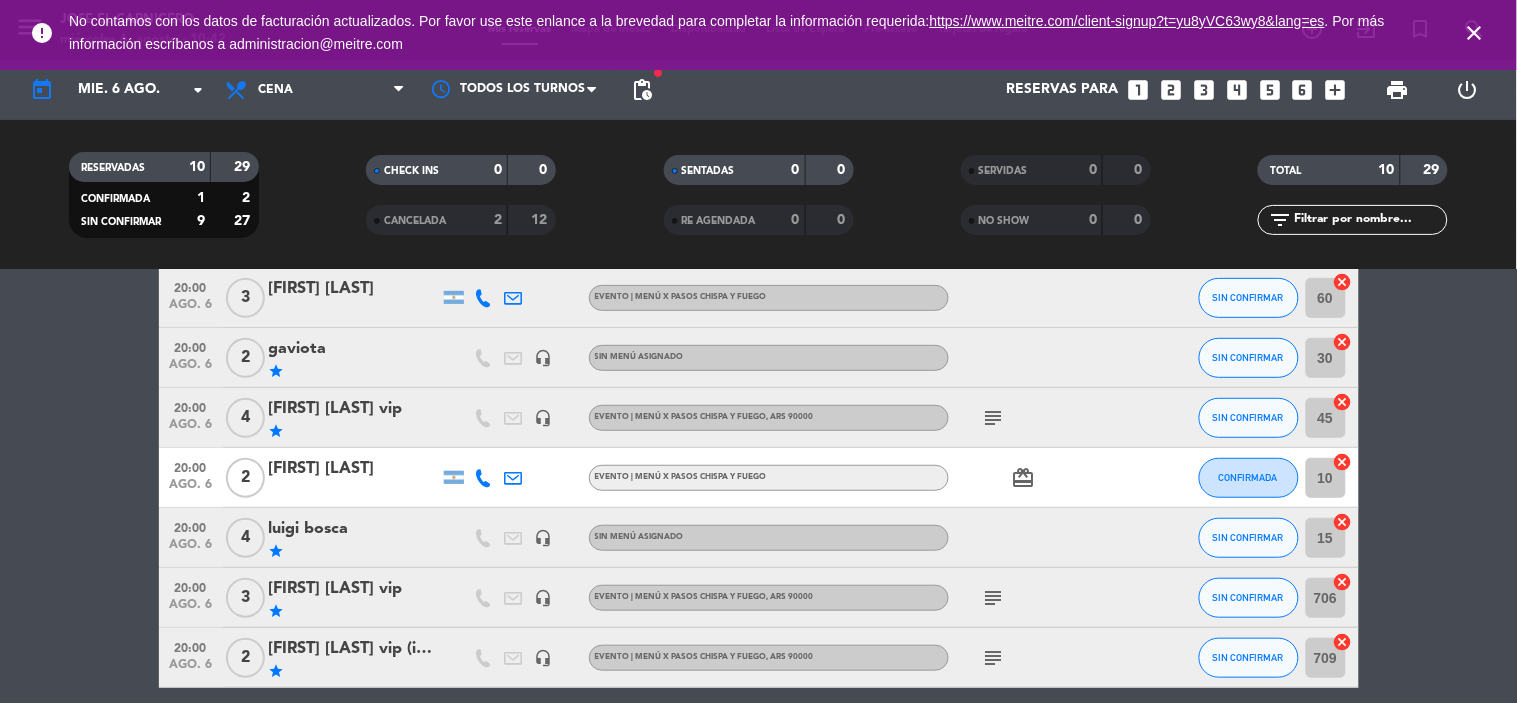 scroll, scrollTop: 222, scrollLeft: 0, axis: vertical 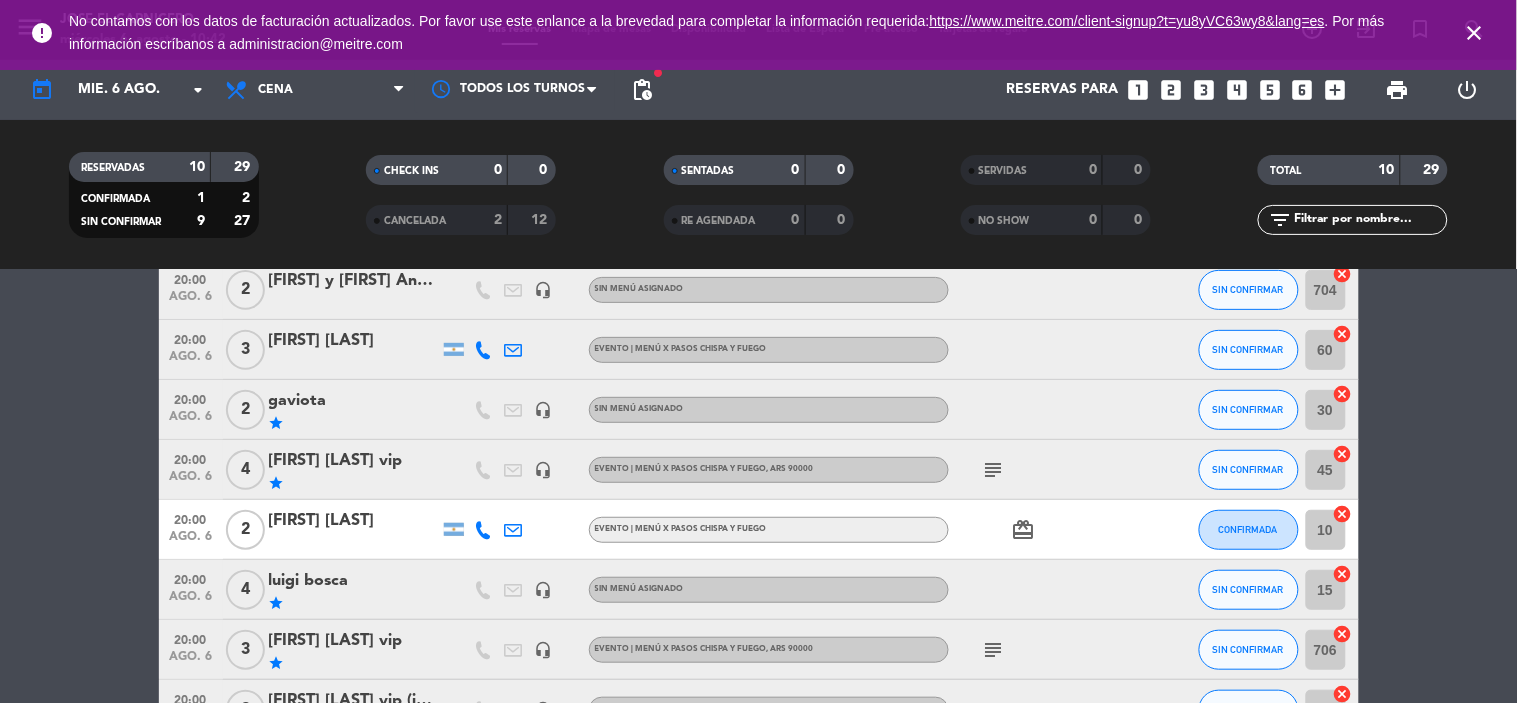click on "[FIRST] [LAST] vip" 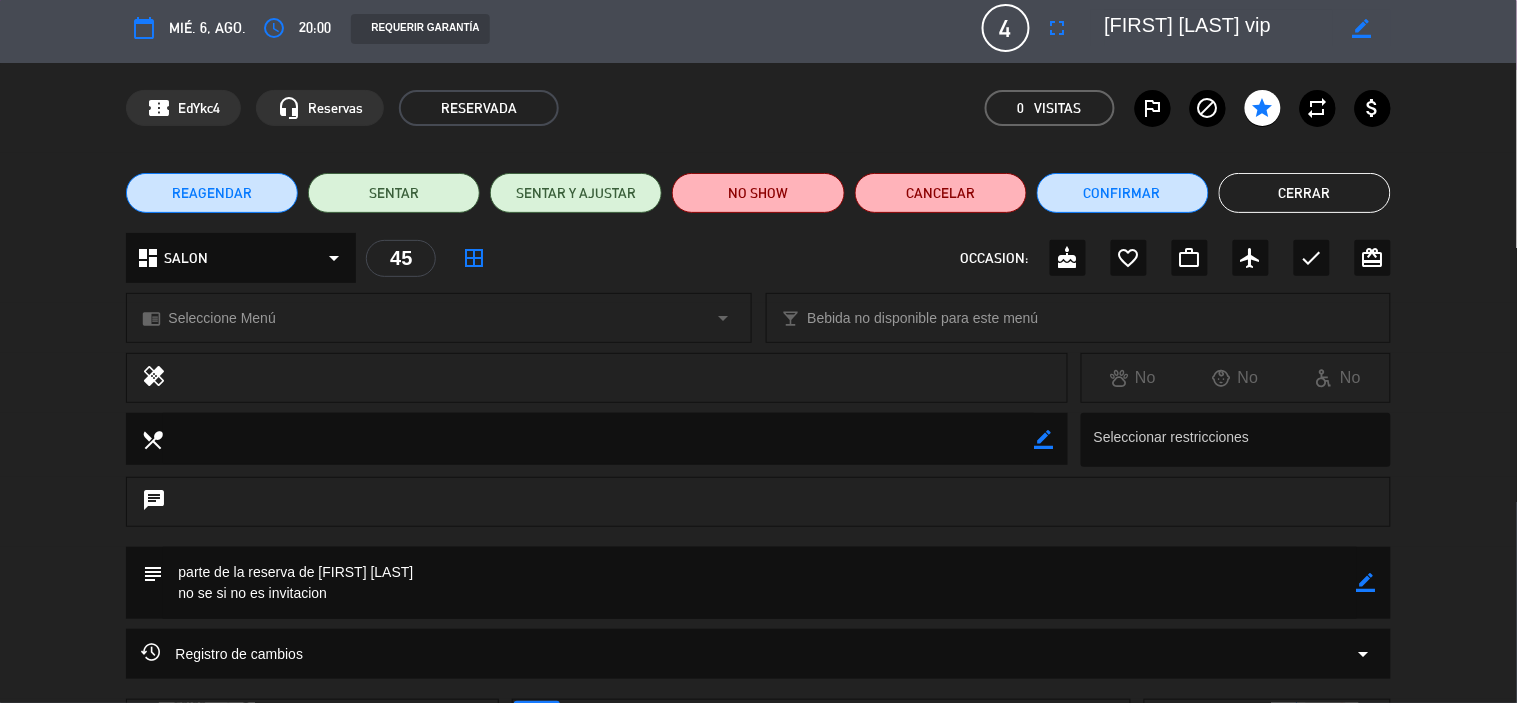scroll, scrollTop: 0, scrollLeft: 0, axis: both 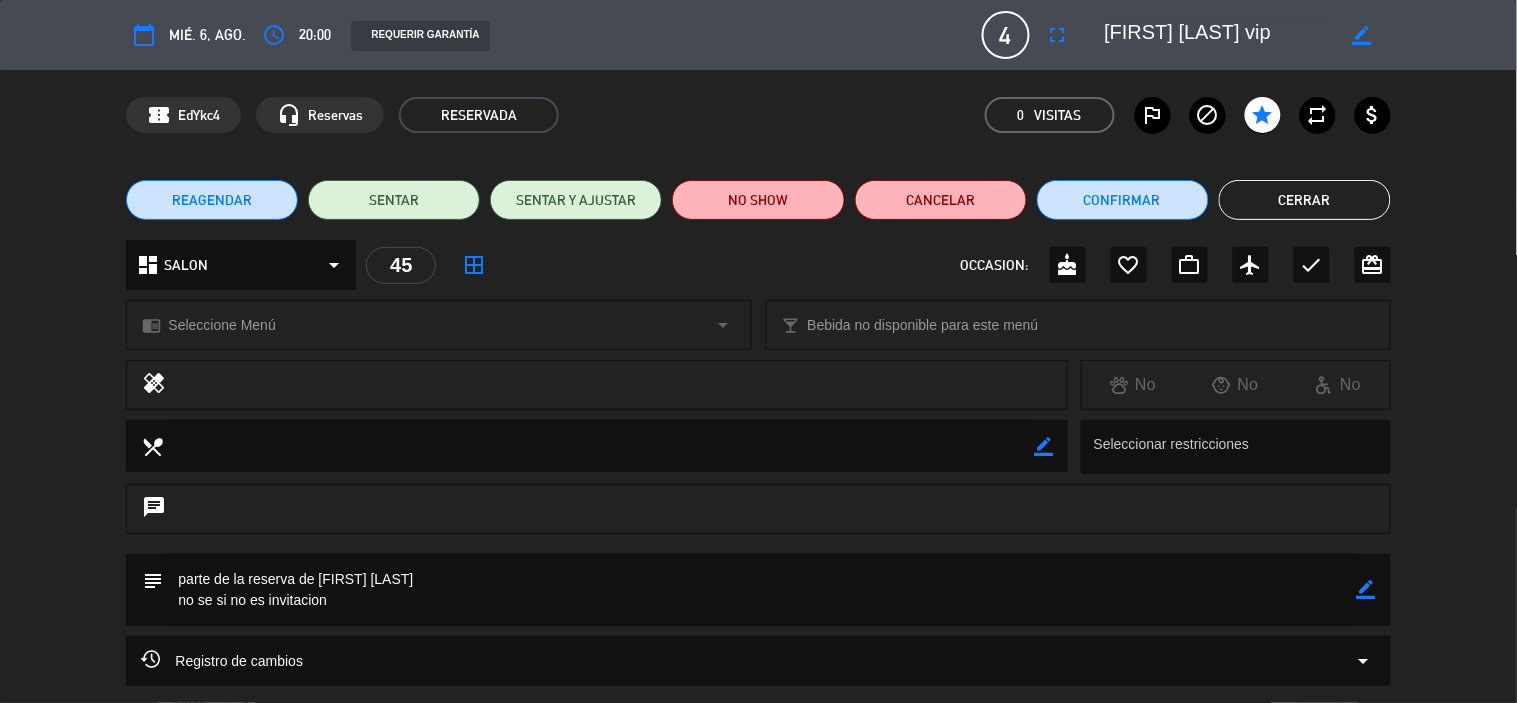 click on "Cerrar" 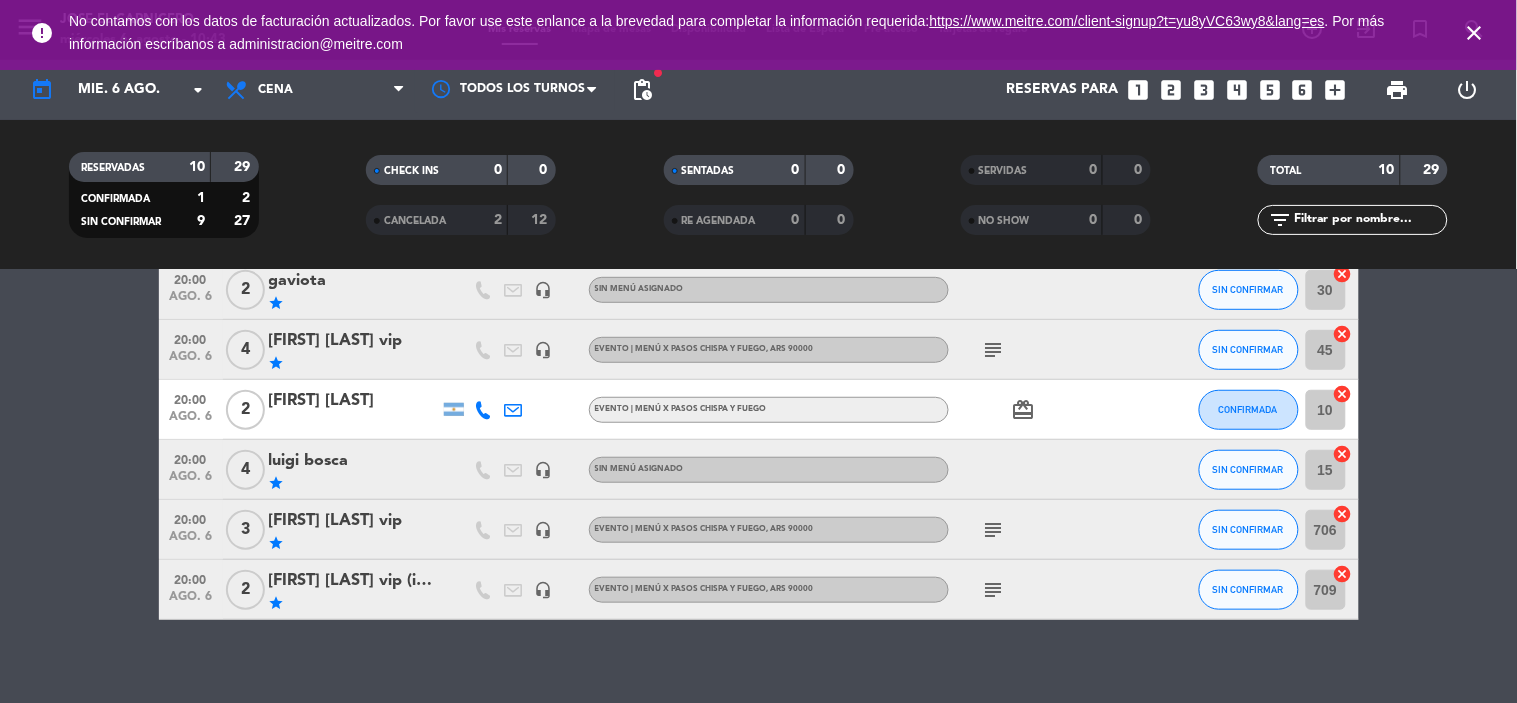 scroll, scrollTop: 358, scrollLeft: 0, axis: vertical 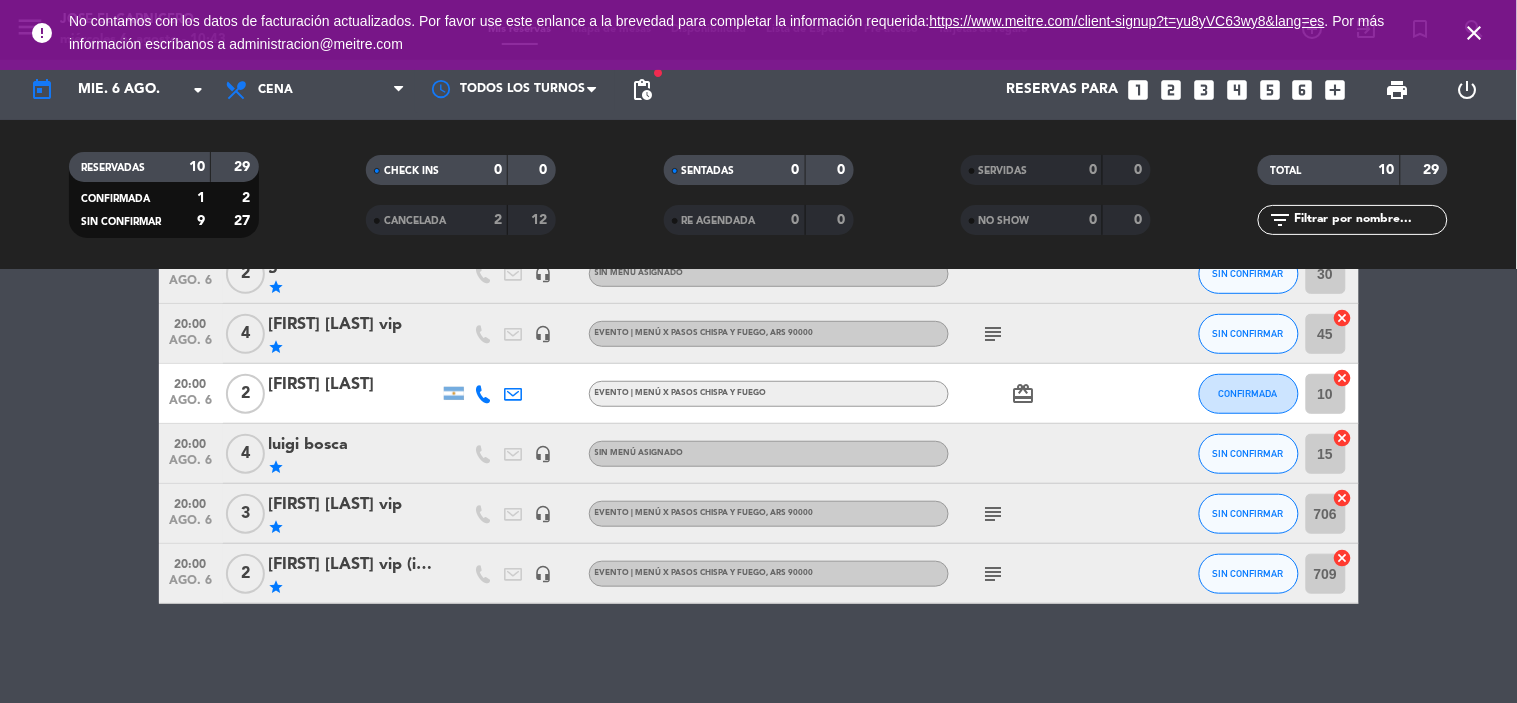 click on "close" at bounding box center [1475, 33] 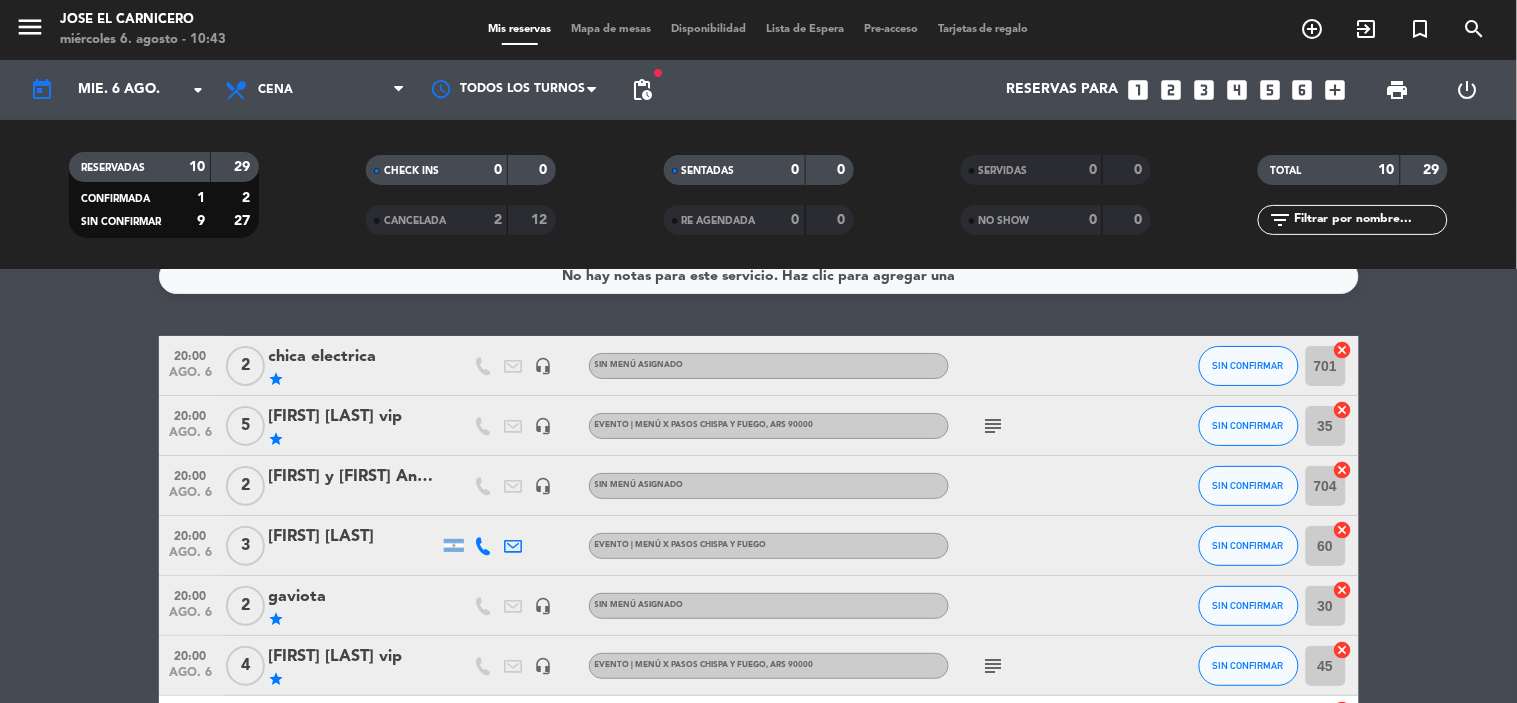 scroll, scrollTop: 0, scrollLeft: 0, axis: both 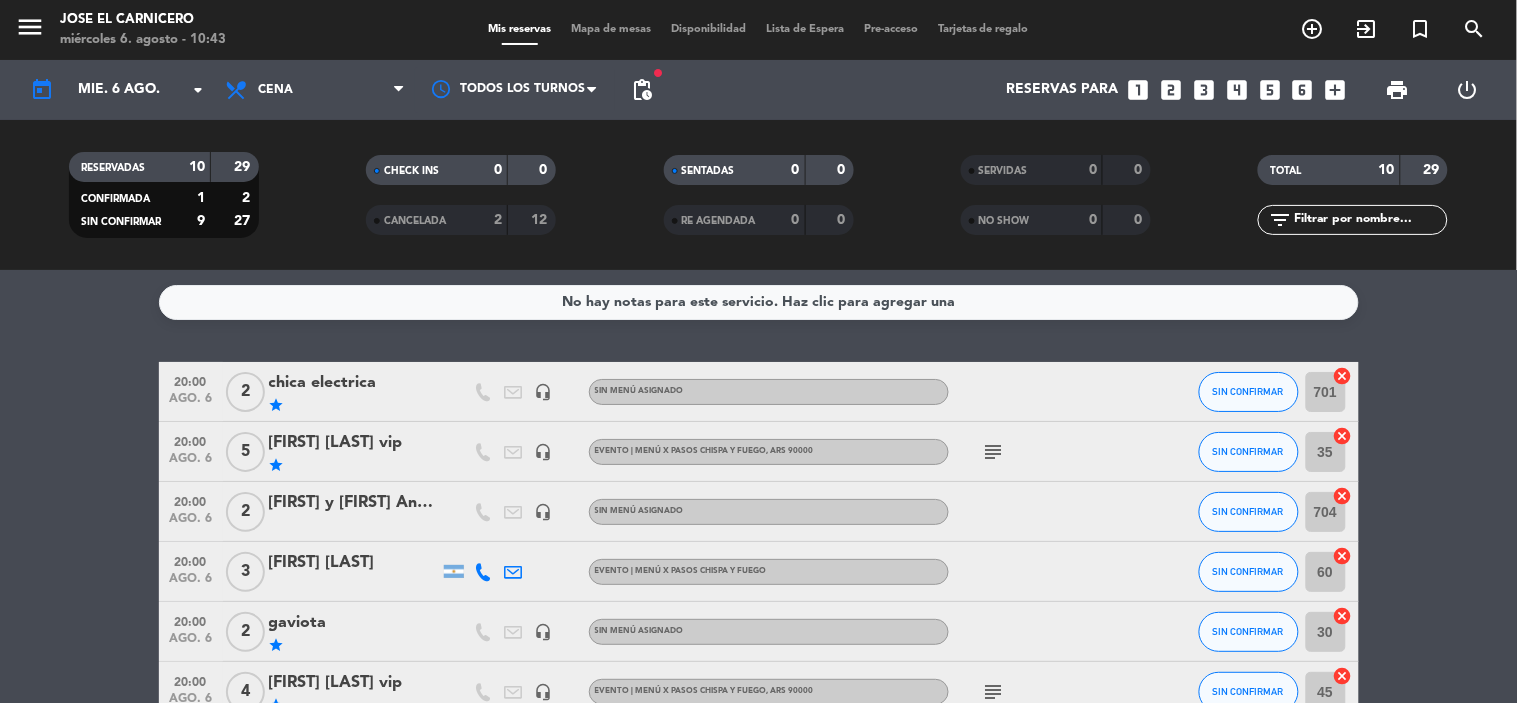 click on "Mapa de mesas" at bounding box center (611, 29) 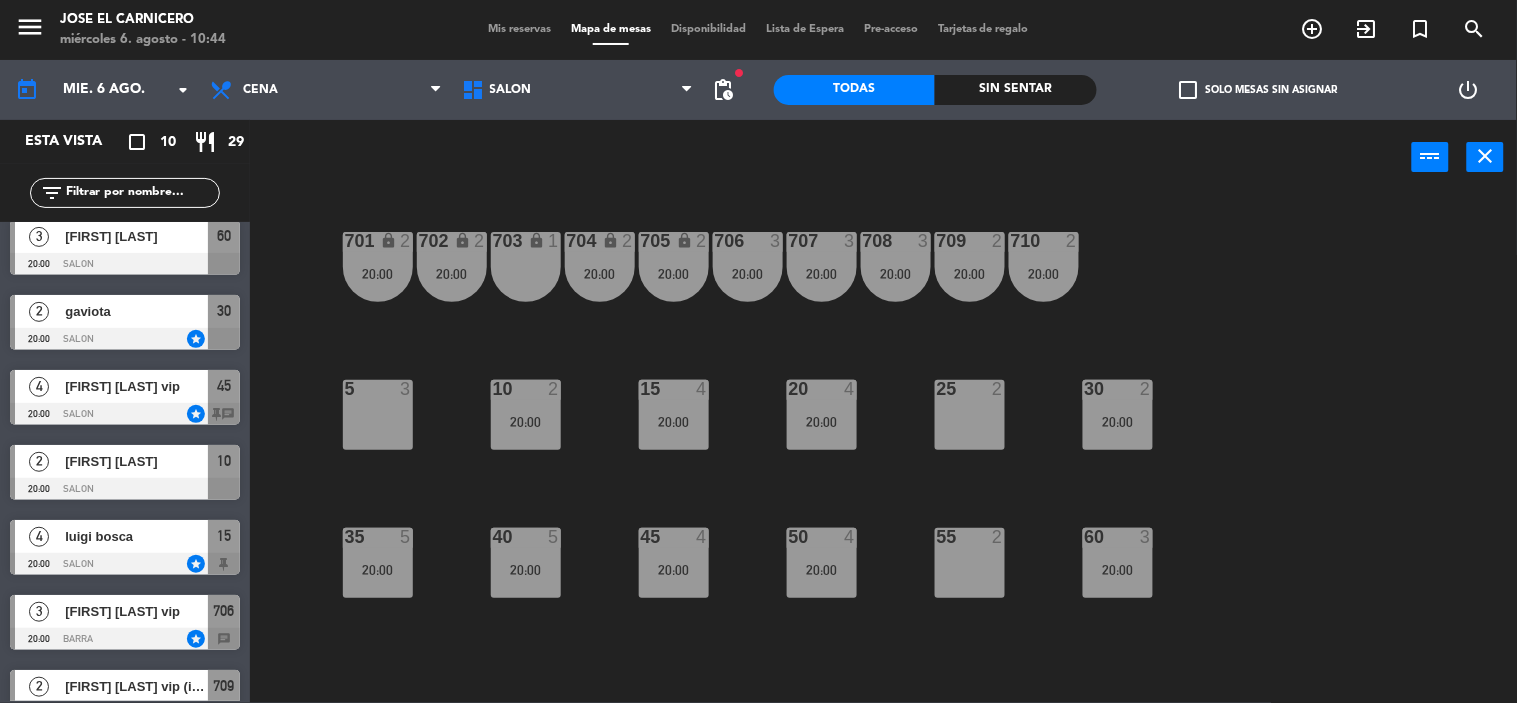 scroll, scrollTop: 271, scrollLeft: 0, axis: vertical 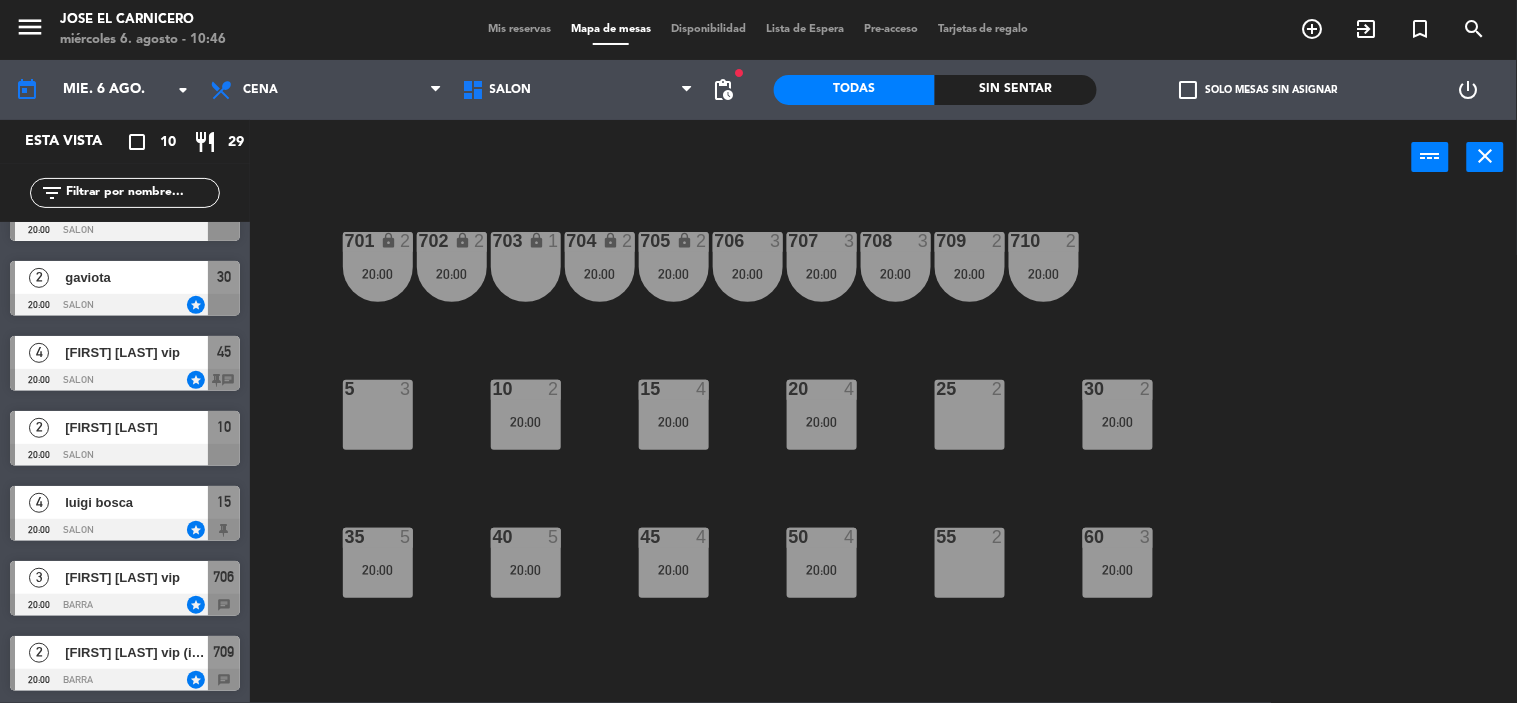 click on "25  2" at bounding box center (970, 415) 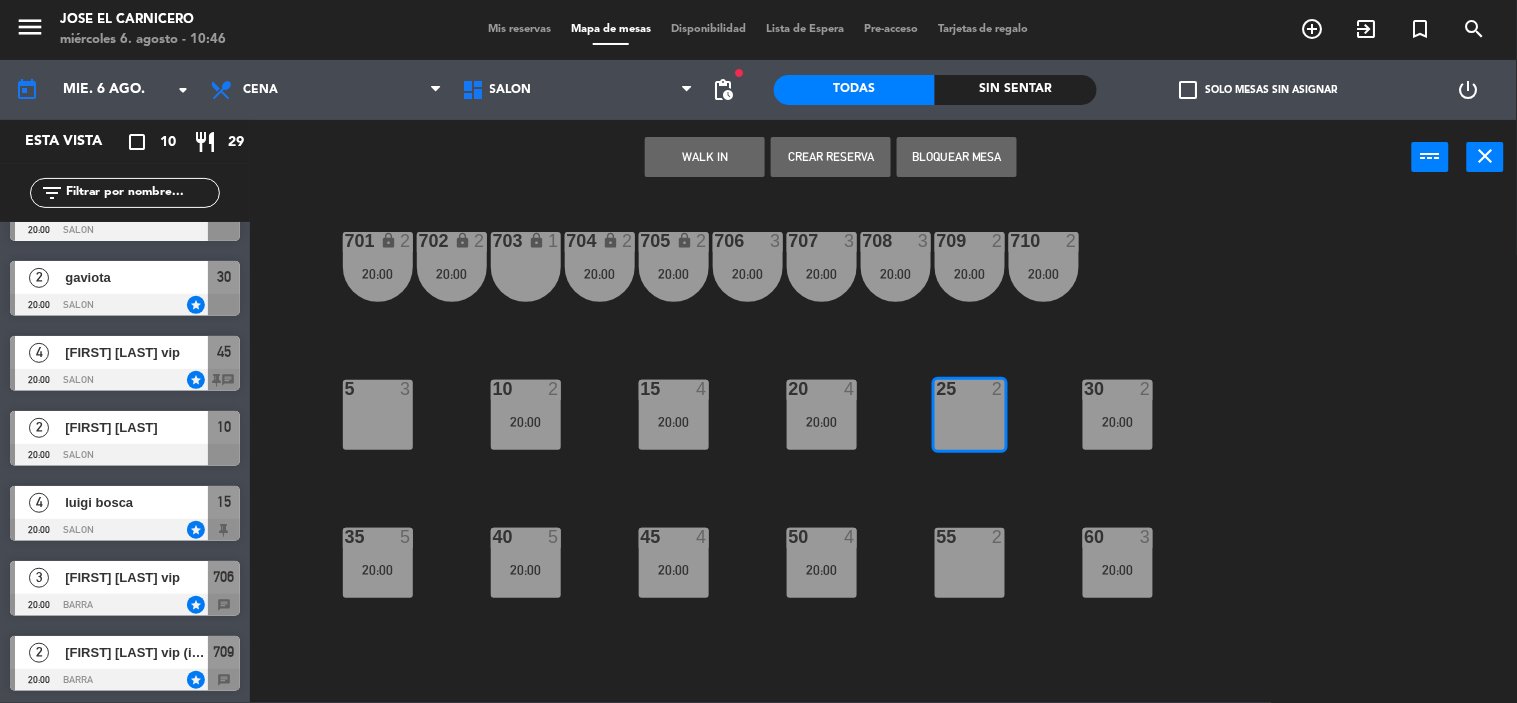 click at bounding box center [969, 537] 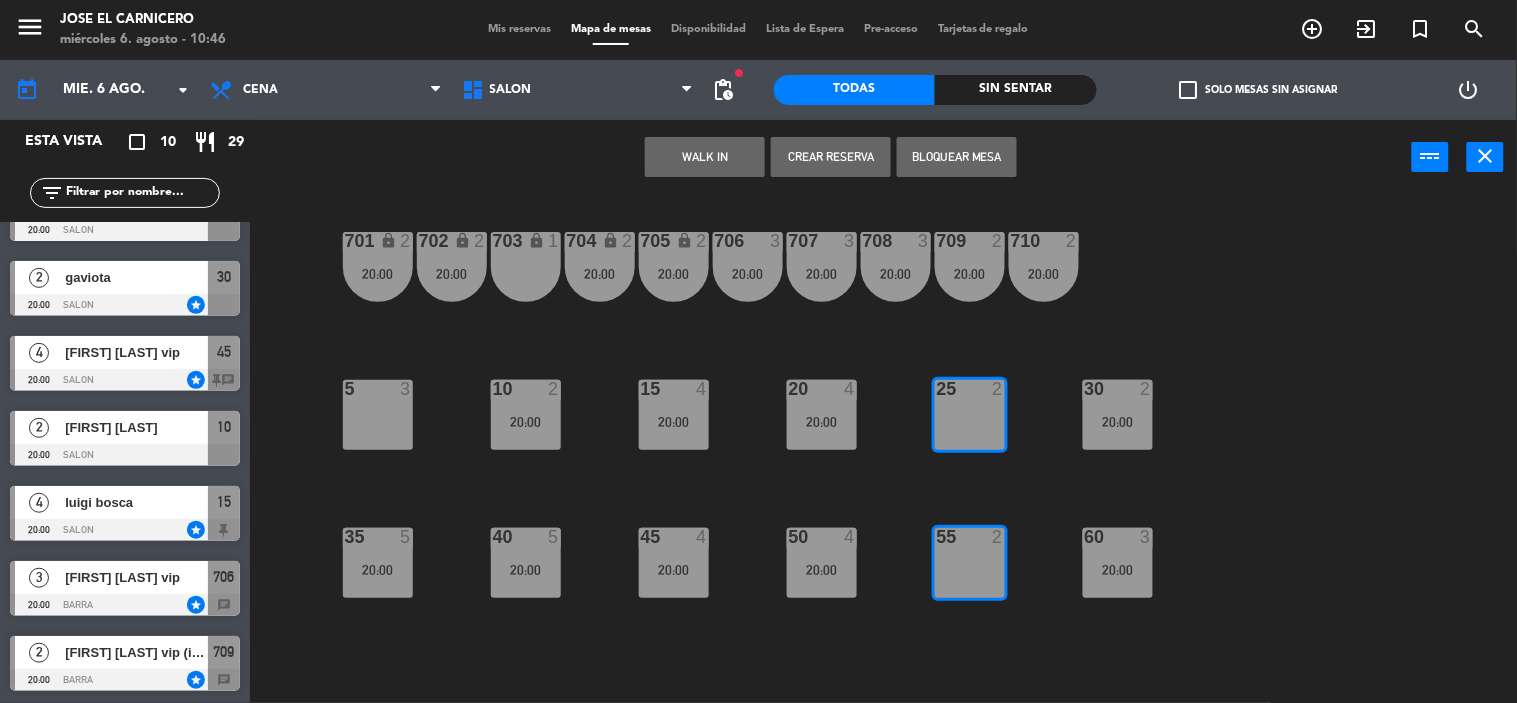 click on "Crear Reserva" at bounding box center [831, 157] 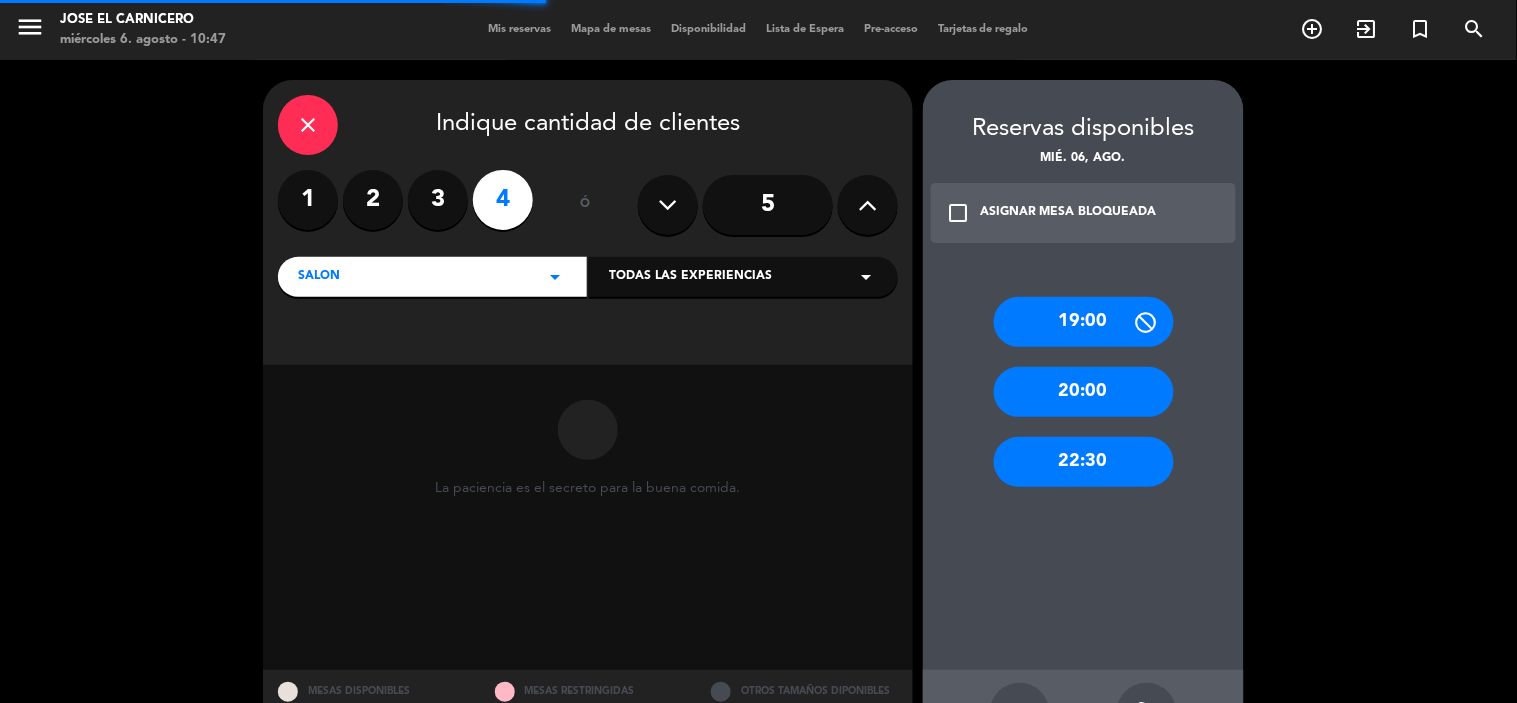 click on "3" at bounding box center [438, 200] 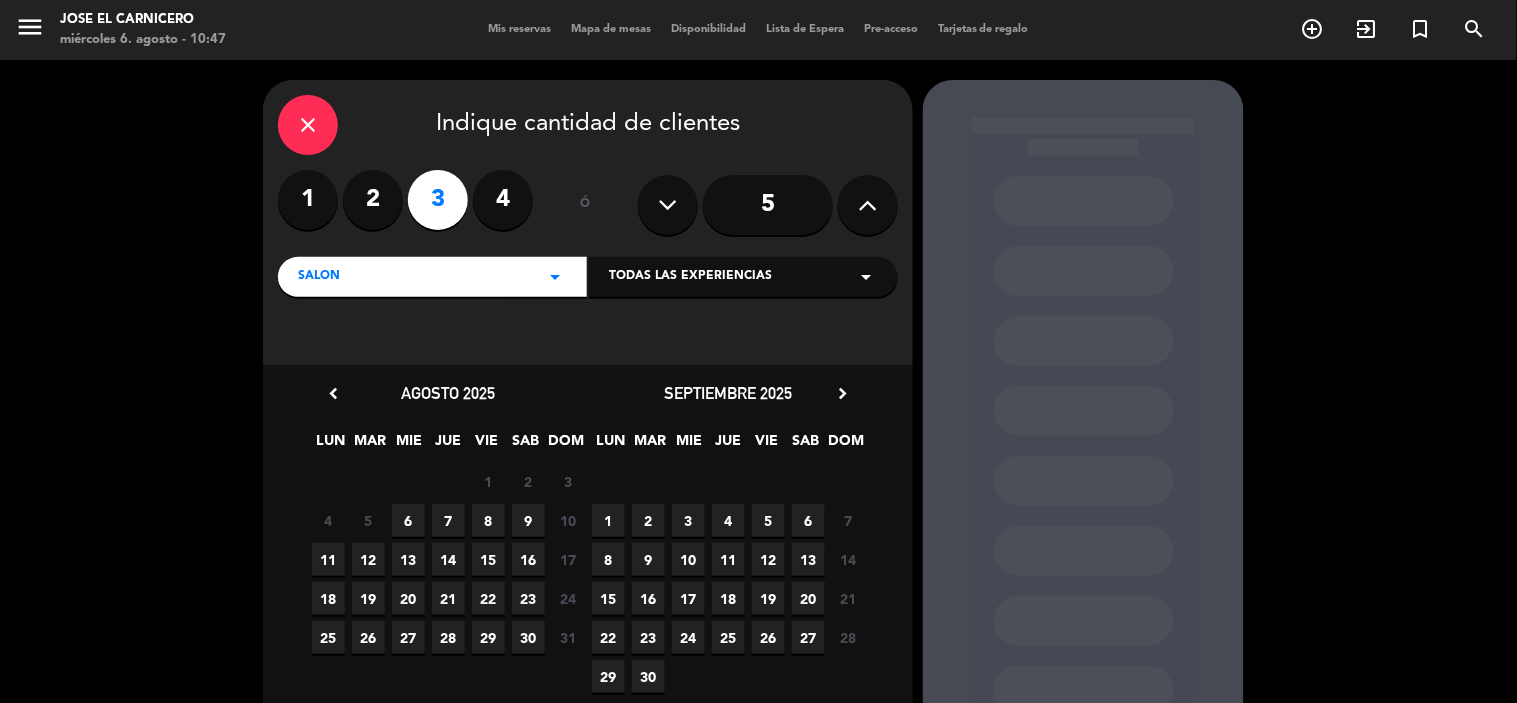 click on "6" at bounding box center (408, 520) 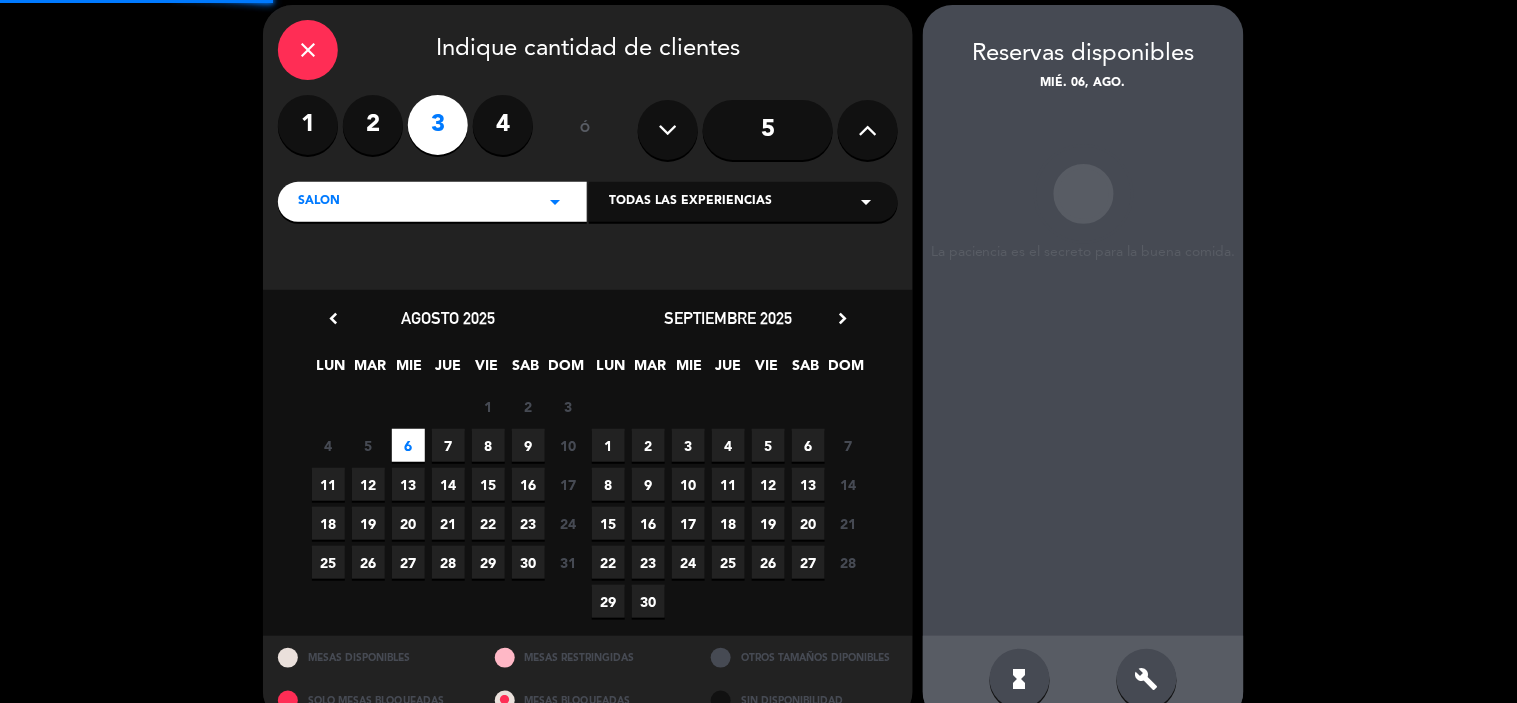 scroll, scrollTop: 80, scrollLeft: 0, axis: vertical 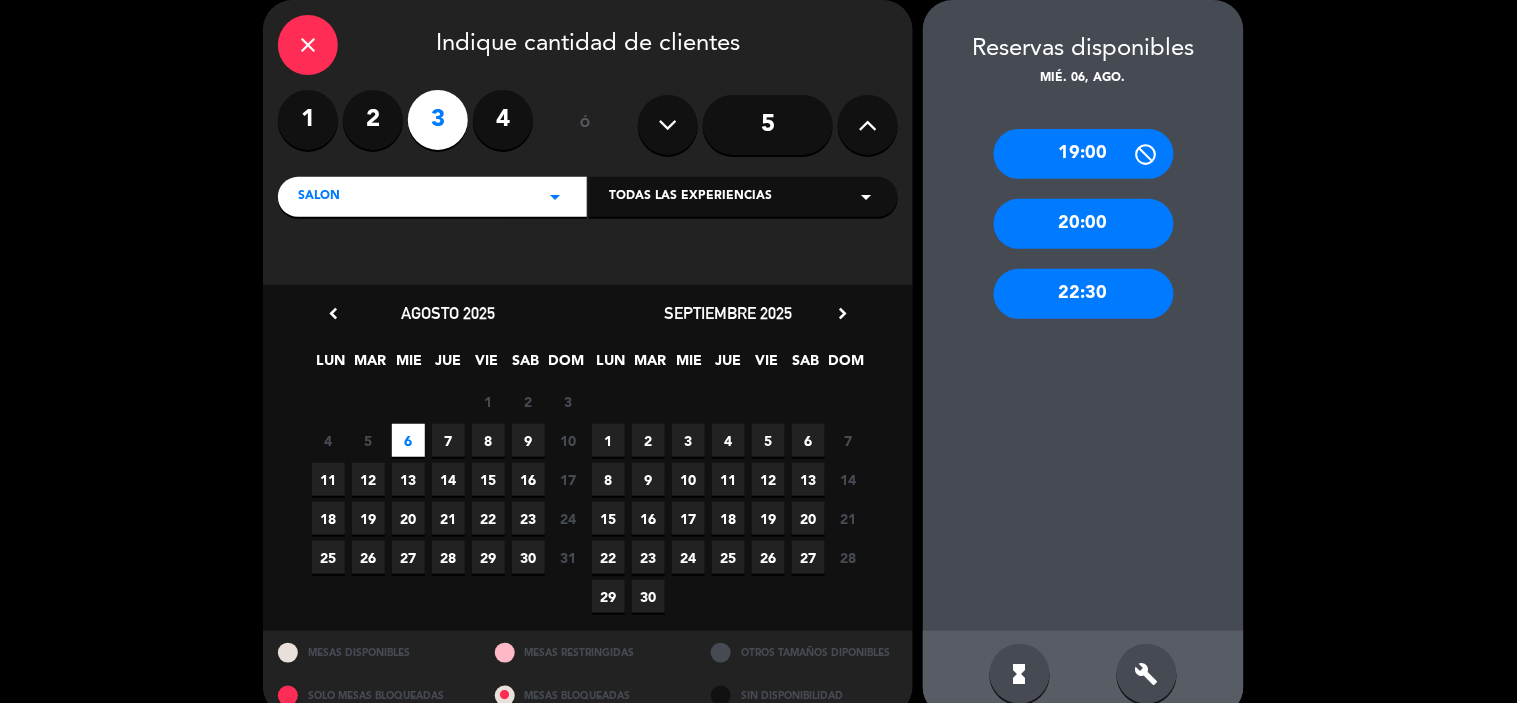 click on "20:00" at bounding box center [1084, 224] 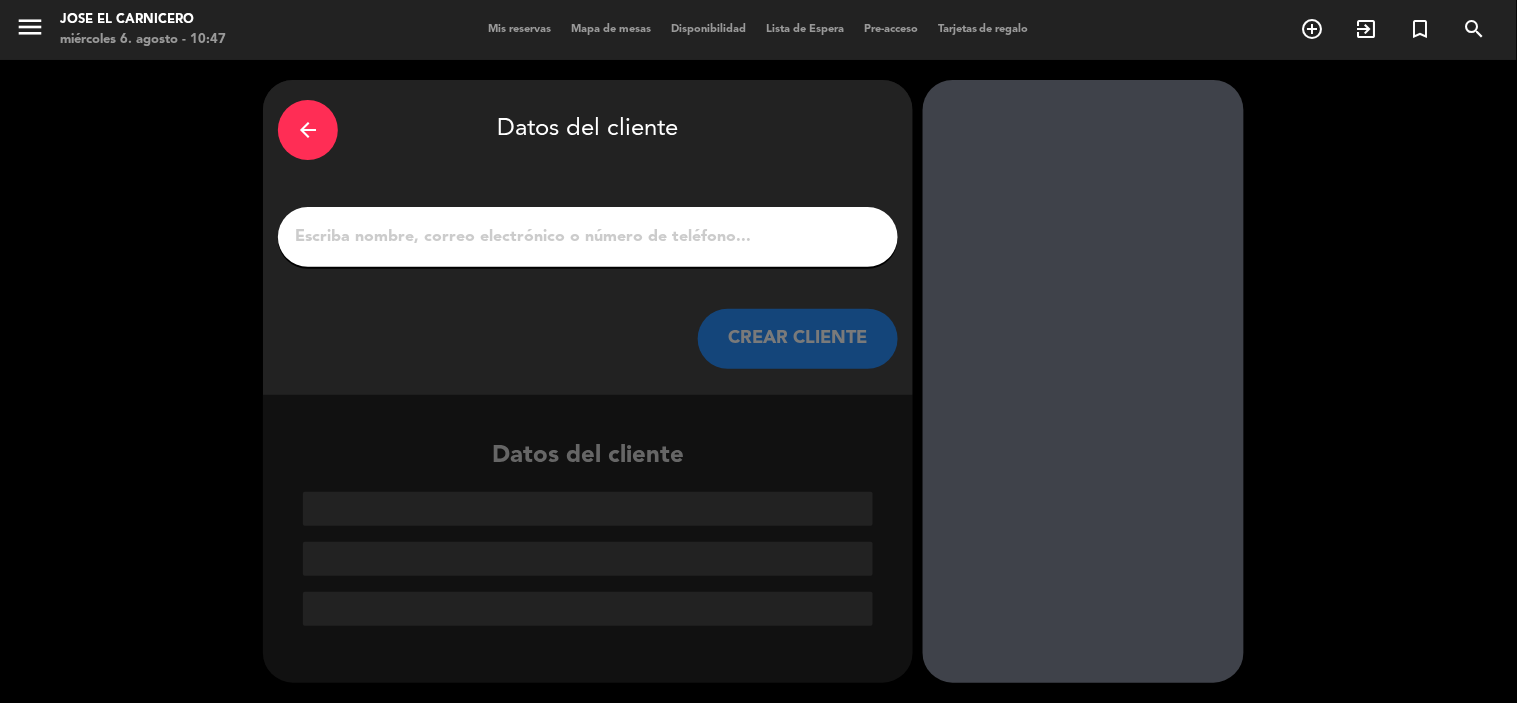 click on "1" at bounding box center [588, 237] 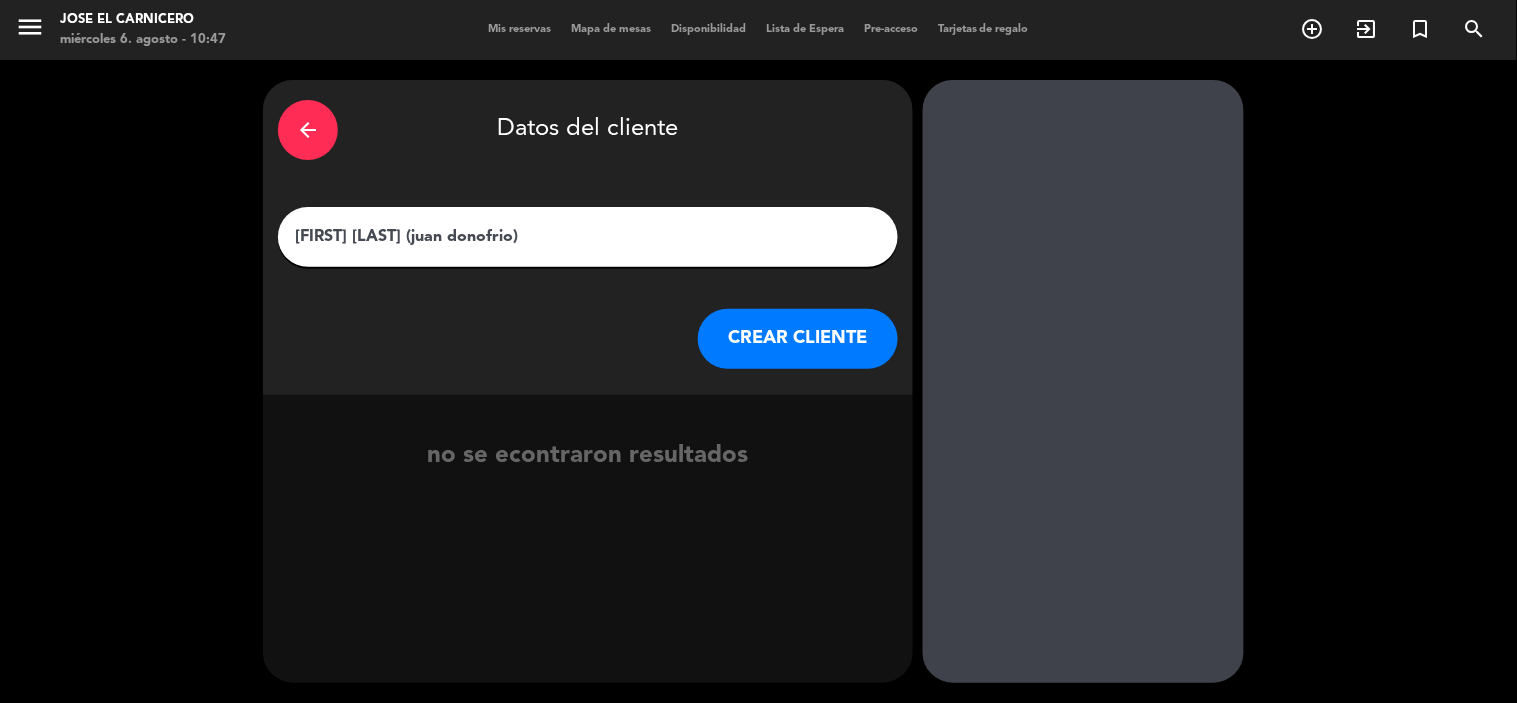 type on "[FIRST] [LAST] (juan donofrio)" 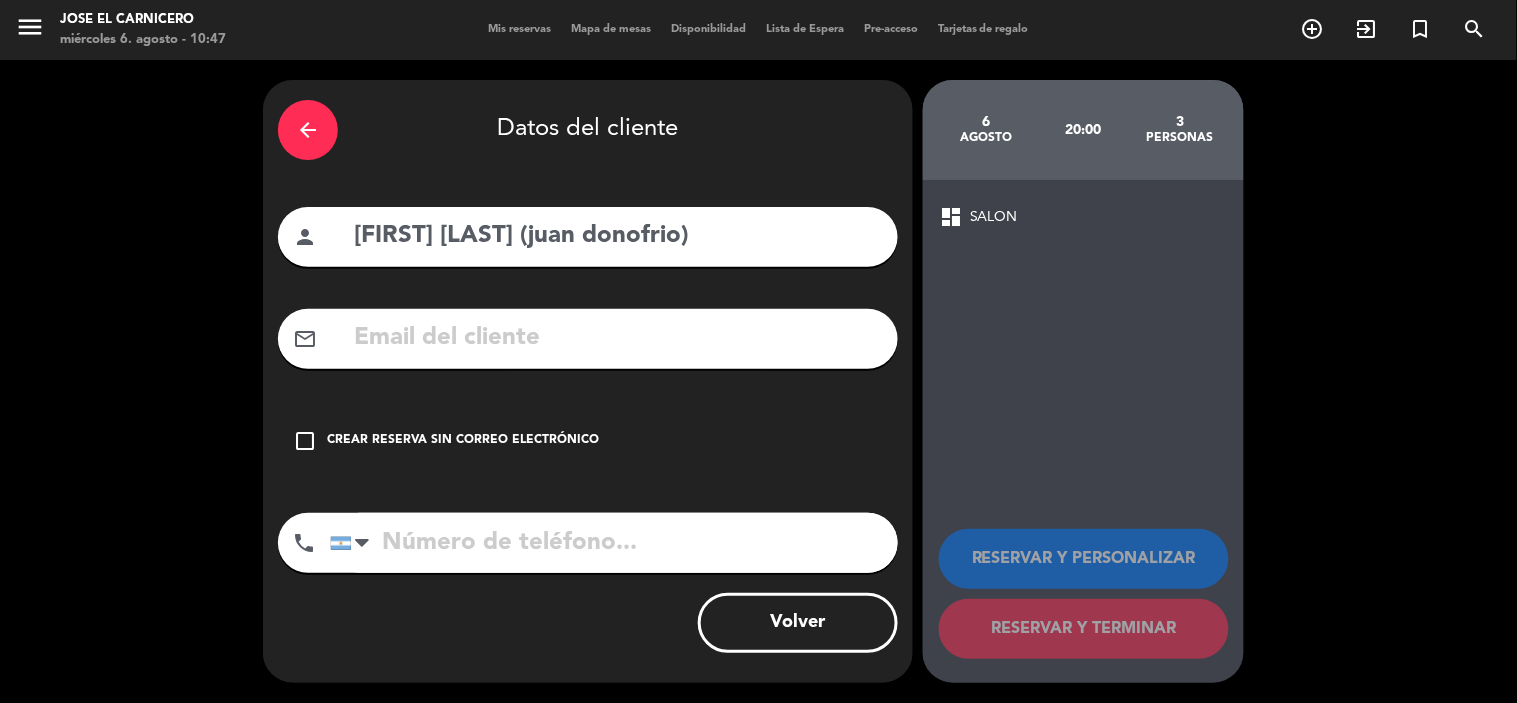 click on "check_box_outline_blank" at bounding box center [305, 441] 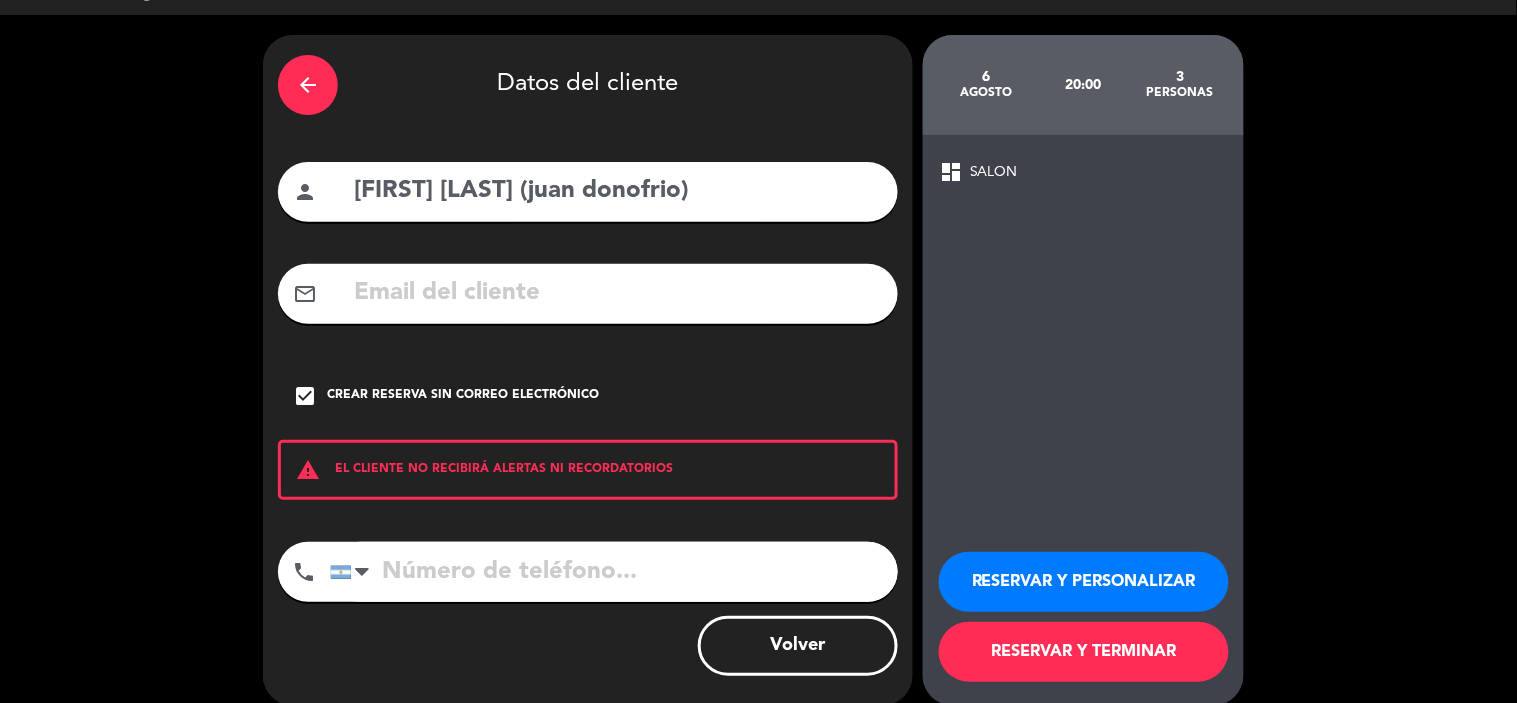 scroll, scrollTop: 67, scrollLeft: 0, axis: vertical 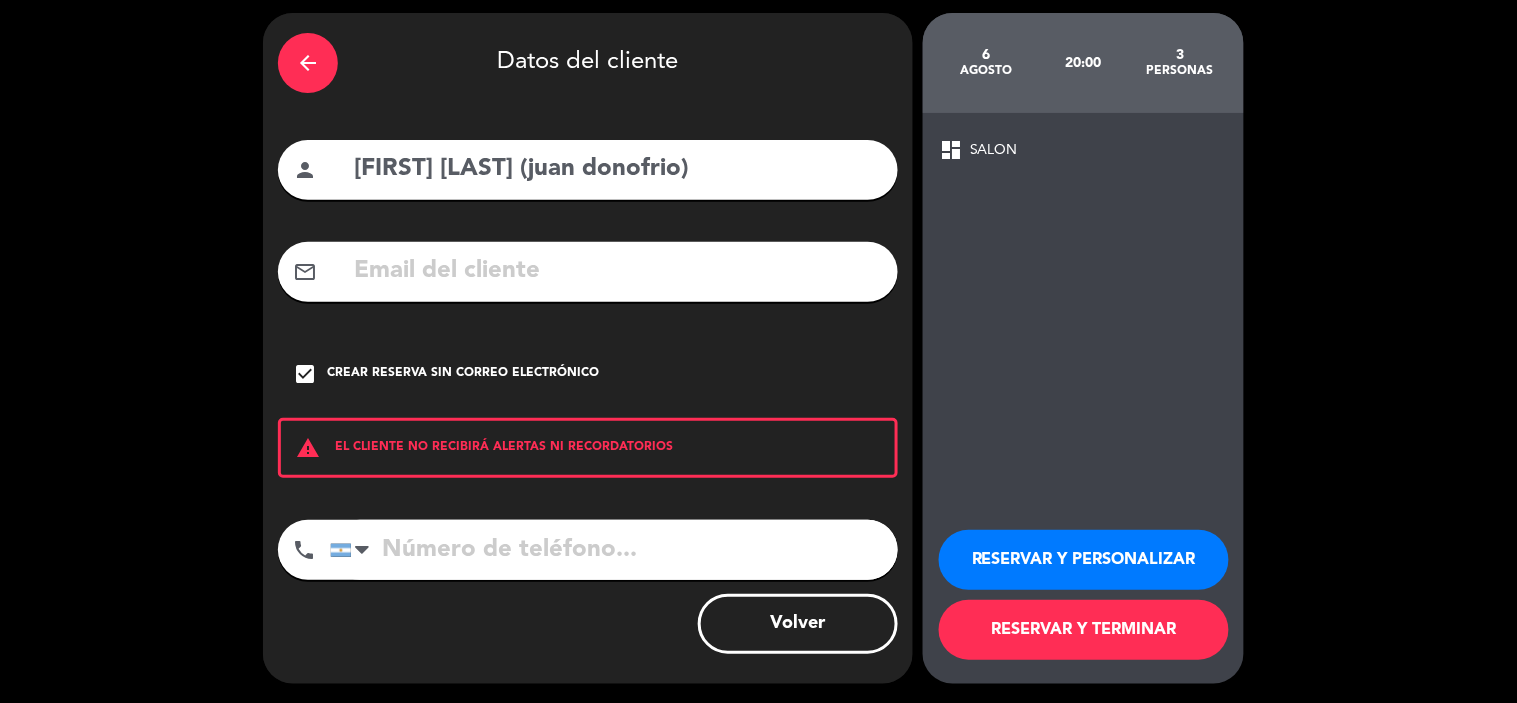 click on "RESERVAR Y TERMINAR" at bounding box center [1084, 630] 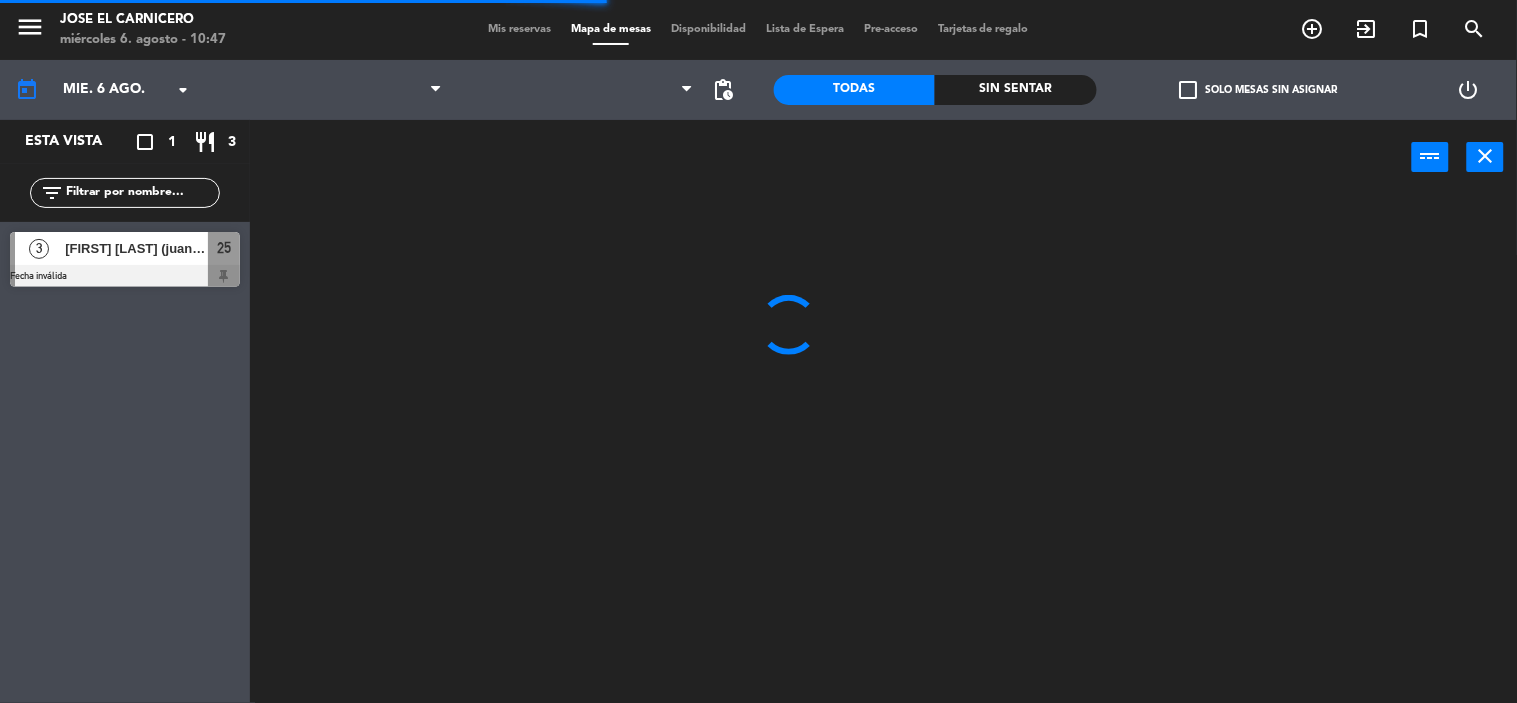scroll, scrollTop: 0, scrollLeft: 0, axis: both 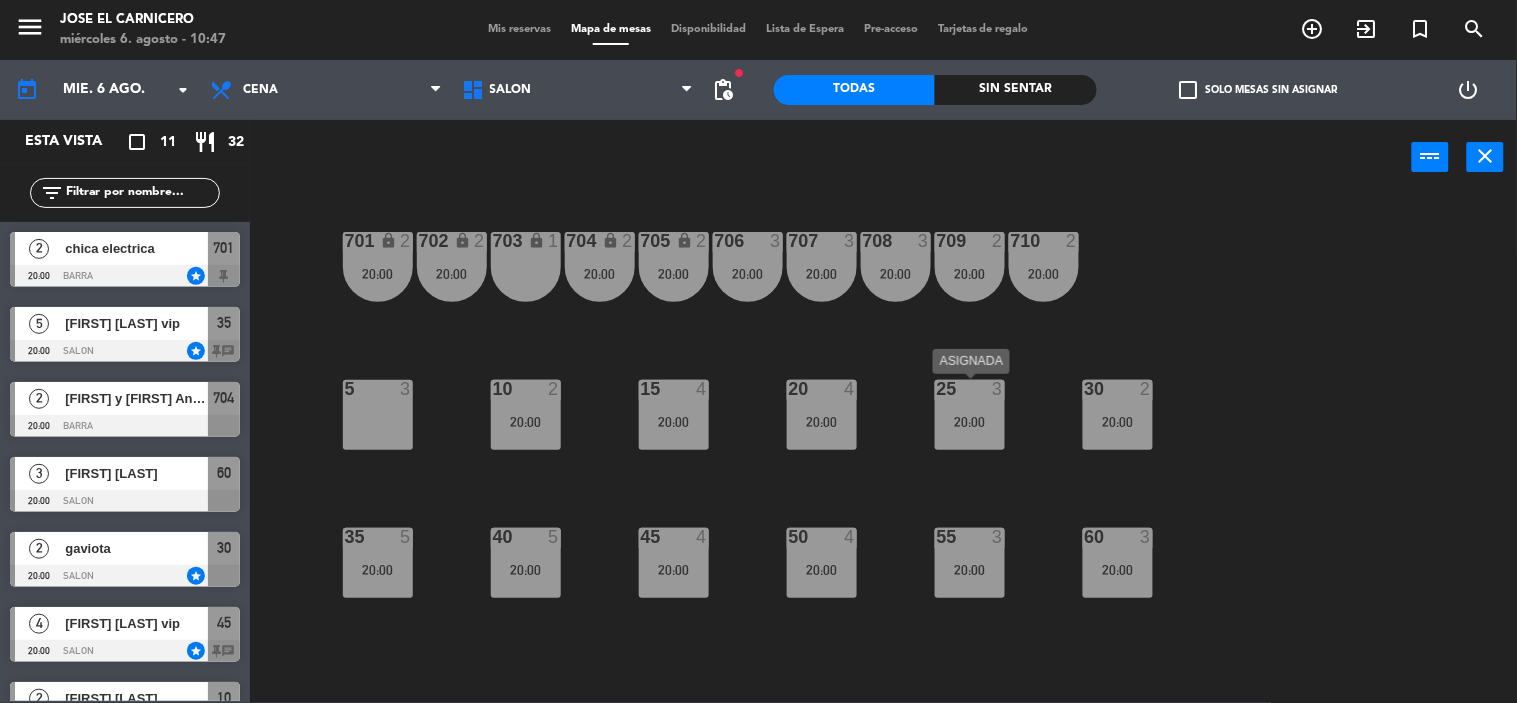 click on "20:00" at bounding box center (970, 422) 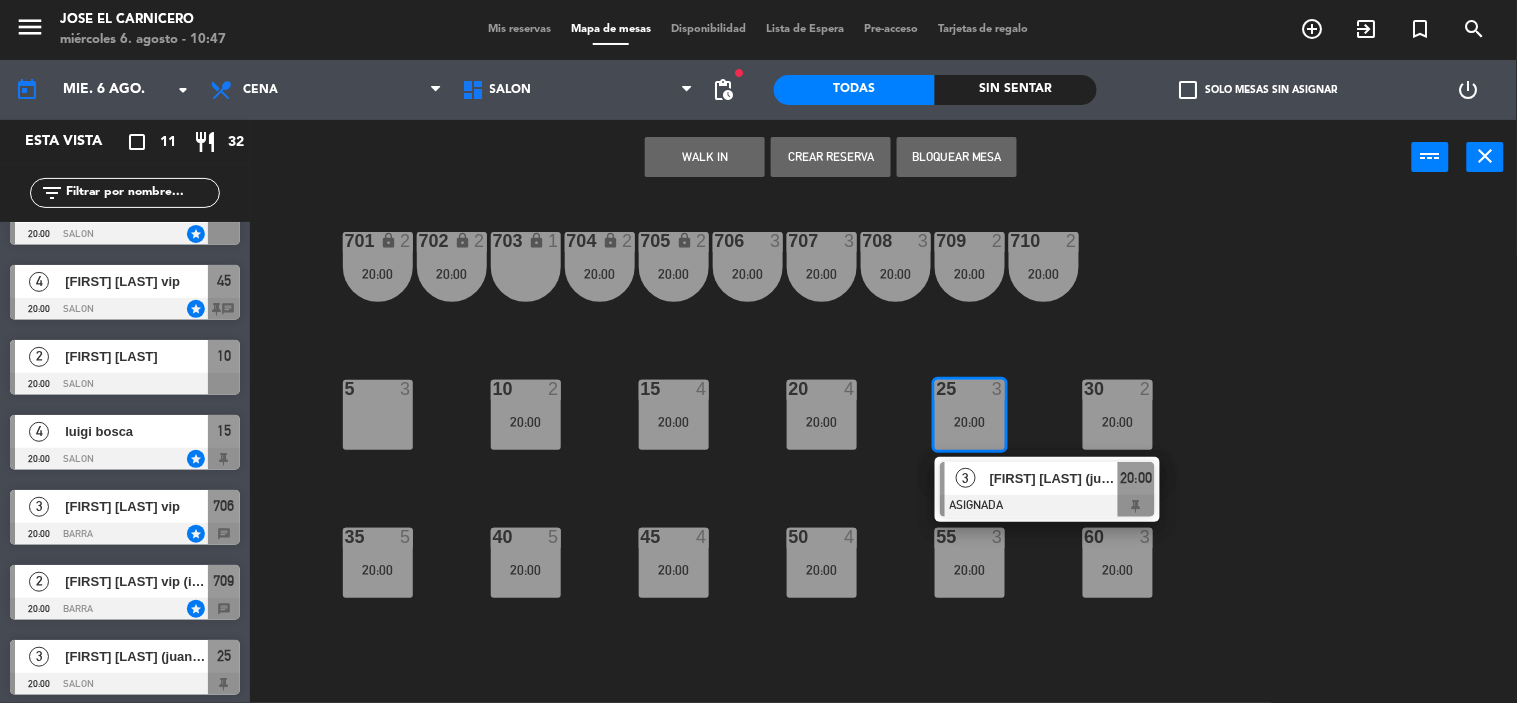 scroll, scrollTop: 345, scrollLeft: 0, axis: vertical 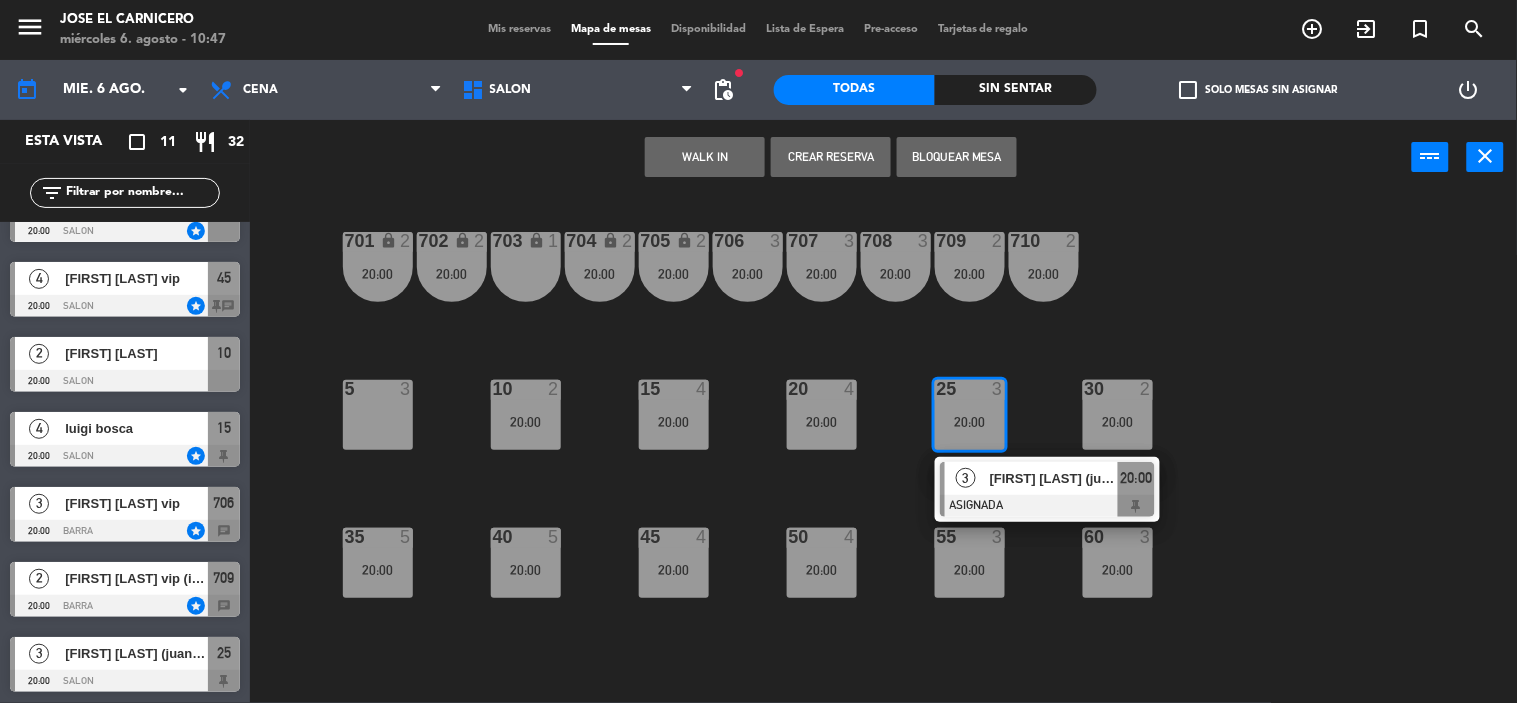 click on "[FIRST] [LAST] (juan donofrio)" at bounding box center (136, 653) 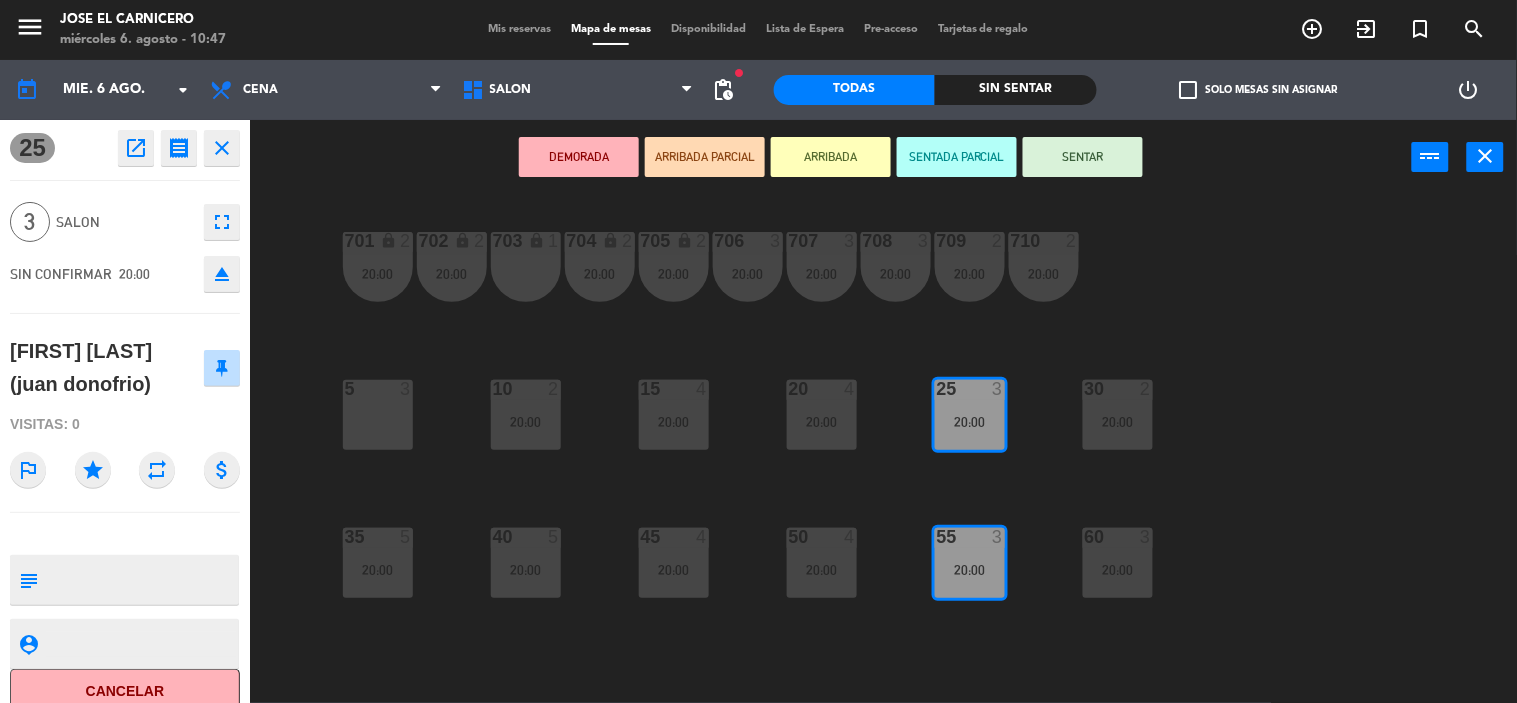 click on "star" 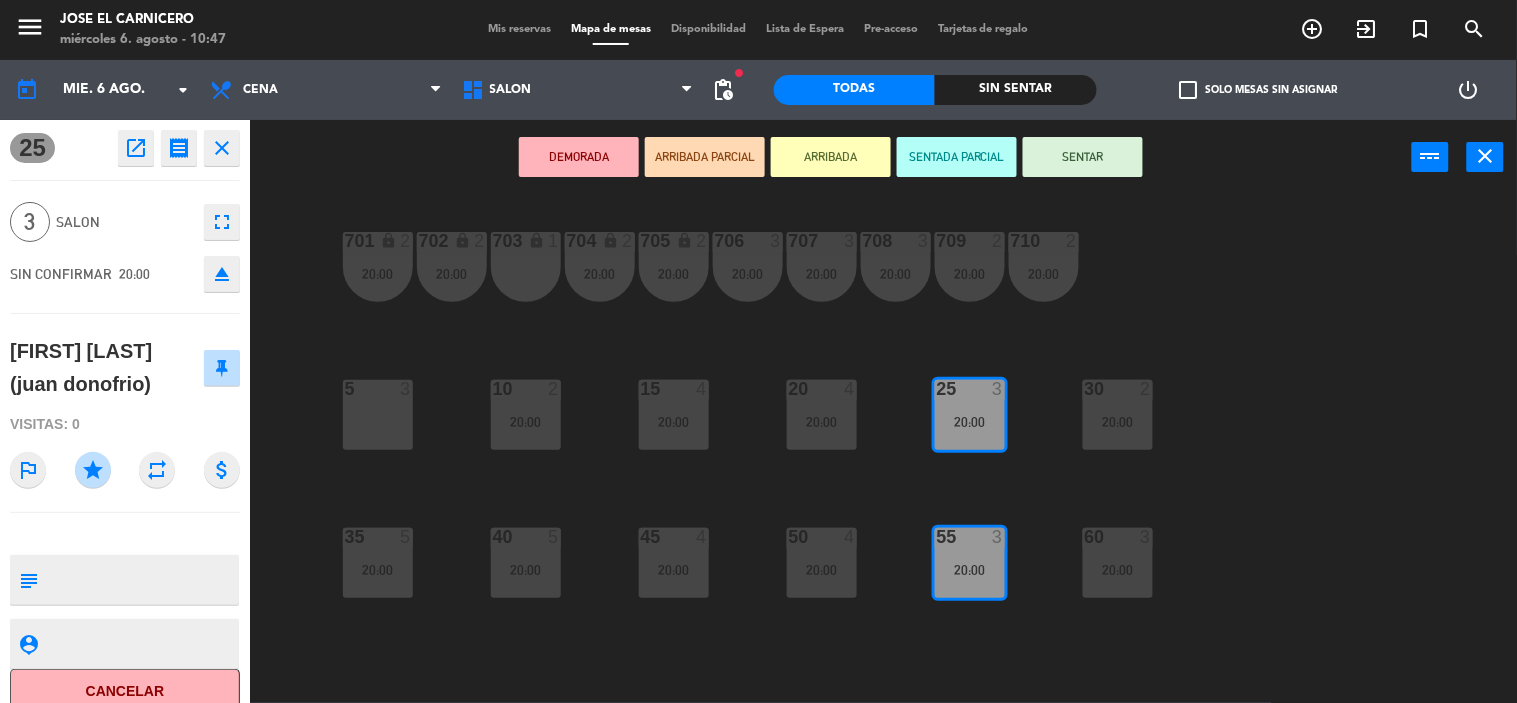 click on "701 lock  2   20:00  702 lock  2   20:00  703 lock  1  704 lock  2   20:00  705 lock  2   20:00  706  3   20:00  707  3   20:00  708  3   20:00  709  2   20:00  710  2   20:00  5  3  10  2   20:00  15  4   20:00  20  4   20:00  25  3   20:00  30  2   20:00  35  5   20:00  40  5   20:00  45  4   20:00  50  4   20:00  55  3   20:00  60  3   20:00" 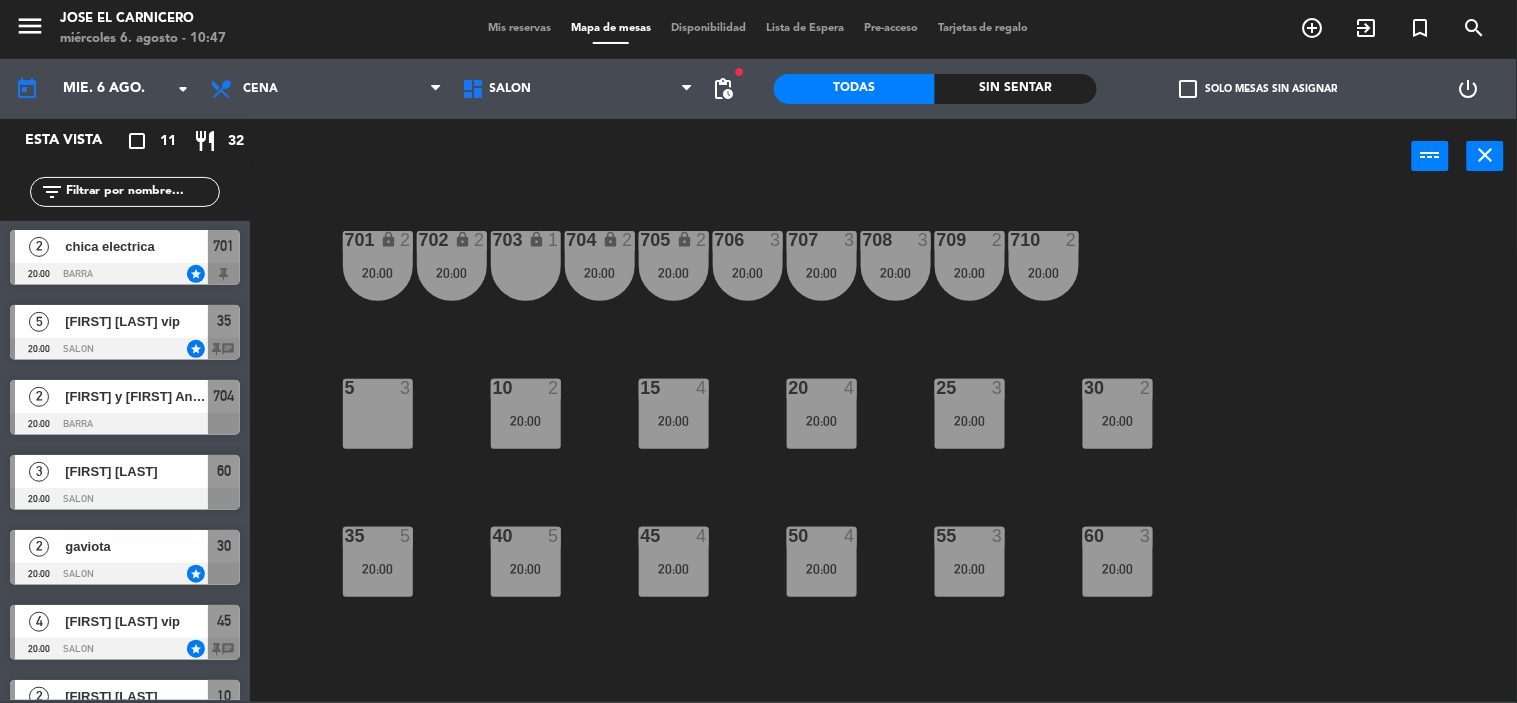 scroll, scrollTop: 0, scrollLeft: 0, axis: both 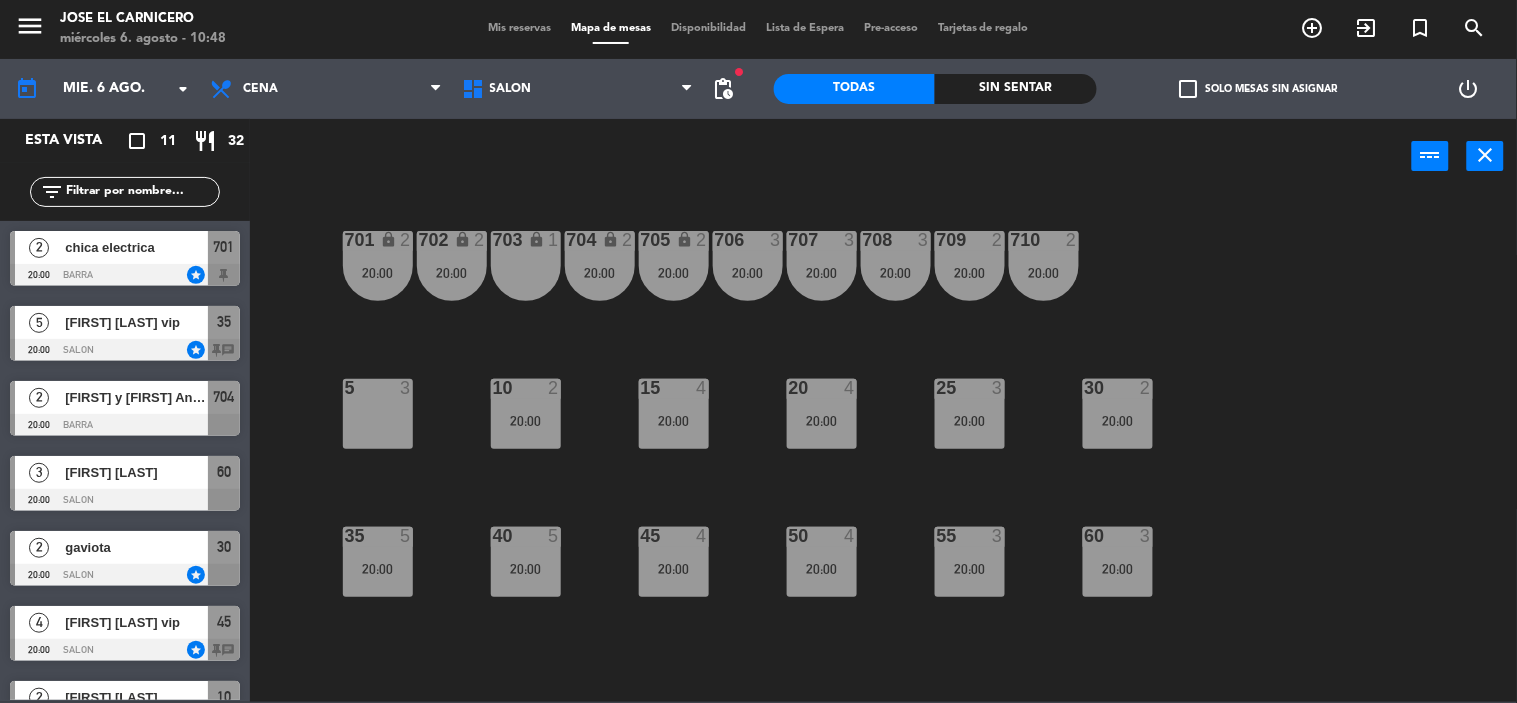 click on "40  5   20:00" at bounding box center (526, 562) 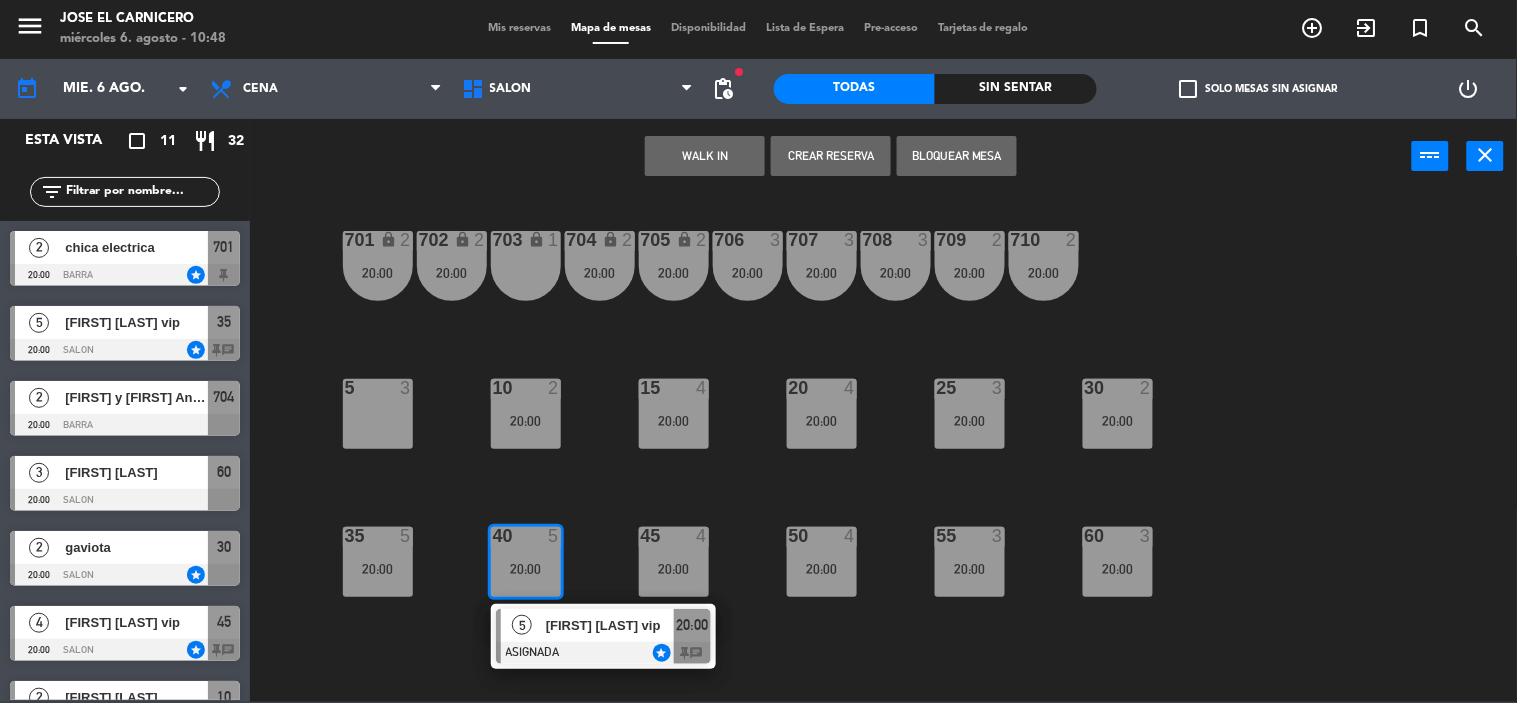 click on "701 lock  2   20:00  702 lock  2   20:00  703 lock  1  704 lock  2   20:00  705 lock  2   20:00  706  3   20:00  707  3   20:00  708  3   20:00  709  2   20:00  710  2   20:00  5  3  10  2   20:00  15  4   20:00  20  4   20:00  25  3   20:00  30  2   20:00  35  5   20:00  40  5   20:00   5   [FIRST] [LAST] vip   ASIGNADA  star 20:00 chat 45  4   20:00  50  4   20:00  55  3   20:00  60  3   20:00" 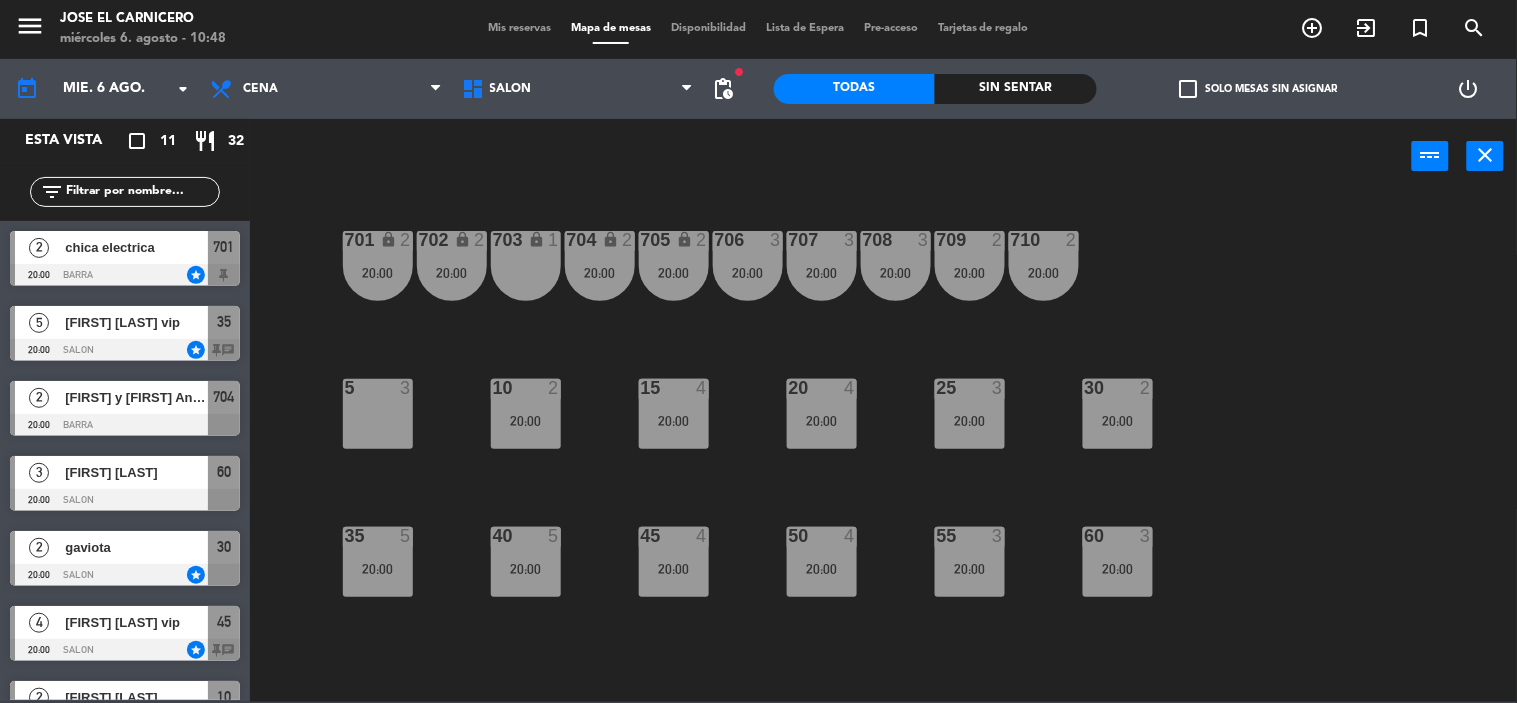 click on "35  5   20:00" at bounding box center (378, 562) 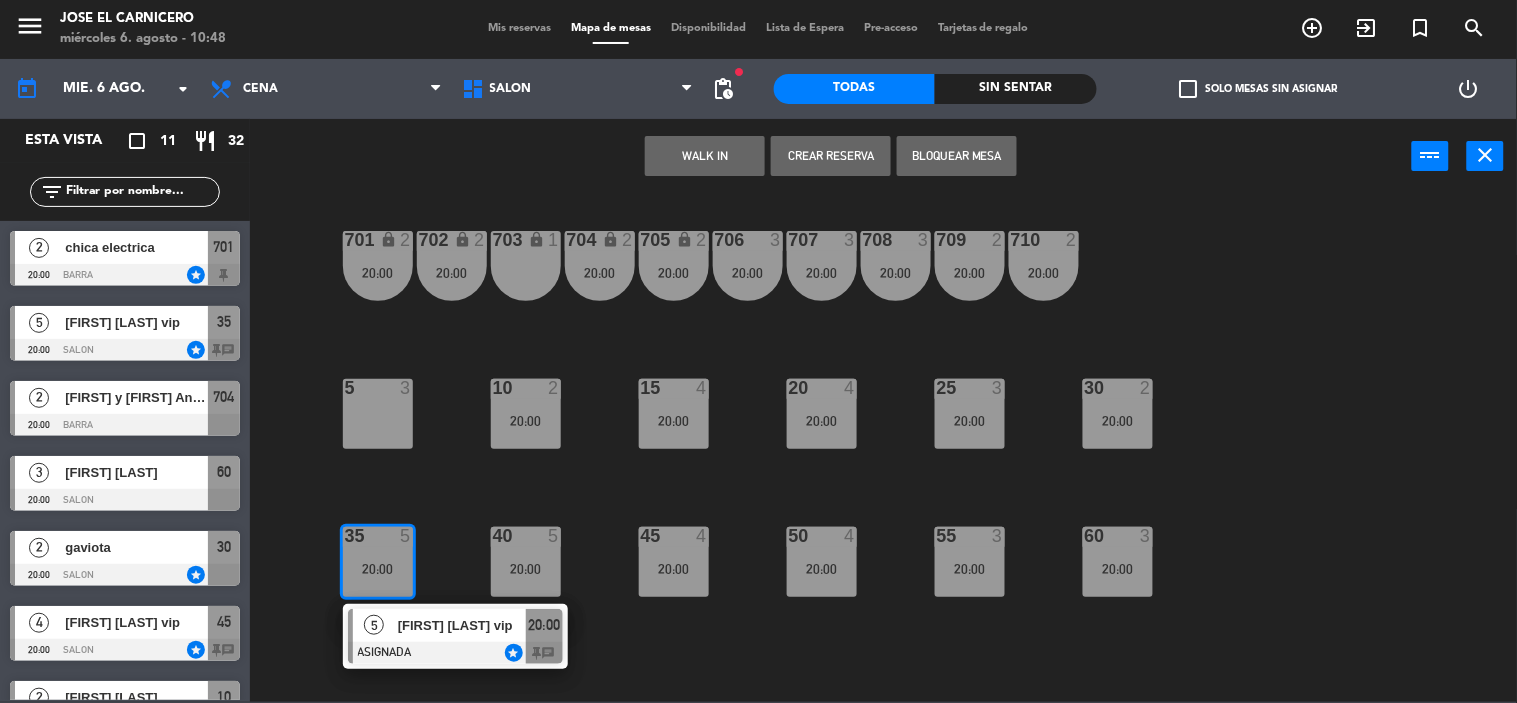 click on "701 lock  2   20:00  702 lock  2   20:00  703 lock  1  704 lock  2   20:00  705 lock  2   20:00  706  3   20:00  707  3   20:00  708  3   20:00  709  2   20:00  710  2   20:00  5  3  10  2   20:00  15  4   20:00  20  4   20:00  25  3   20:00  30  2   20:00  35  5   20:00   5   [FIRST] [LAST] vip   ASIGNADA  star 20:00 chat 40  5   20:00  45  4   20:00  50  4   20:00  55  3   20:00  60  3   20:00" 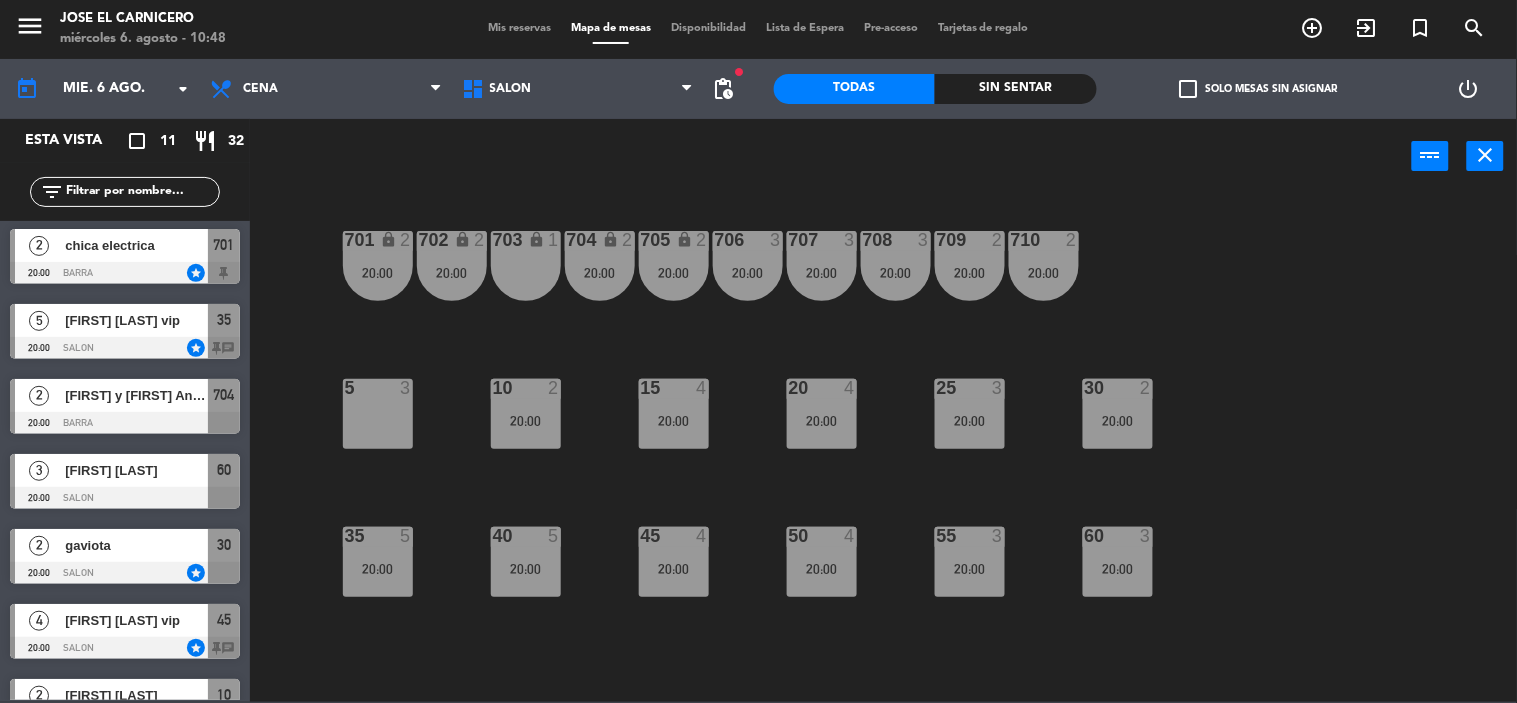 scroll, scrollTop: 0, scrollLeft: 0, axis: both 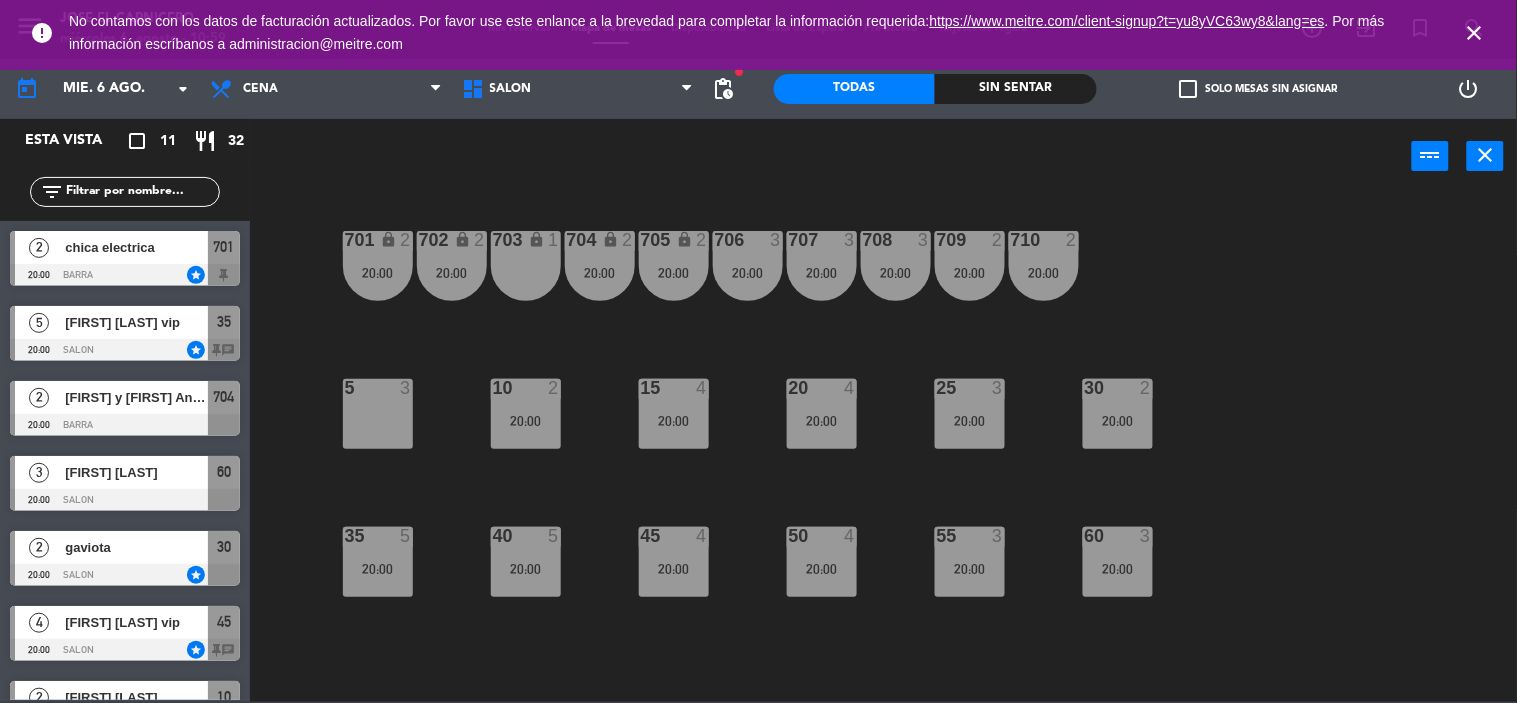 click on "703 lock  1" at bounding box center (526, 266) 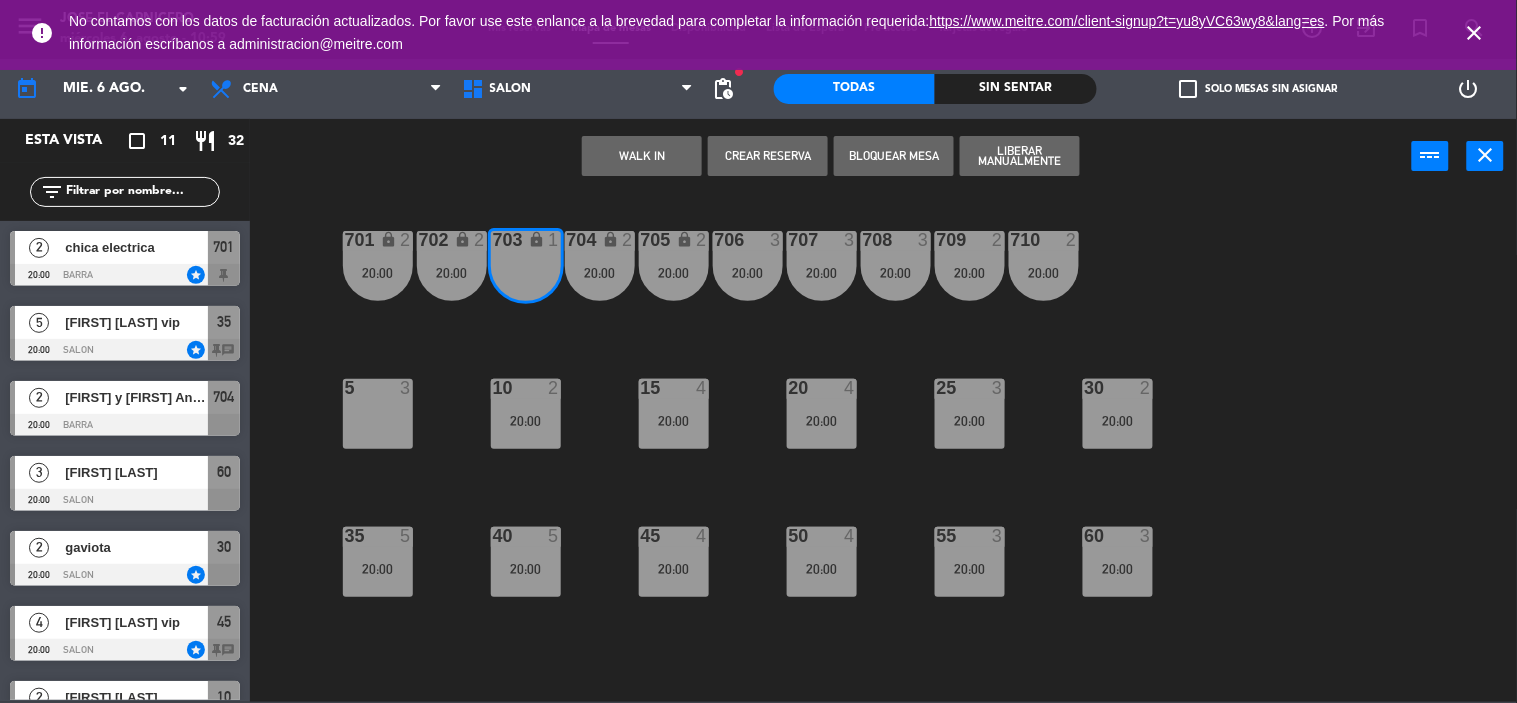 click on "Crear Reserva" at bounding box center [768, 156] 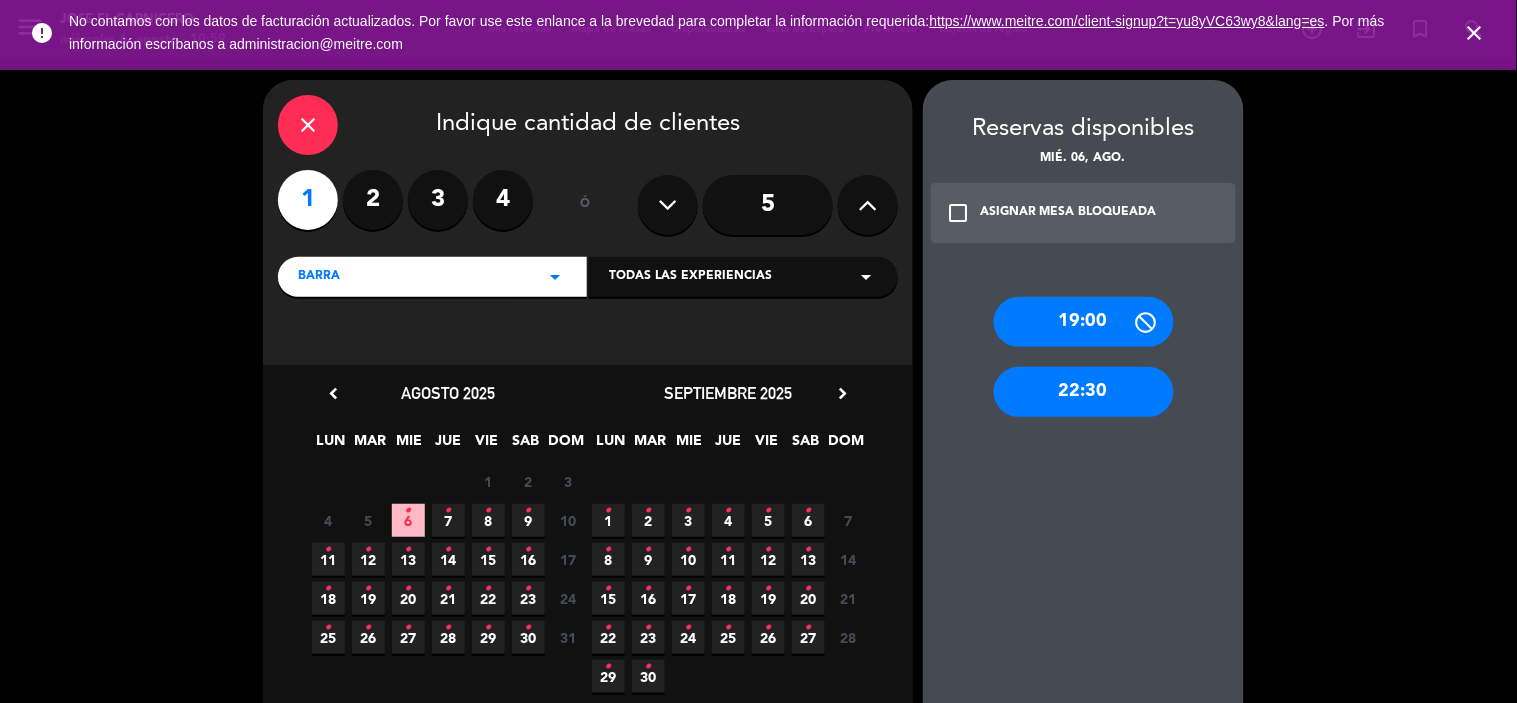 click on "•" at bounding box center (408, 511) 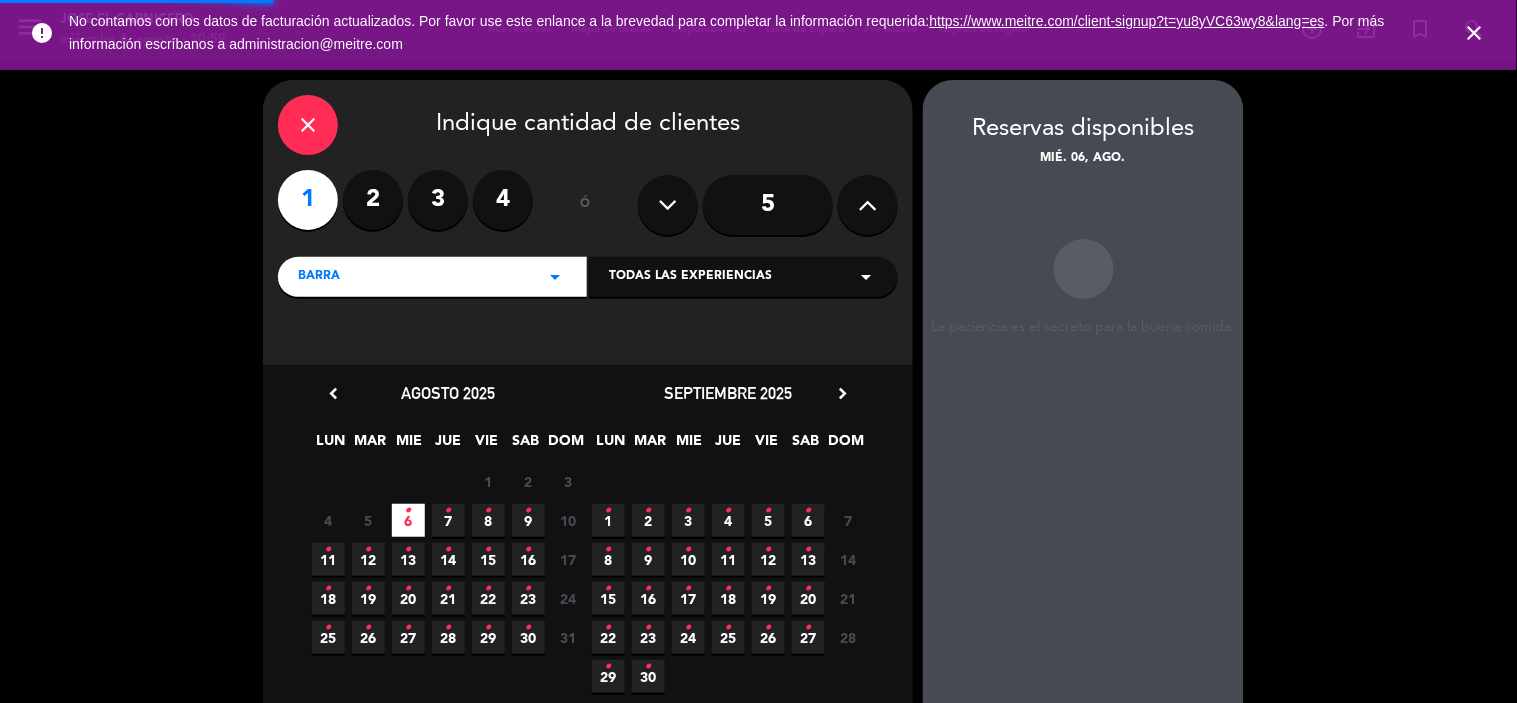 scroll, scrollTop: 80, scrollLeft: 0, axis: vertical 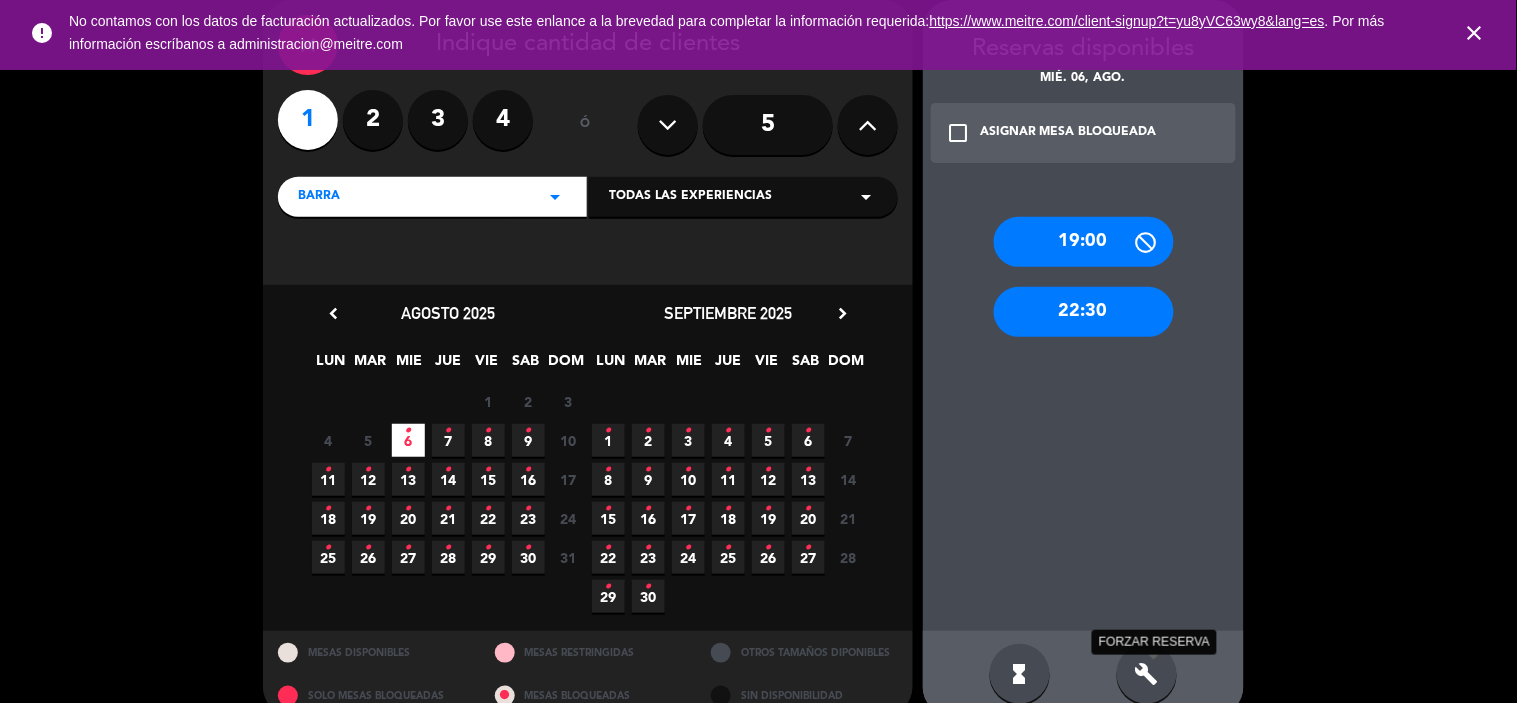 click on "build" at bounding box center [1147, 674] 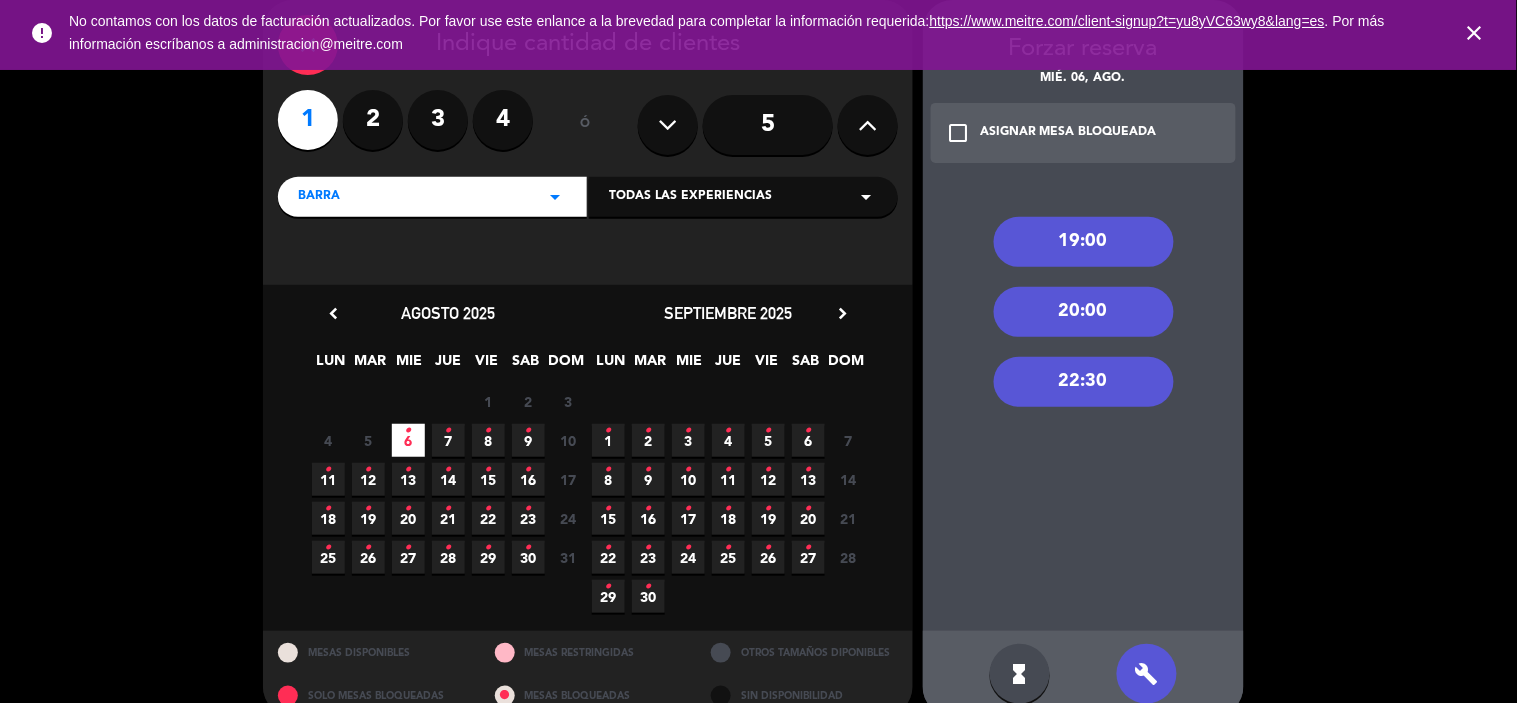 click on "20:00" at bounding box center (1084, 312) 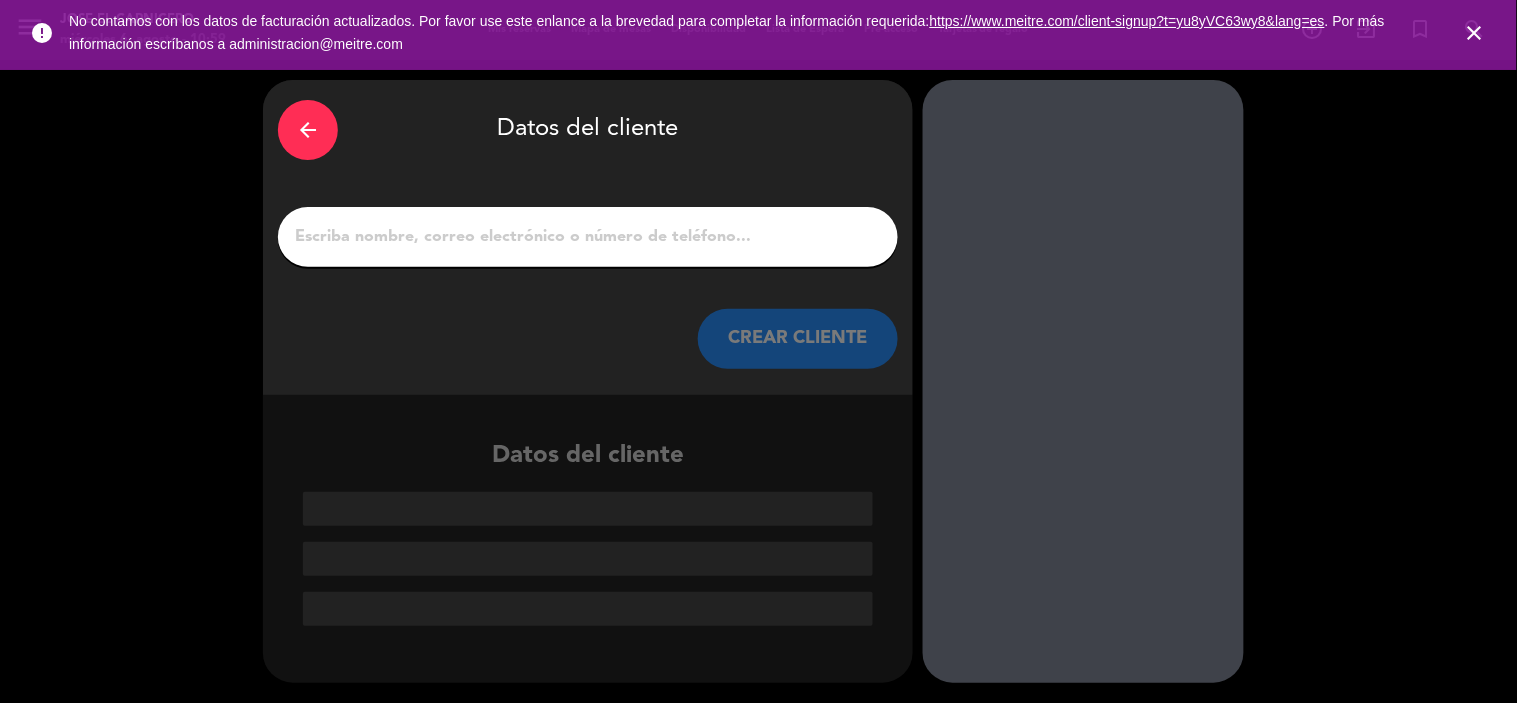 scroll, scrollTop: 0, scrollLeft: 0, axis: both 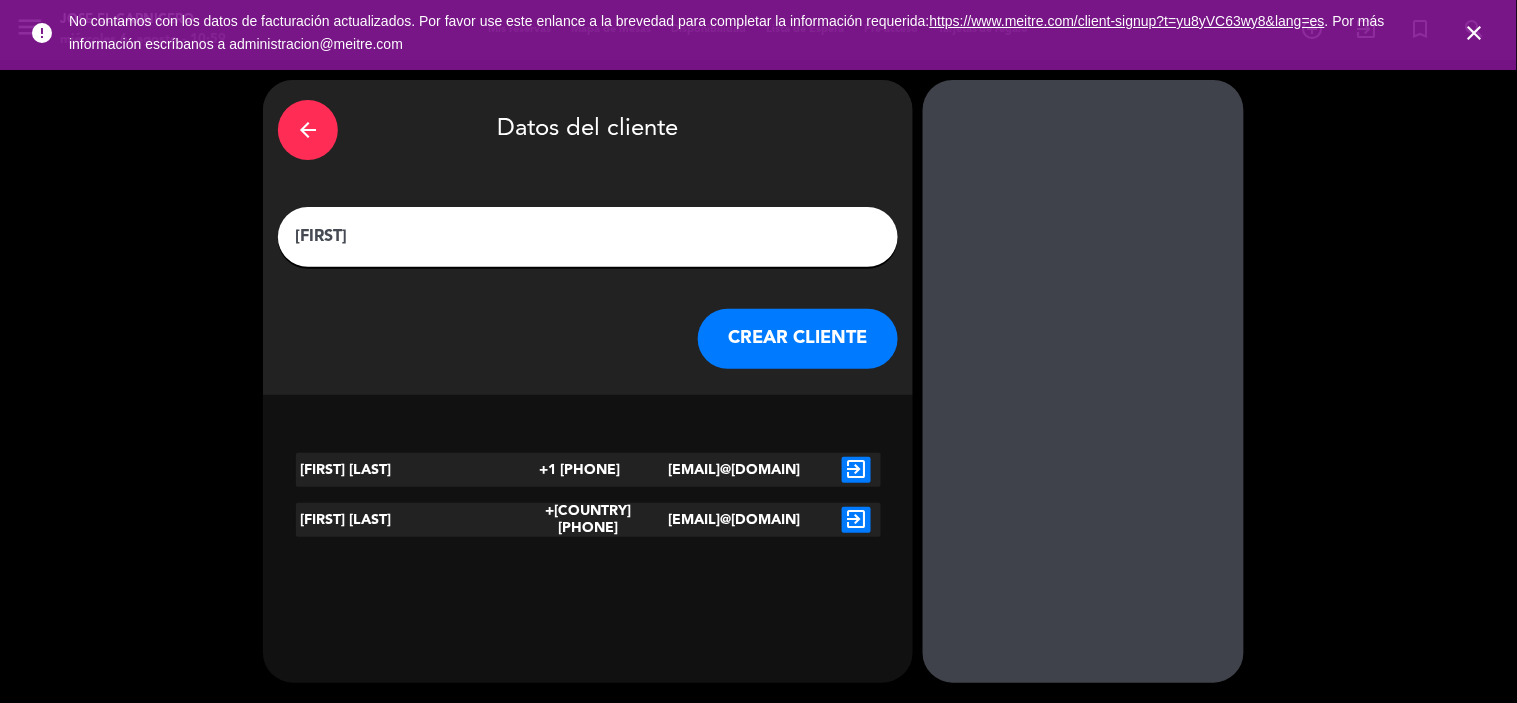 type on "[FIRST]" 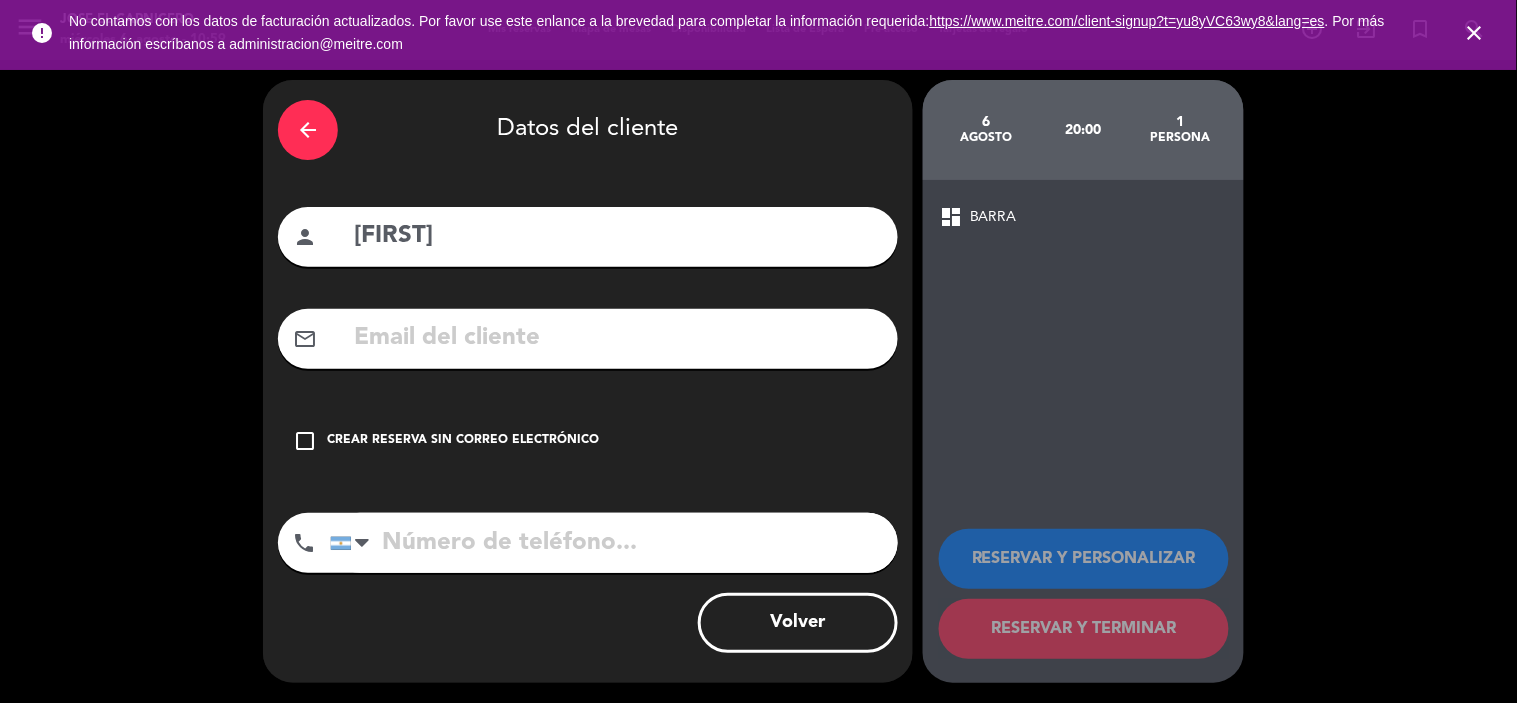 click on "check_box_outline_blank" at bounding box center [305, 441] 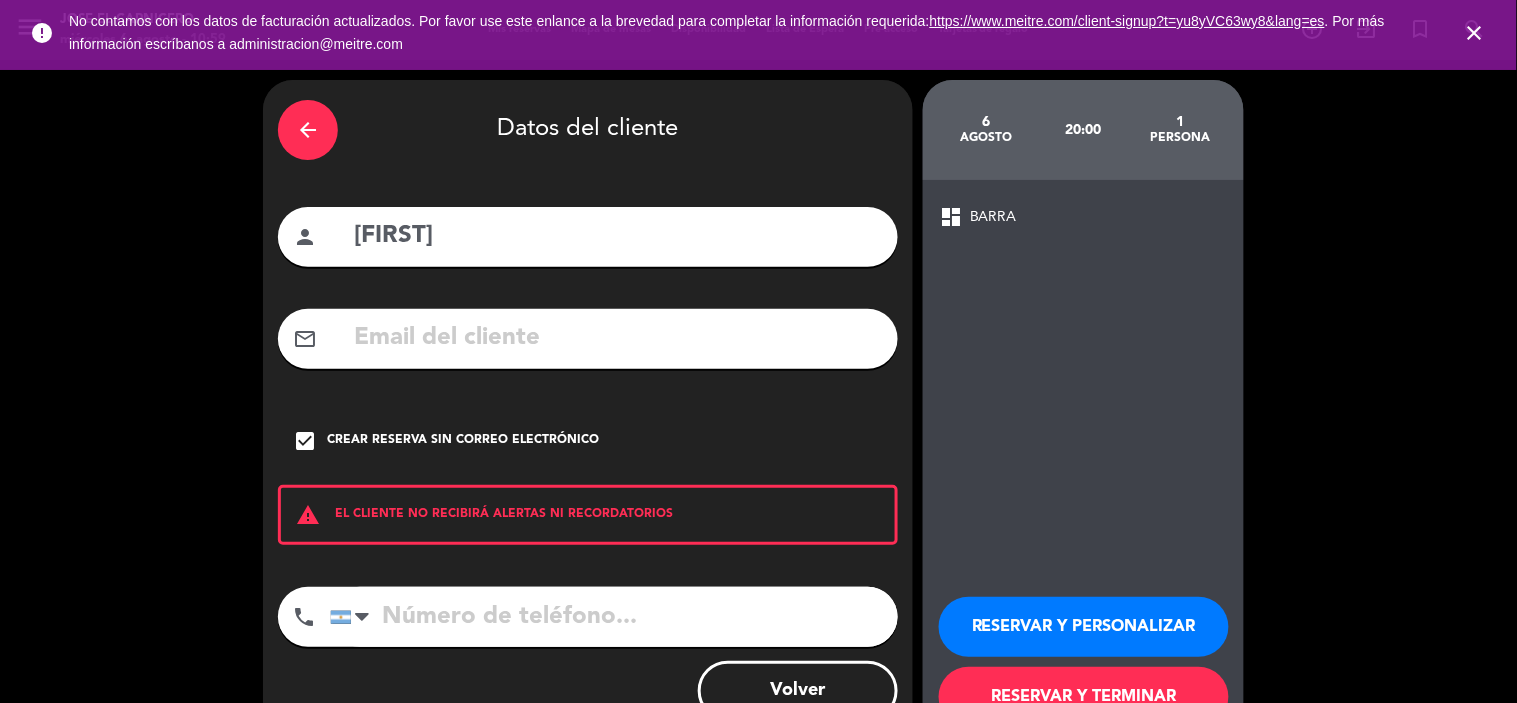scroll, scrollTop: 67, scrollLeft: 0, axis: vertical 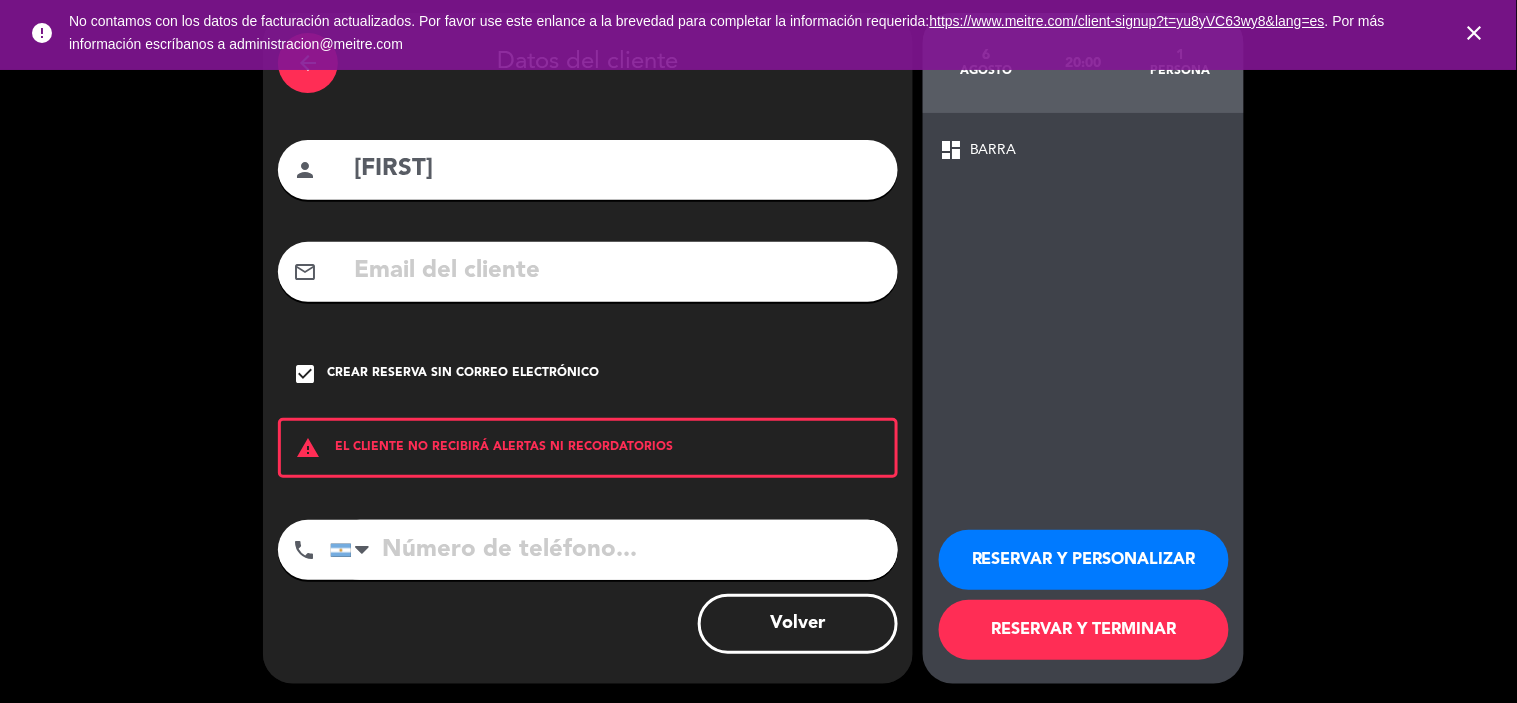 click on "RESERVAR Y TERMINAR" at bounding box center (1084, 630) 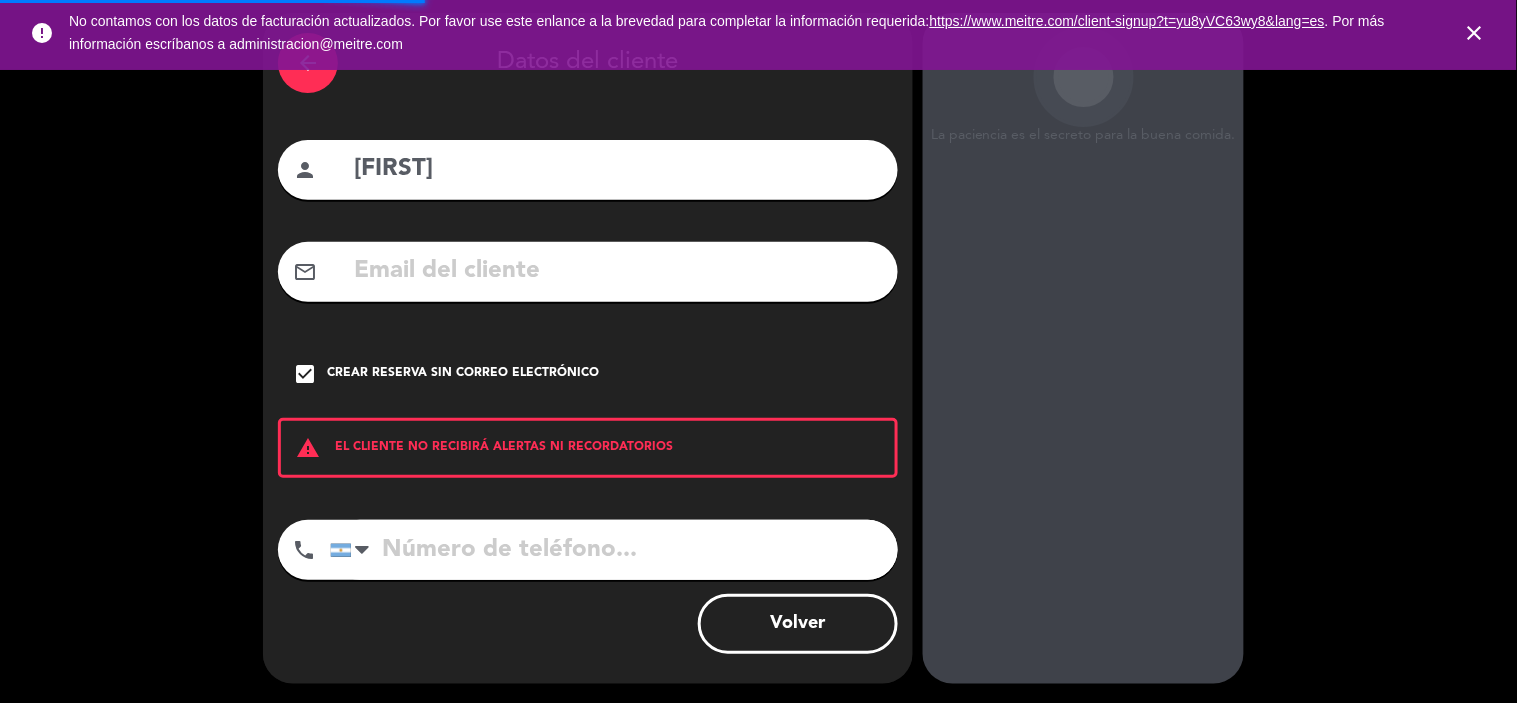 scroll, scrollTop: 0, scrollLeft: 0, axis: both 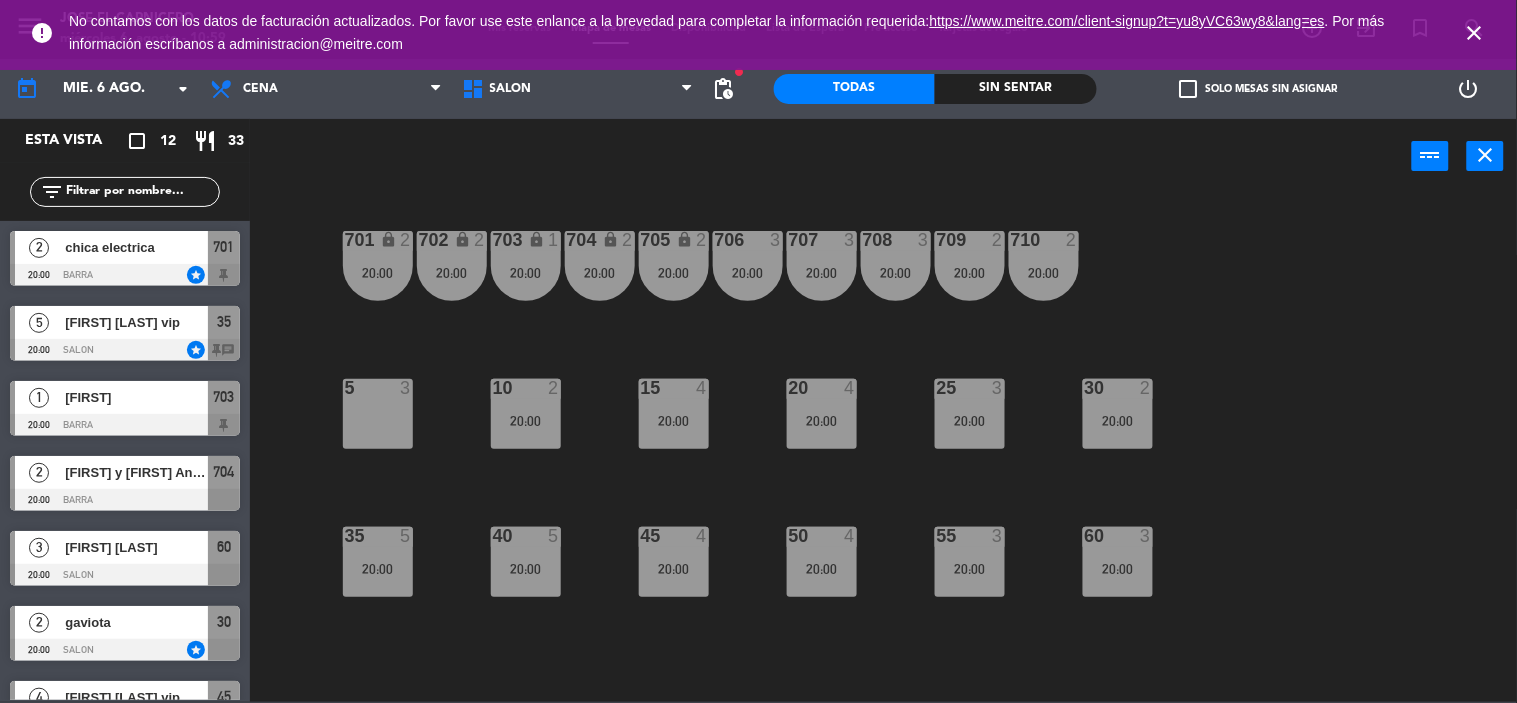 click at bounding box center (125, 425) 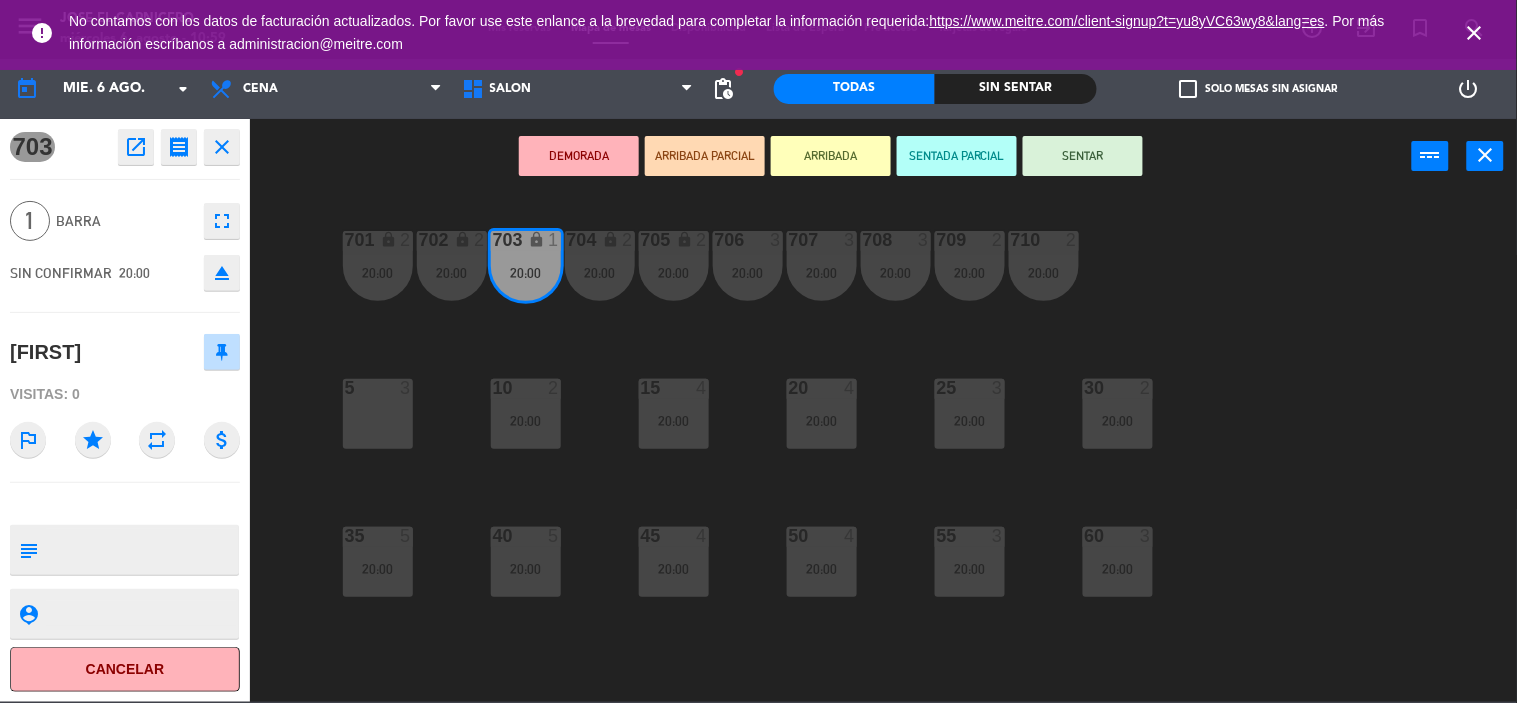 click on "star" 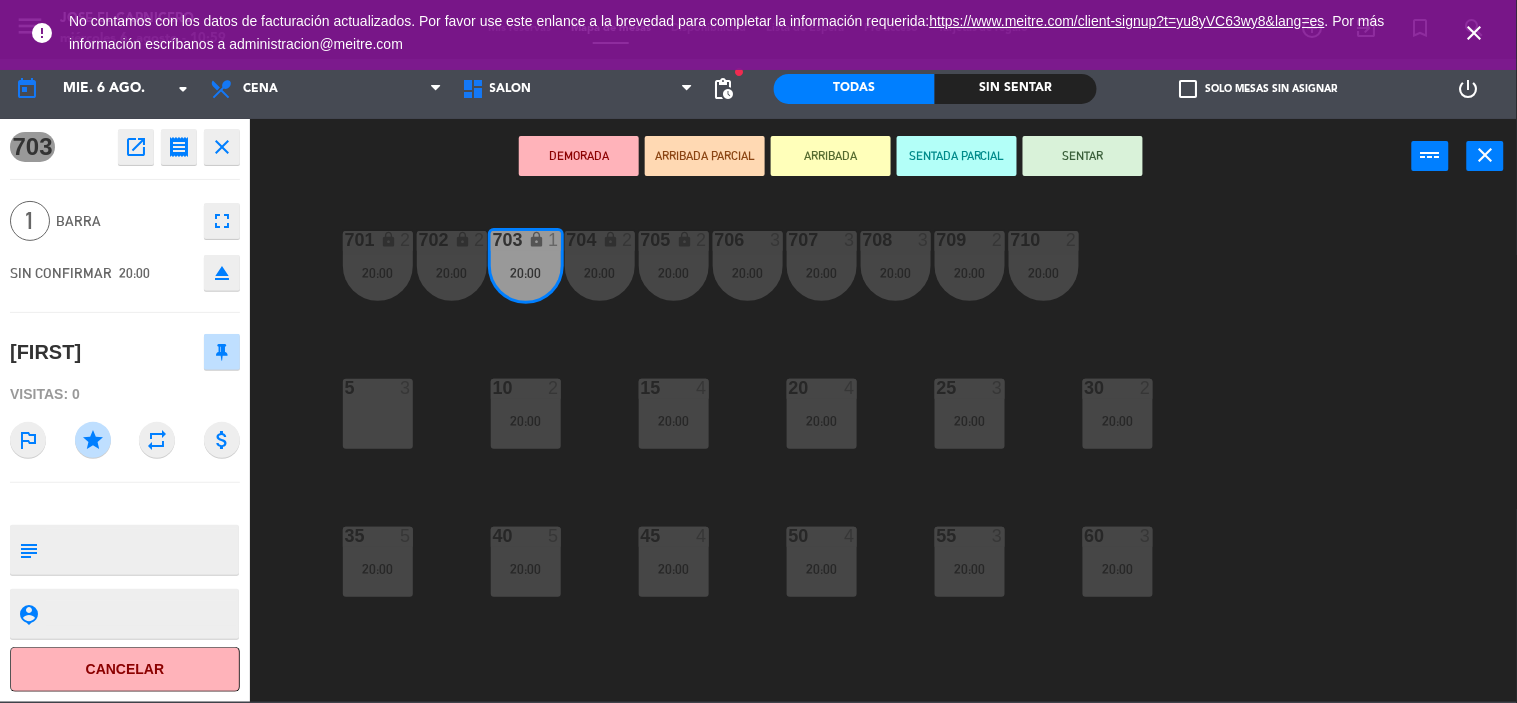 click on "701 lock  2   20:00  702 lock  2   20:00  703 lock  1   20:00  704 lock  2   20:00  705 lock  2   20:00  706  3   20:00  707  3   20:00  708  3   20:00  709  2   20:00  710  2   20:00  5  3  10  2   20:00  15  4   20:00  20  4   20:00  25  3   20:00  30  2   20:00  35  5   20:00  40  5   20:00  45  4   20:00  50  4   20:00  55  3   20:00  60  3   20:00" 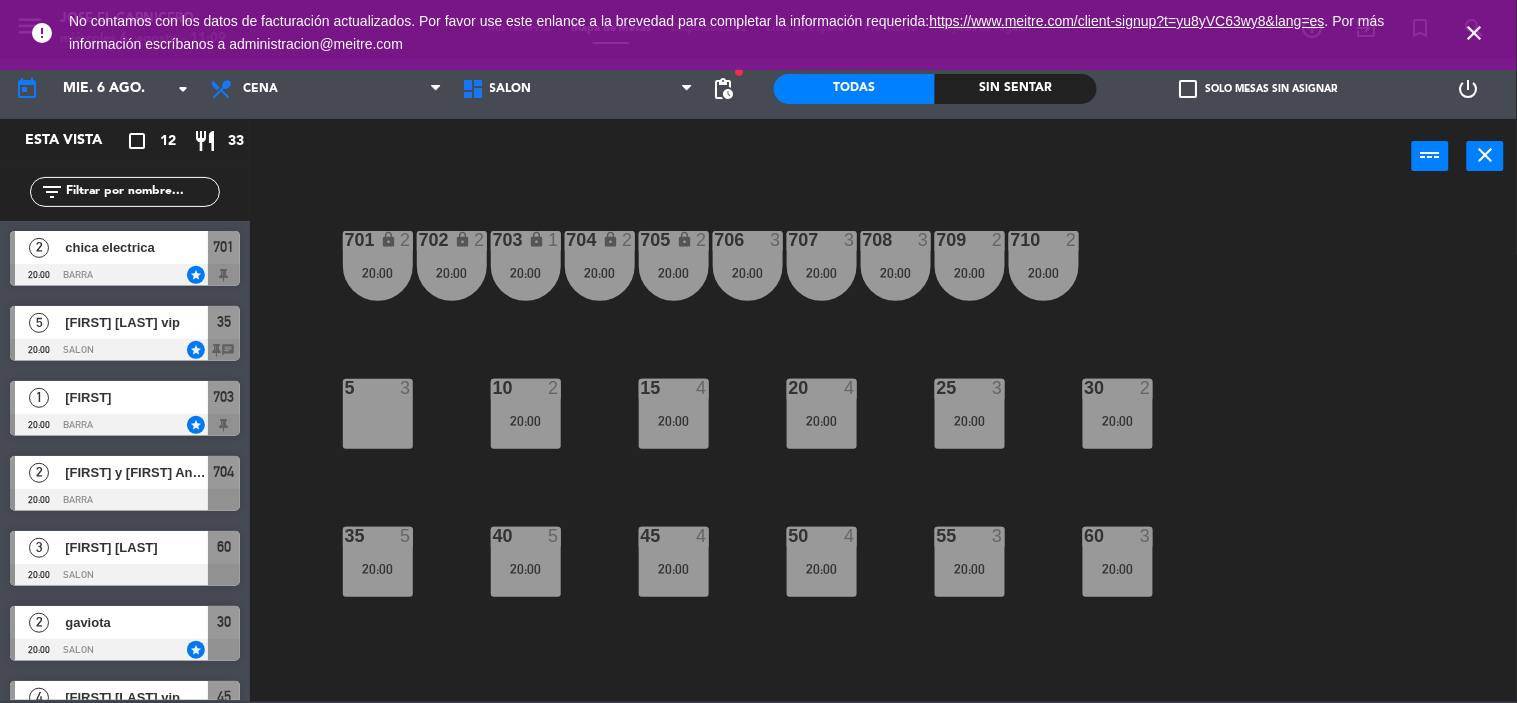 click on "close" at bounding box center (1475, 33) 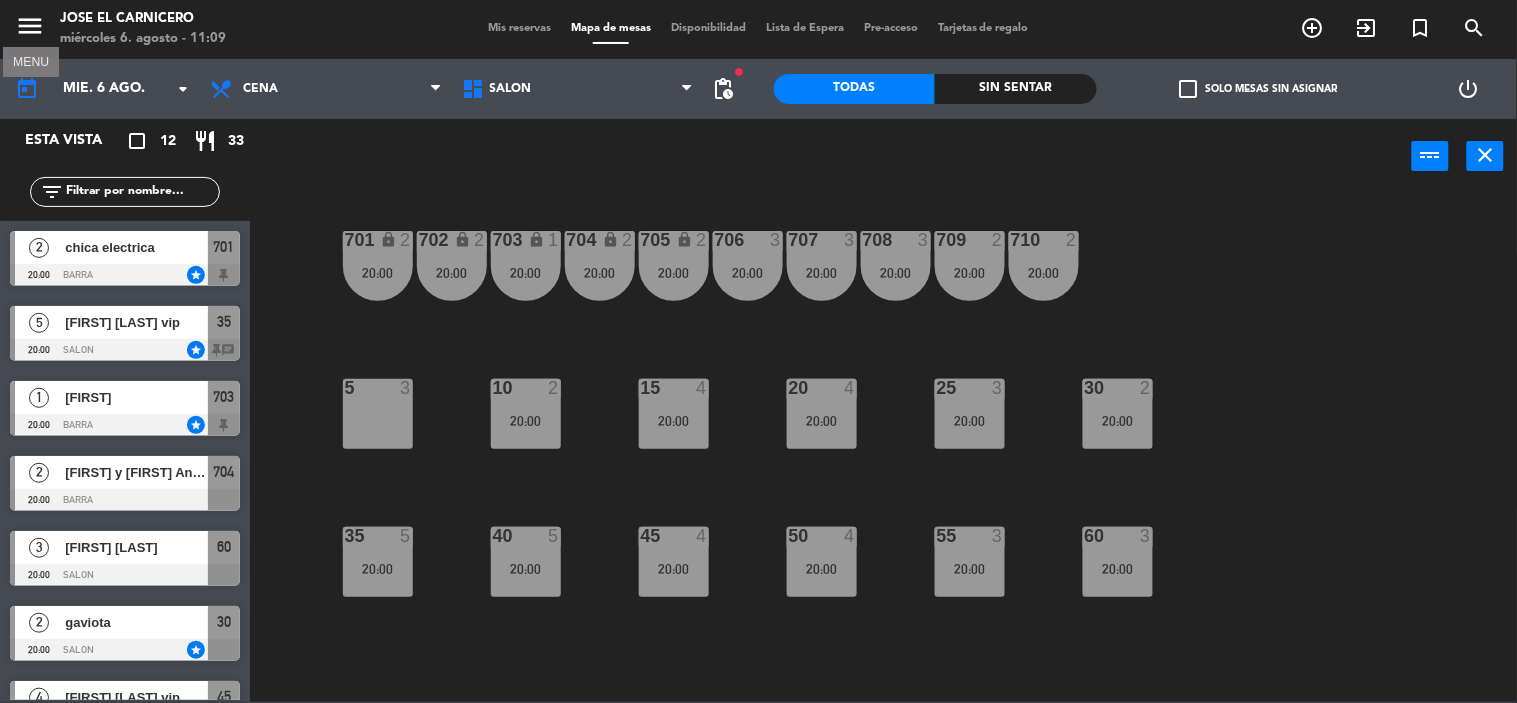 click on "menu" at bounding box center [30, 26] 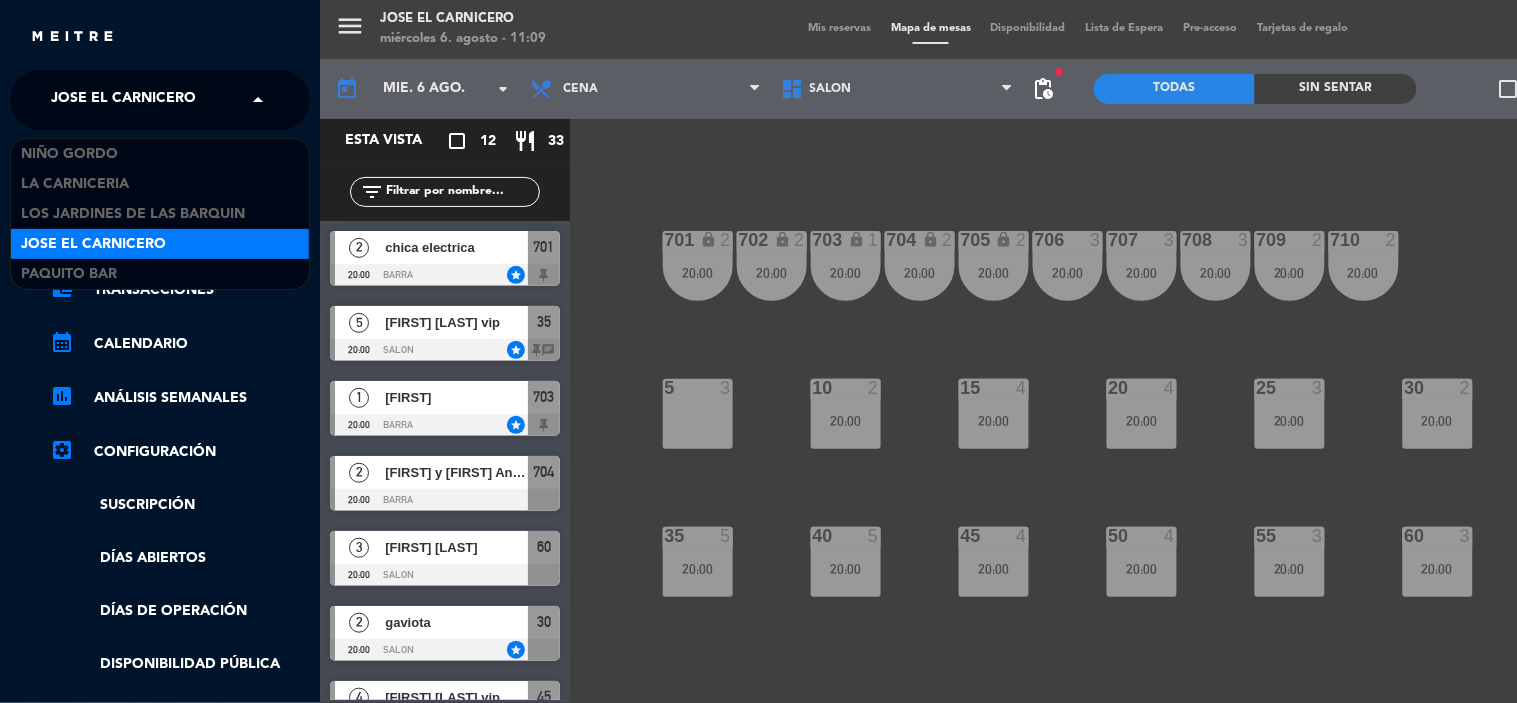 click on "Jose El Carnicero" 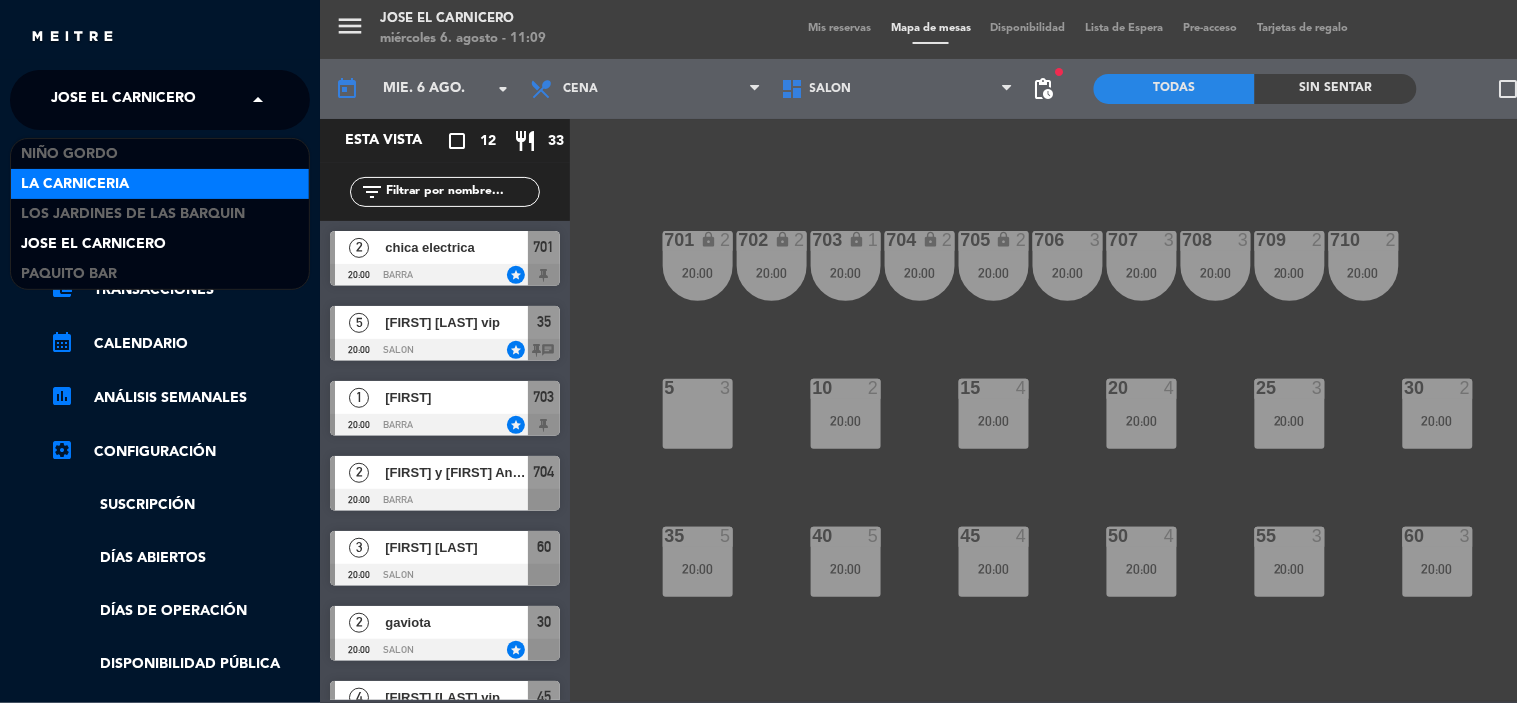 click on "La Carniceria" at bounding box center (160, 184) 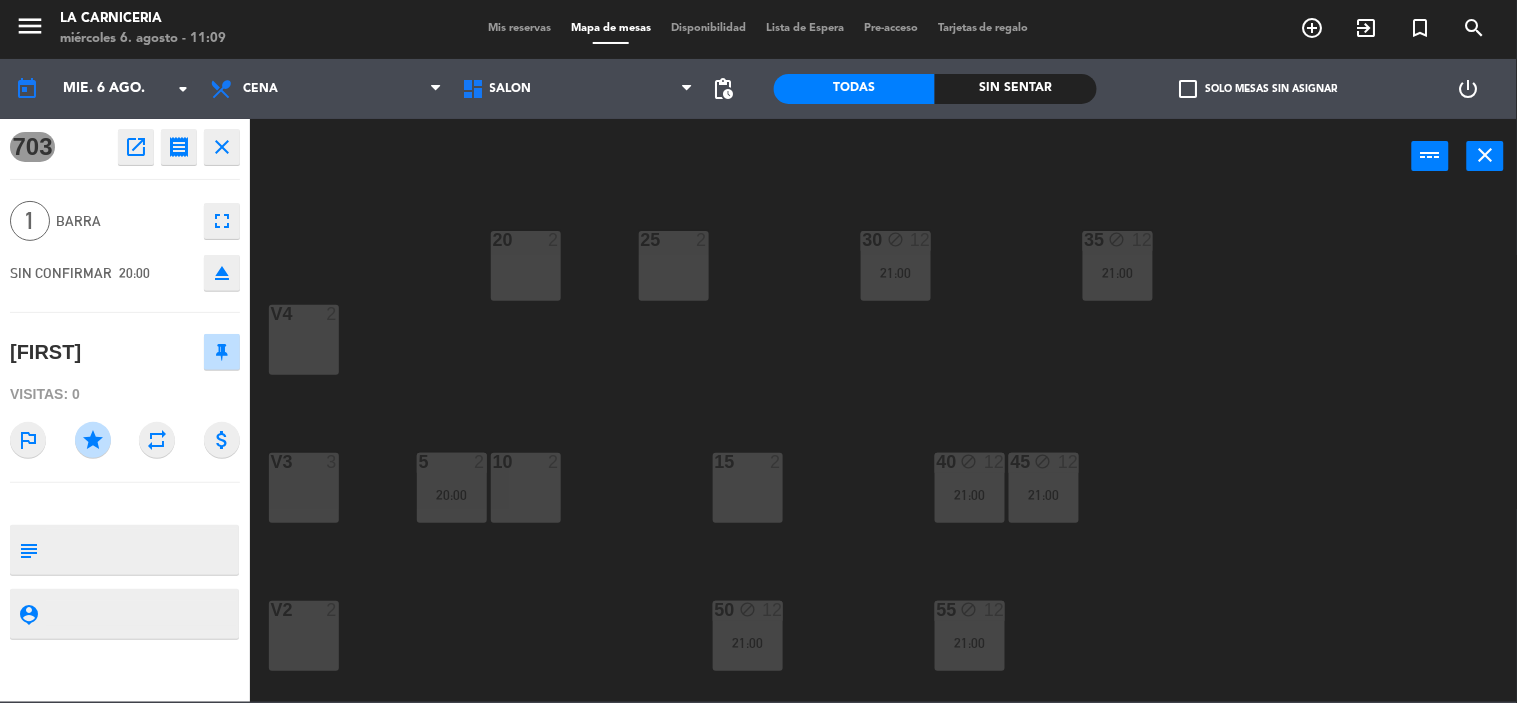 click on "close" 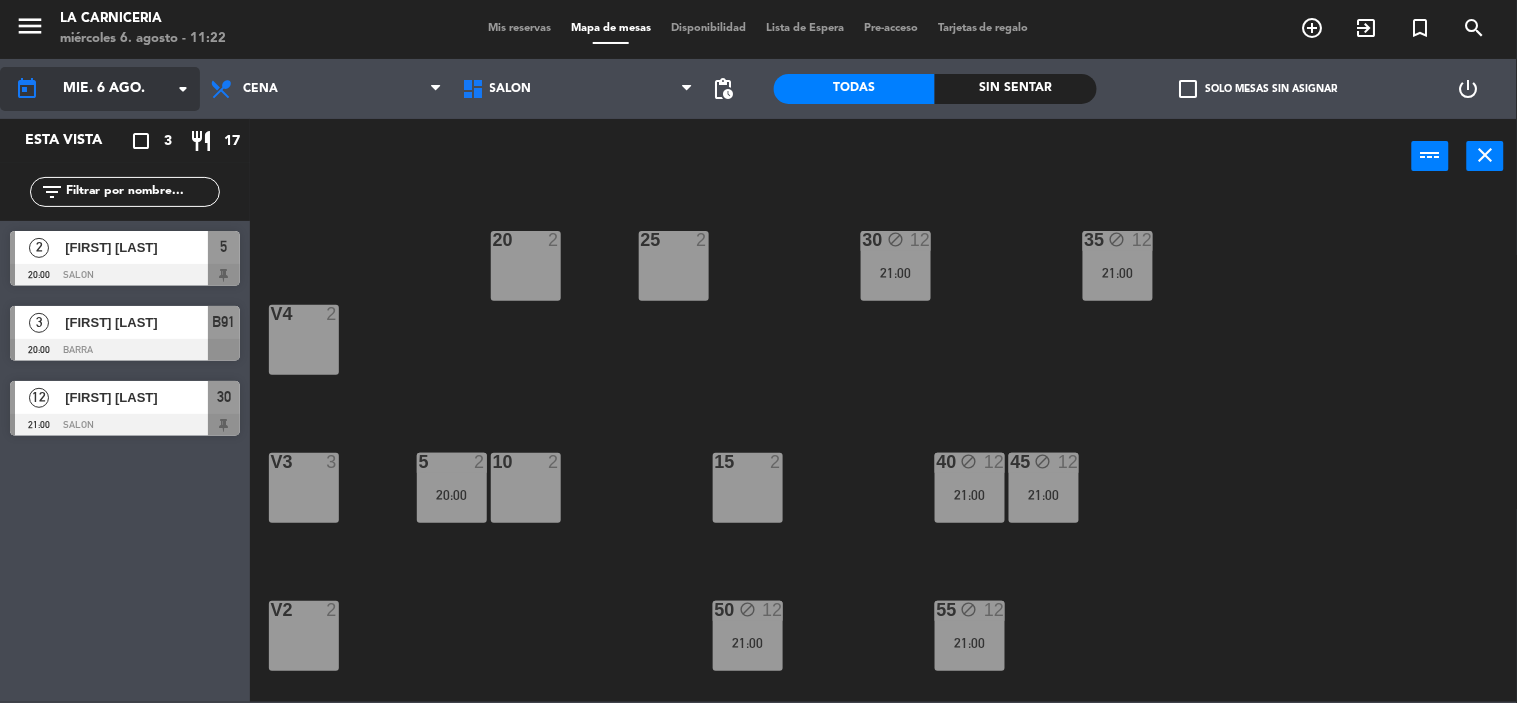 click on "today    mié. 6 ago. arrow_drop_down" 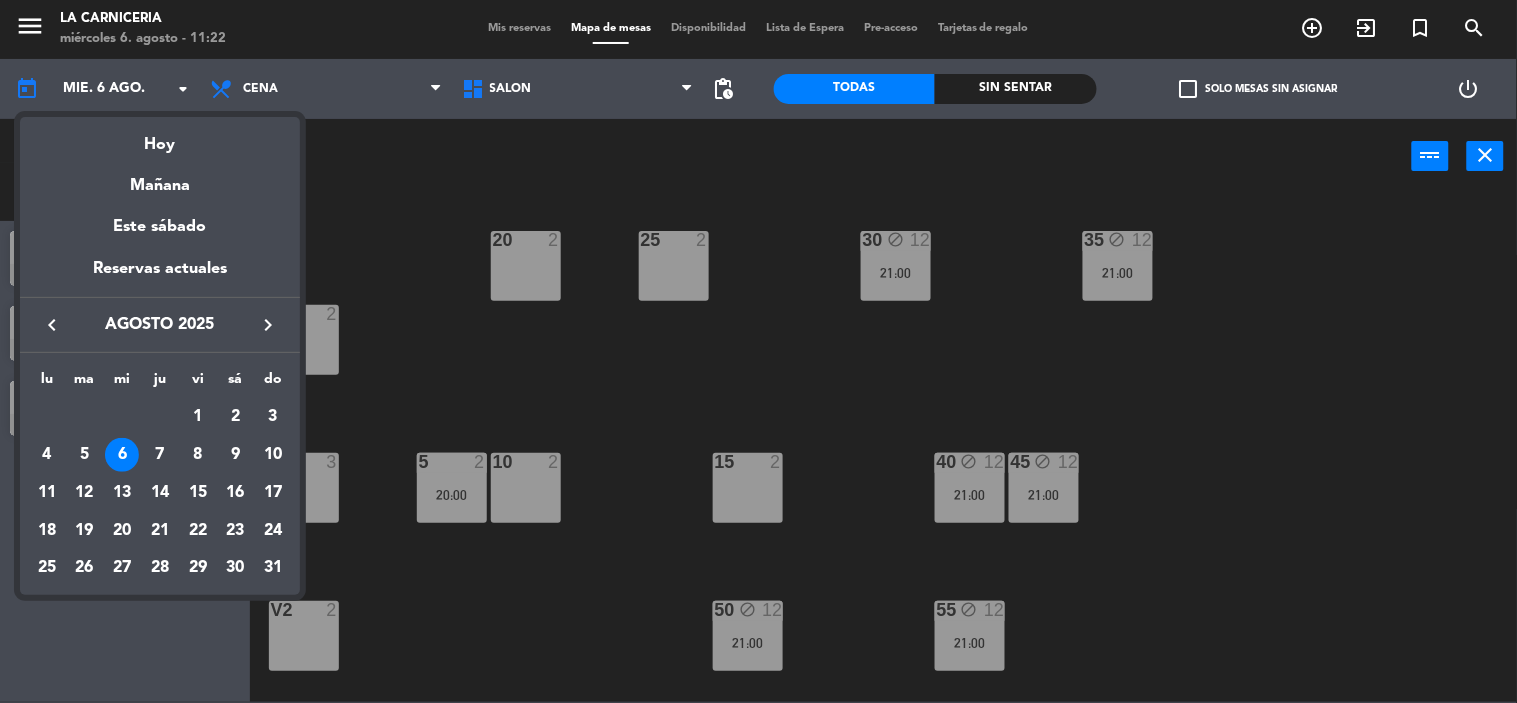 click at bounding box center [758, 351] 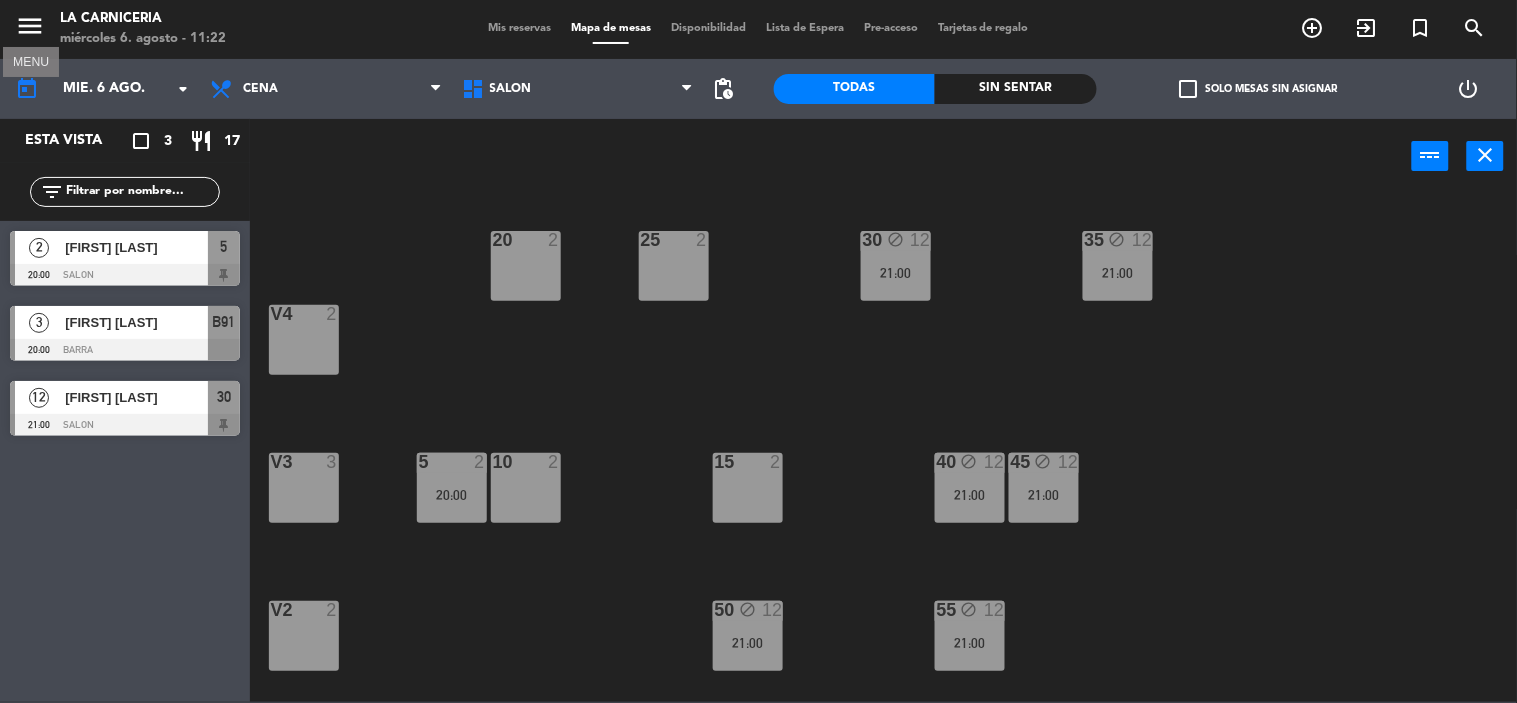 click on "menu" at bounding box center [30, 26] 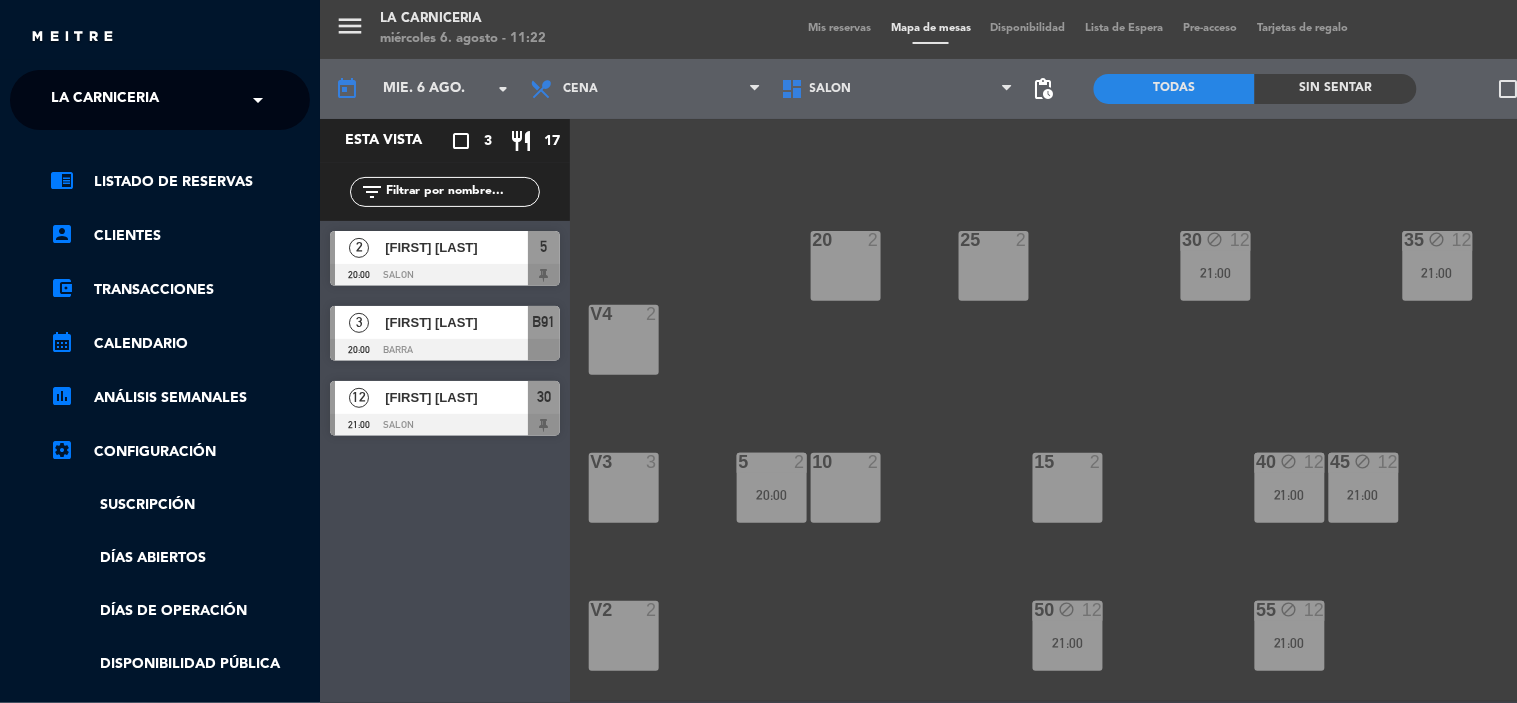 click on "× La Carniceria ×" 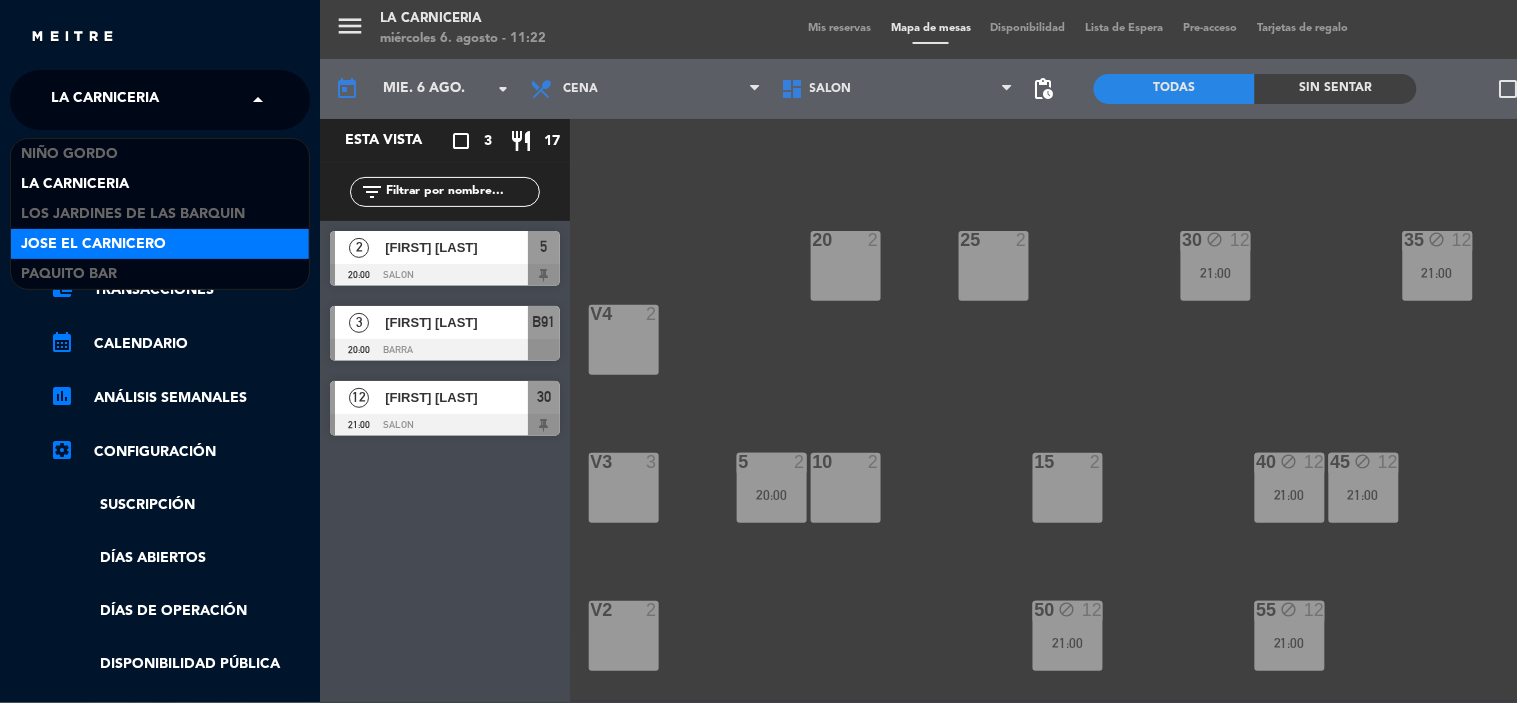 click on "Jose El Carnicero" at bounding box center (93, 244) 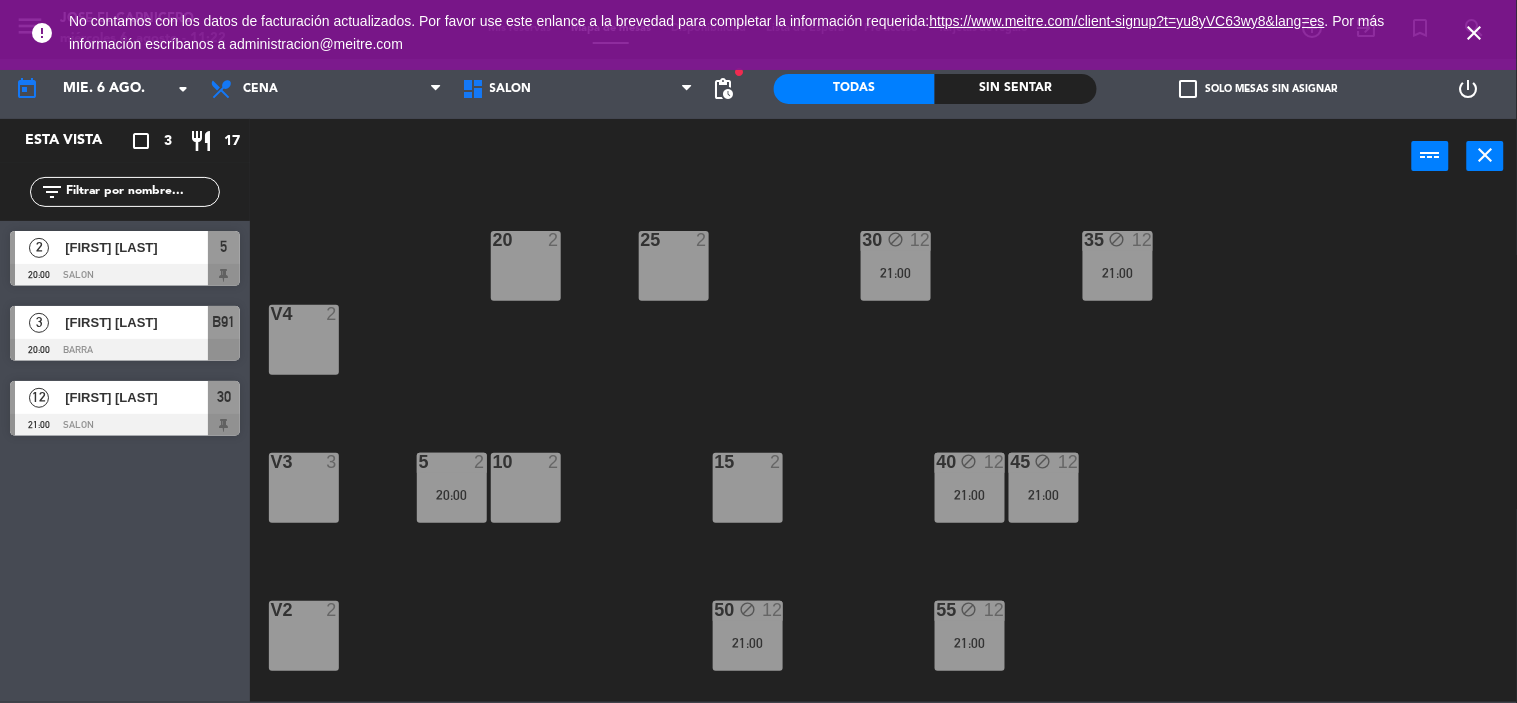 click on "close" at bounding box center (1475, 33) 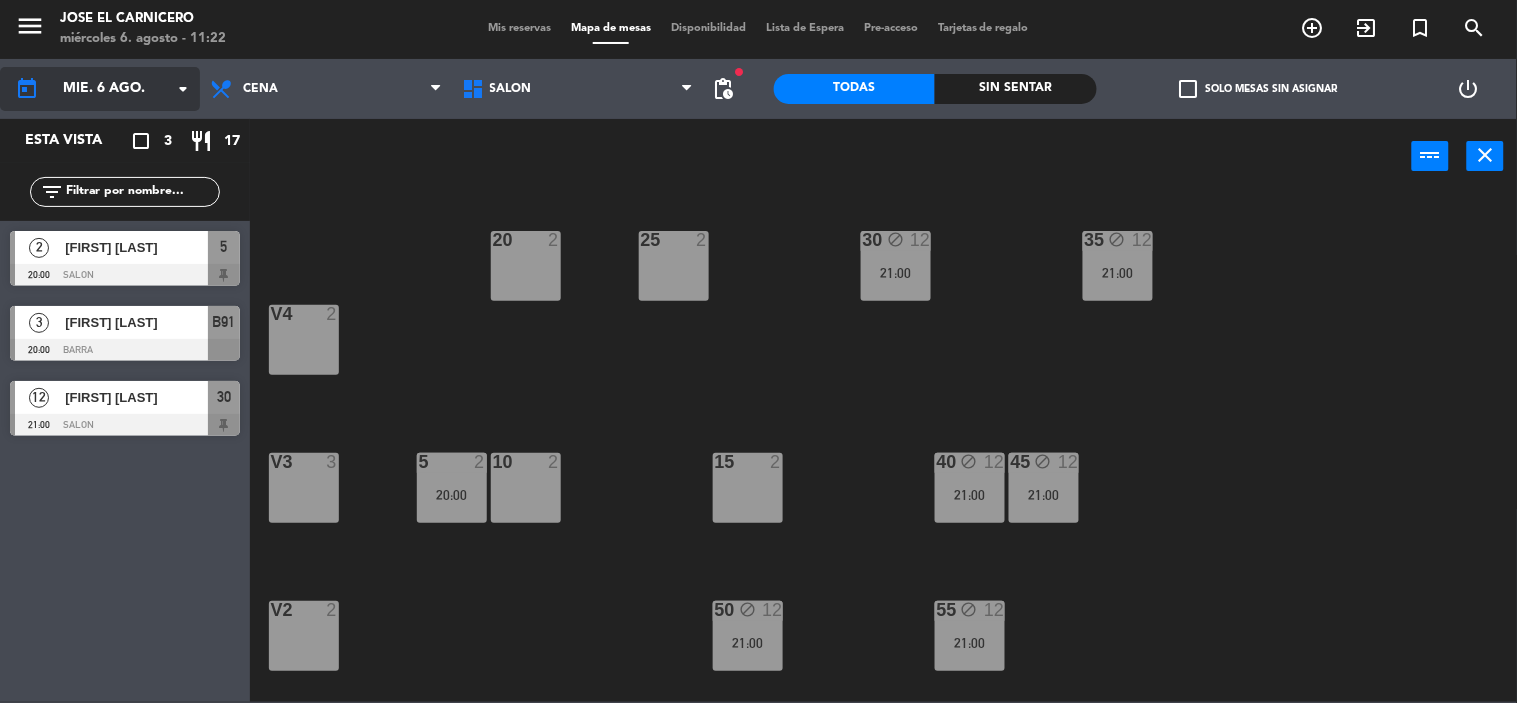 click on "mié. 6 ago." 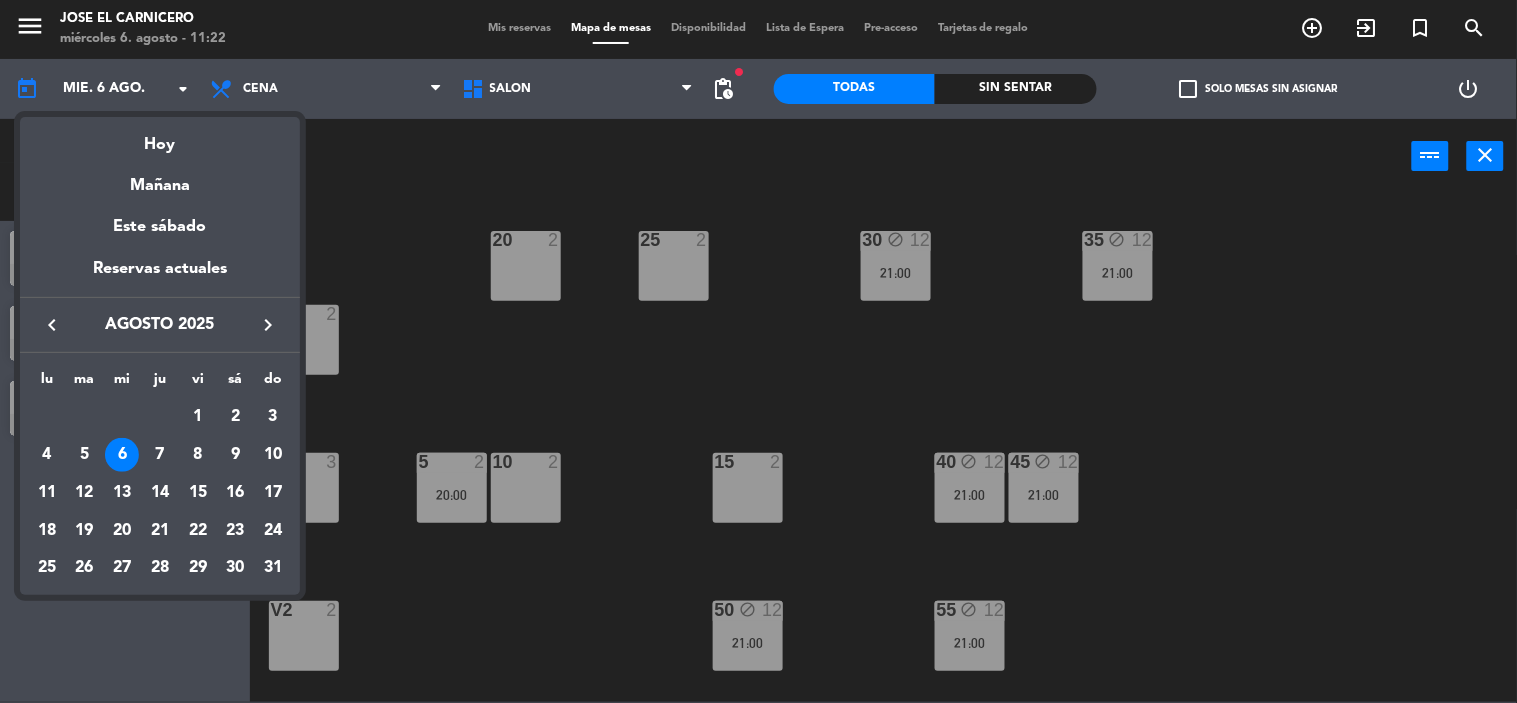click on "6" at bounding box center (122, 455) 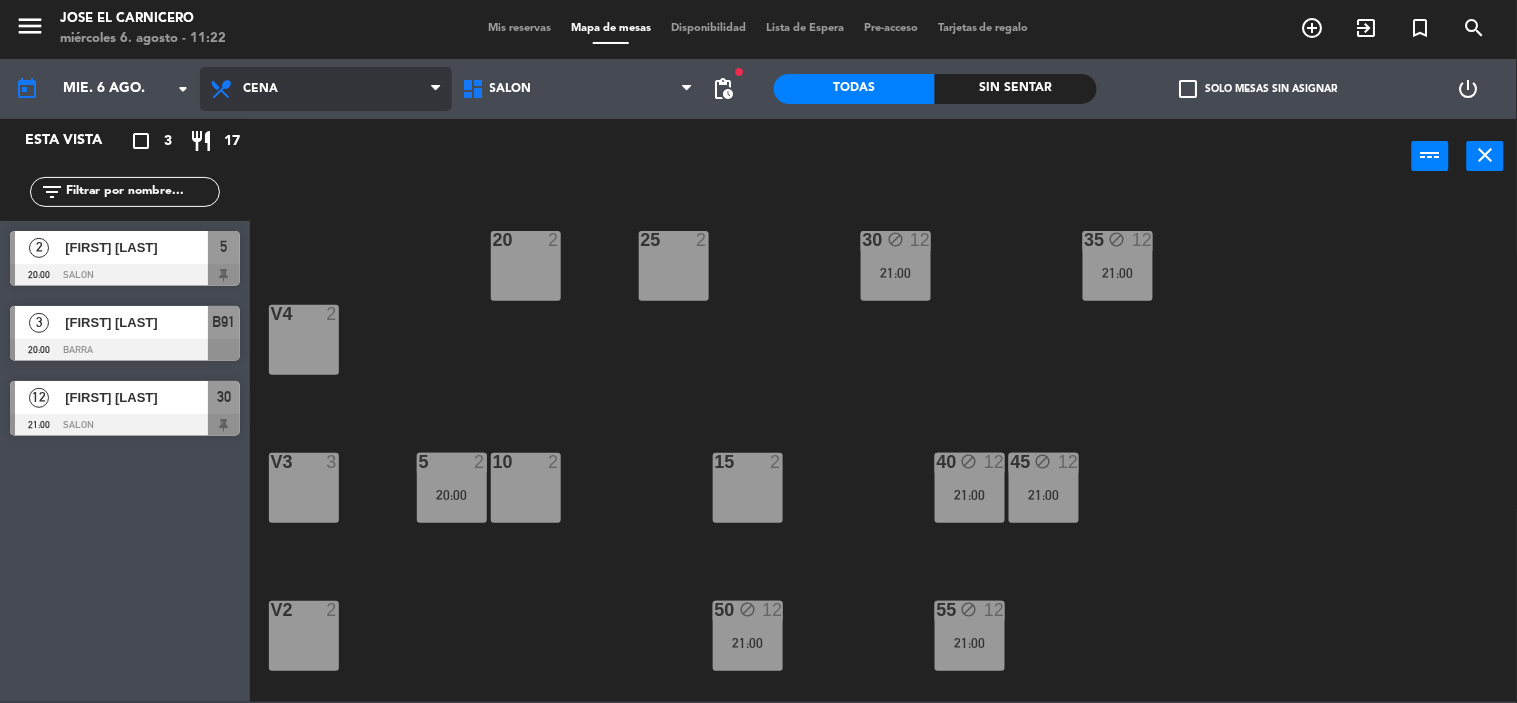 click on "Cena" at bounding box center [260, 89] 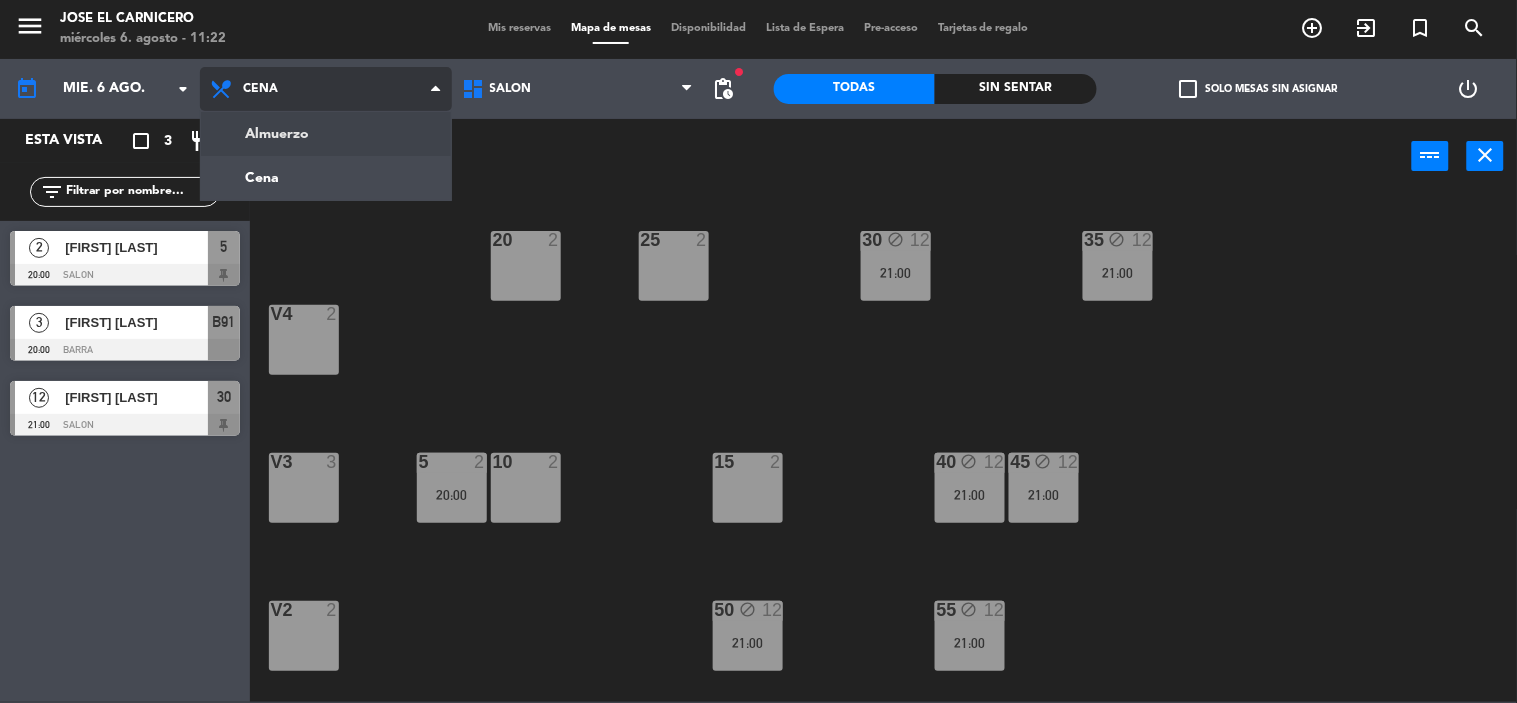 click on "menu  [FIRST] [LAST]   miércoles 6. agosto - 11:22   Mis reservas   Mapa de mesas   Disponibilidad   Lista de Espera   Pre-acceso   Tarjetas de regalo  add_circle_outline exit_to_app turned_in_not search today    mié. 6 ago. arrow_drop_down  Almuerzo  Cena  Cena  Almuerzo  Cena  SALON   SALON   SALON  fiber_manual_record pending_actions  Todas  Sin sentar  check_box_outline_blank   Solo mesas sin asignar   power_settings_new   Esta vista   crop_square  3  restaurant  17 filter_list  2   [FIRST] [LAST]   20:00   SALON  5  3   [FIRST] [LAST]   20:00   BARRA  B91  12   [FIRST] [LAST]   21:00   SALON  30 power_input close 20  2  25  2  30 block  12   21:00  35 block  12   21:00  V4  2  5  2   20:00  10  2  15  2  40 block  12   21:00  45 block  12   21:00  V3  3  50 block  12   21:00  55 block  12   21:00  V2  2  V1  3  B91  3   20:00  B92  3   20:00  B93  3   20:00  B94 lock  1  B95 lock  1" 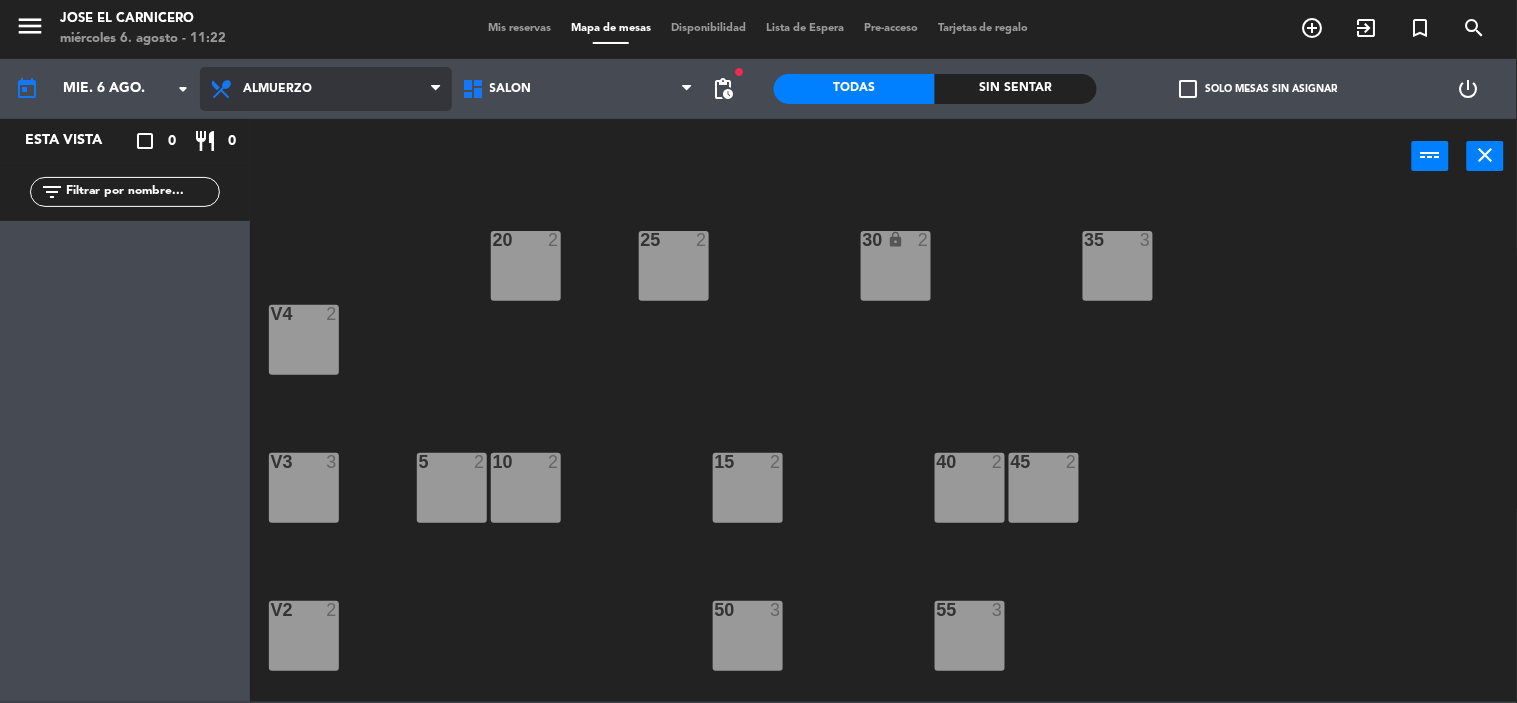 click on "Almuerzo" at bounding box center [326, 89] 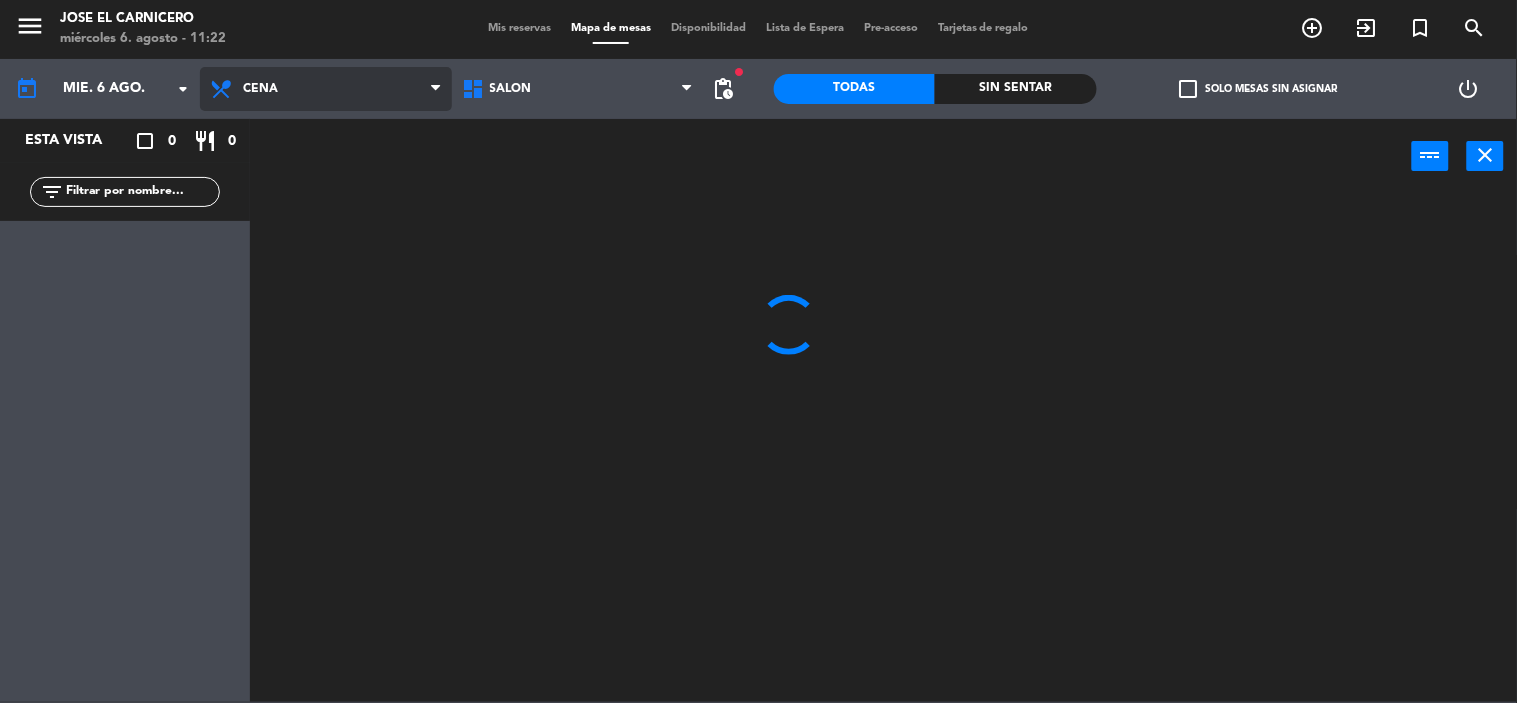 click on "menu  [FIRST] [LAST]   miércoles 6. agosto - 11:22   Mis reservas   Mapa de mesas   Disponibilidad   Lista de Espera   Pre-acceso   Tarjetas de regalo  add_circle_outline exit_to_app turned_in_not search today    mié. 6 ago. arrow_drop_down  Almuerzo  Cena  Cena  Almuerzo  Cena  SALON   SALON   SALON  fiber_manual_record pending_actions  Todas  Sin sentar  check_box_outline_blank   Solo mesas sin asignar   power_settings_new   Esta vista   crop_square  0  restaurant  0 filter_list power_input close" 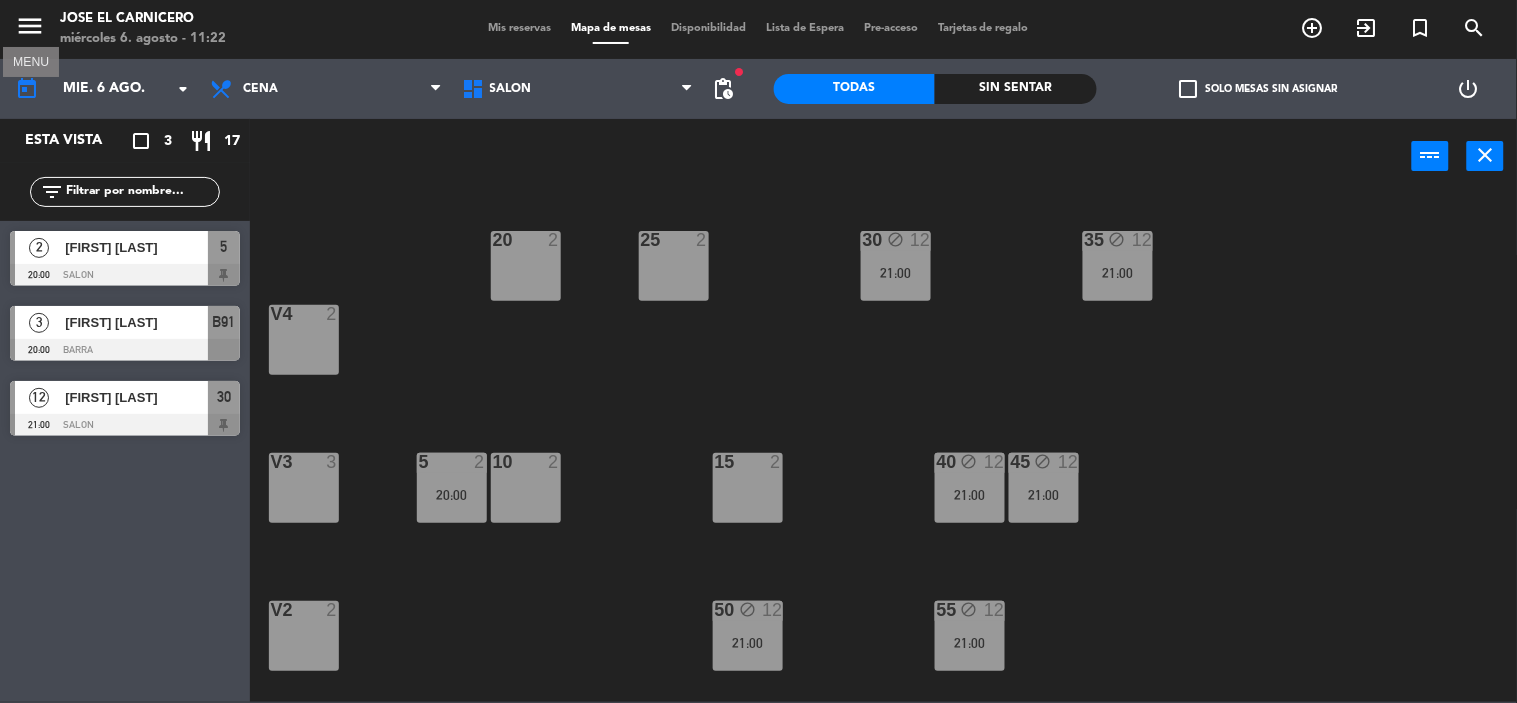click on "menu" at bounding box center [30, 26] 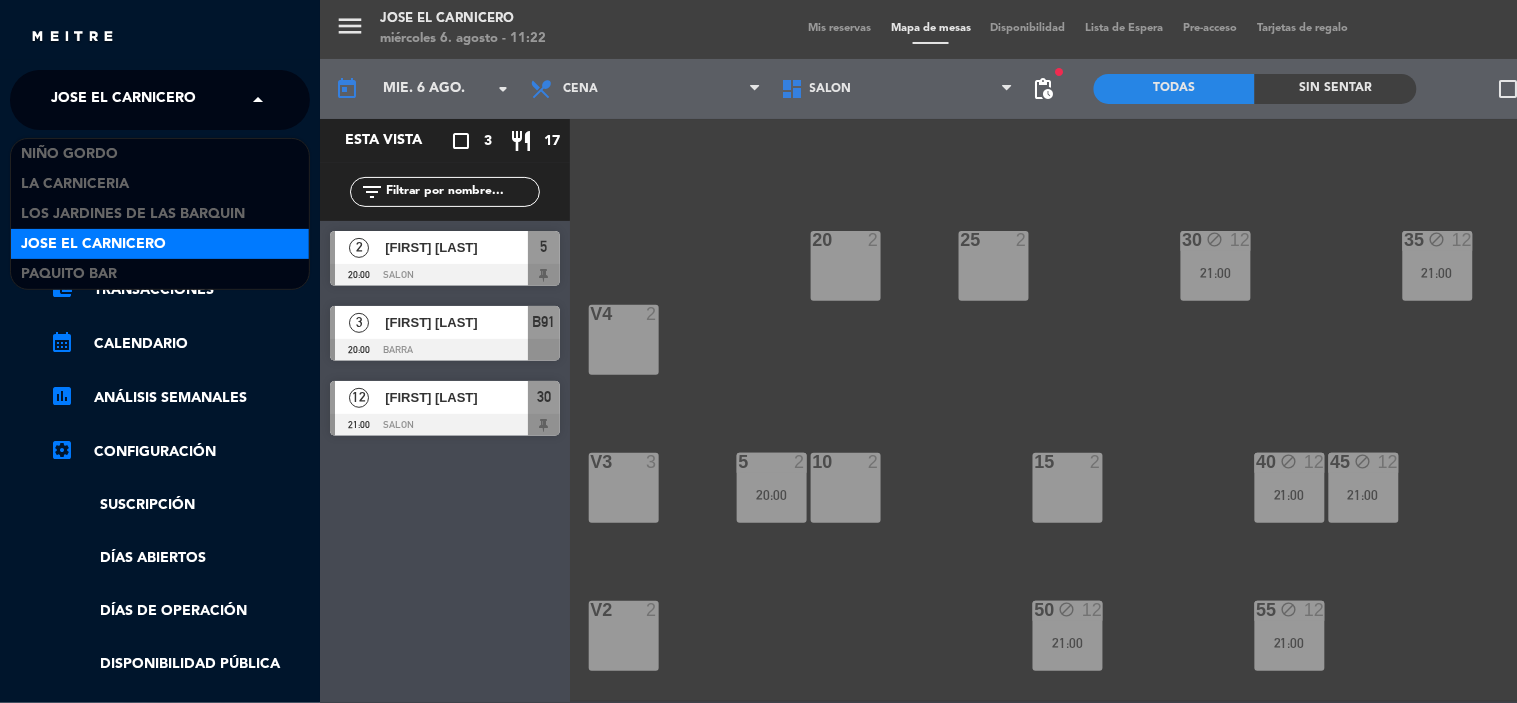 click on "Jose El Carnicero" 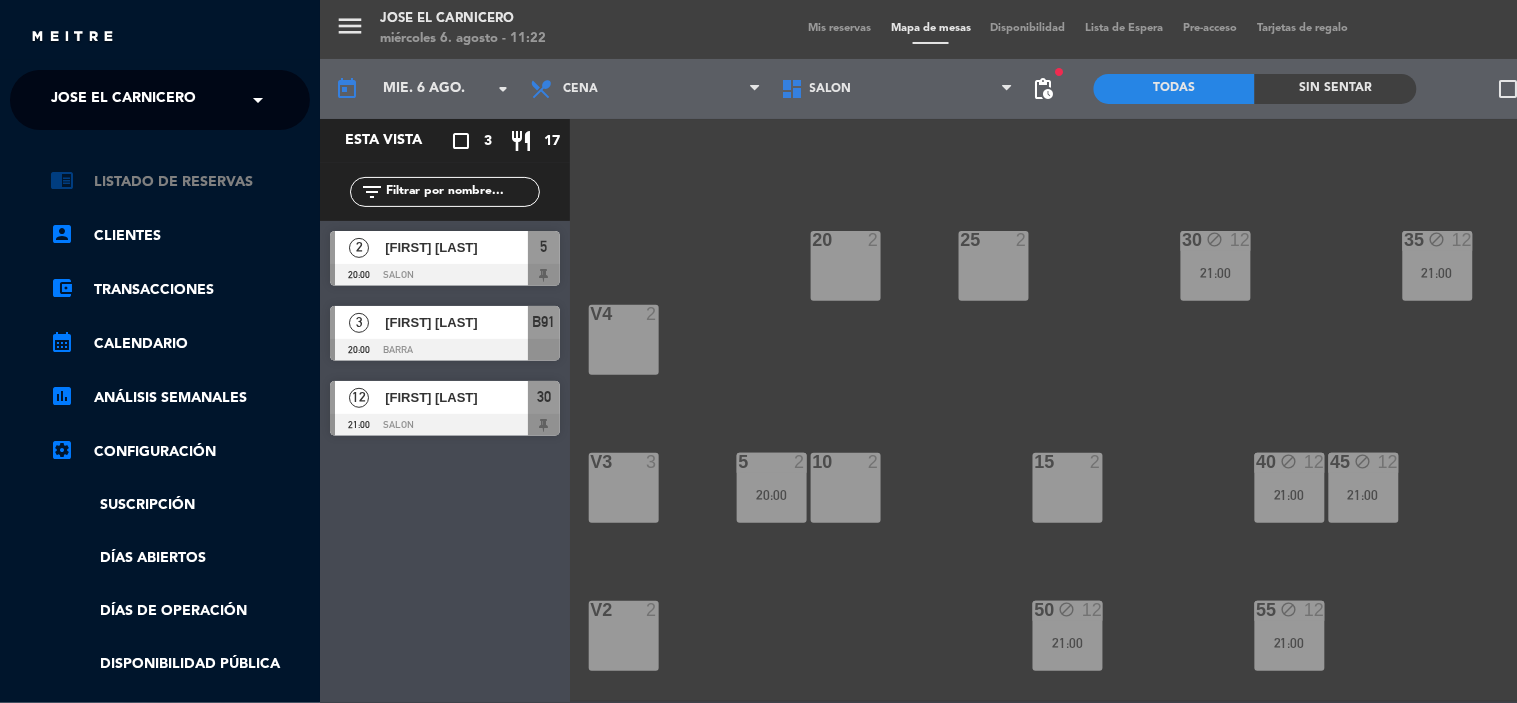 click on "chrome_reader_mode   Listado de Reservas" 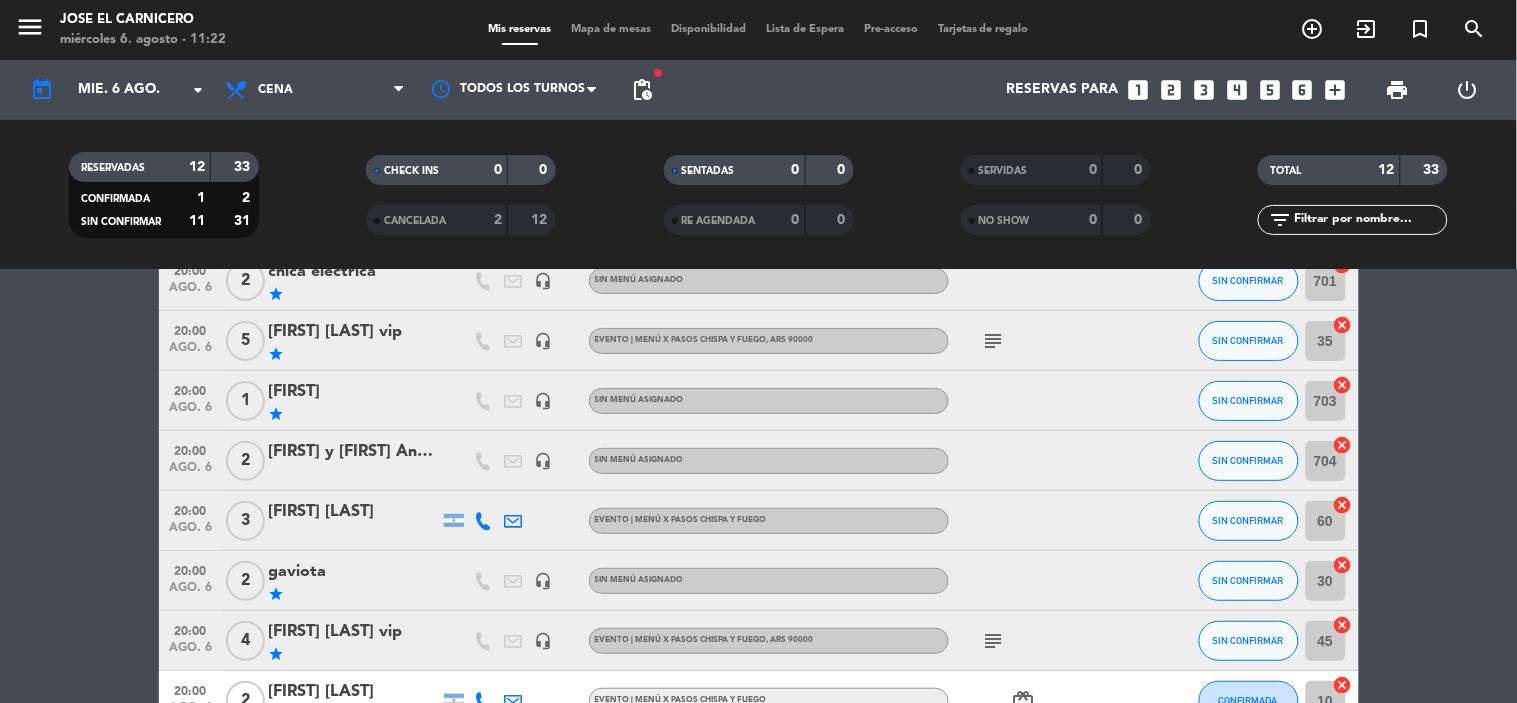 scroll, scrollTop: 222, scrollLeft: 0, axis: vertical 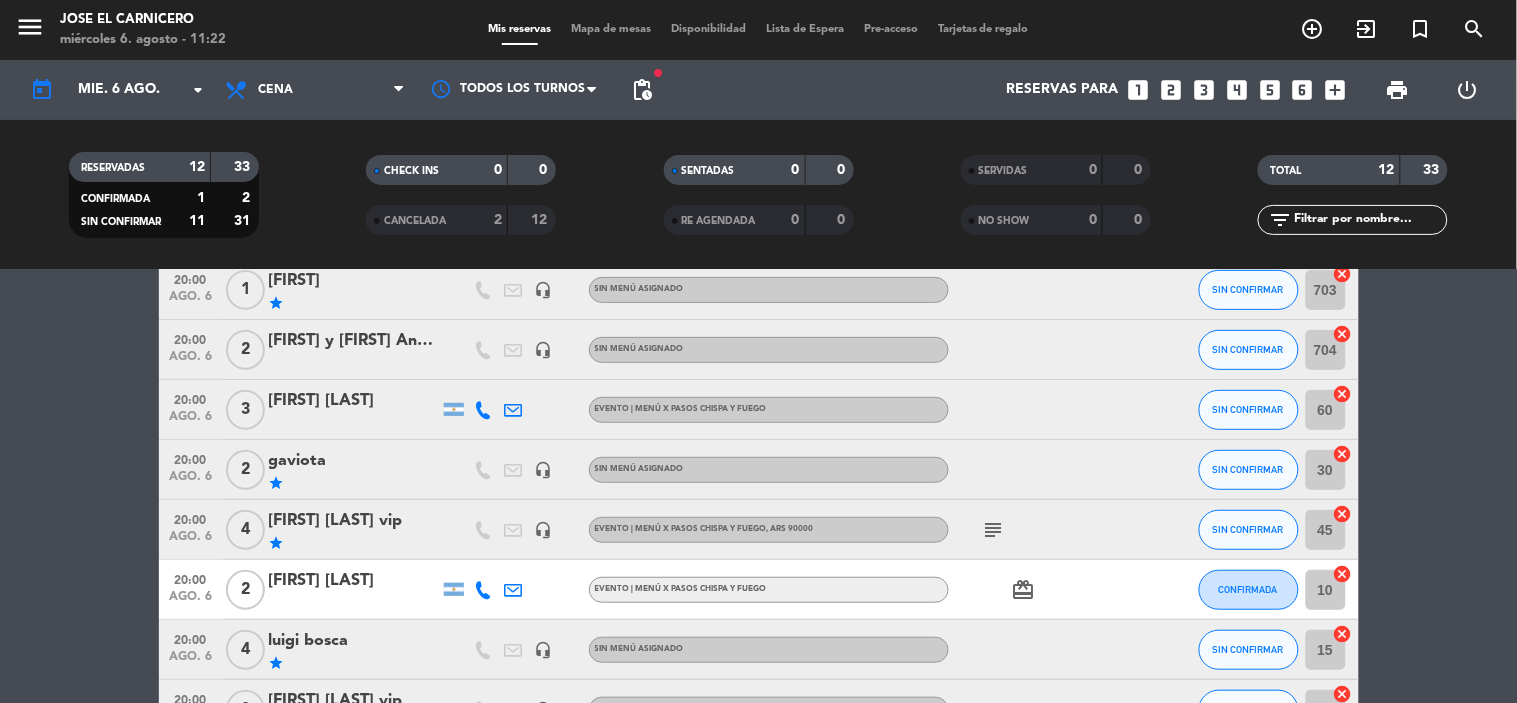 click on "[FIRST] [LAST] vip" 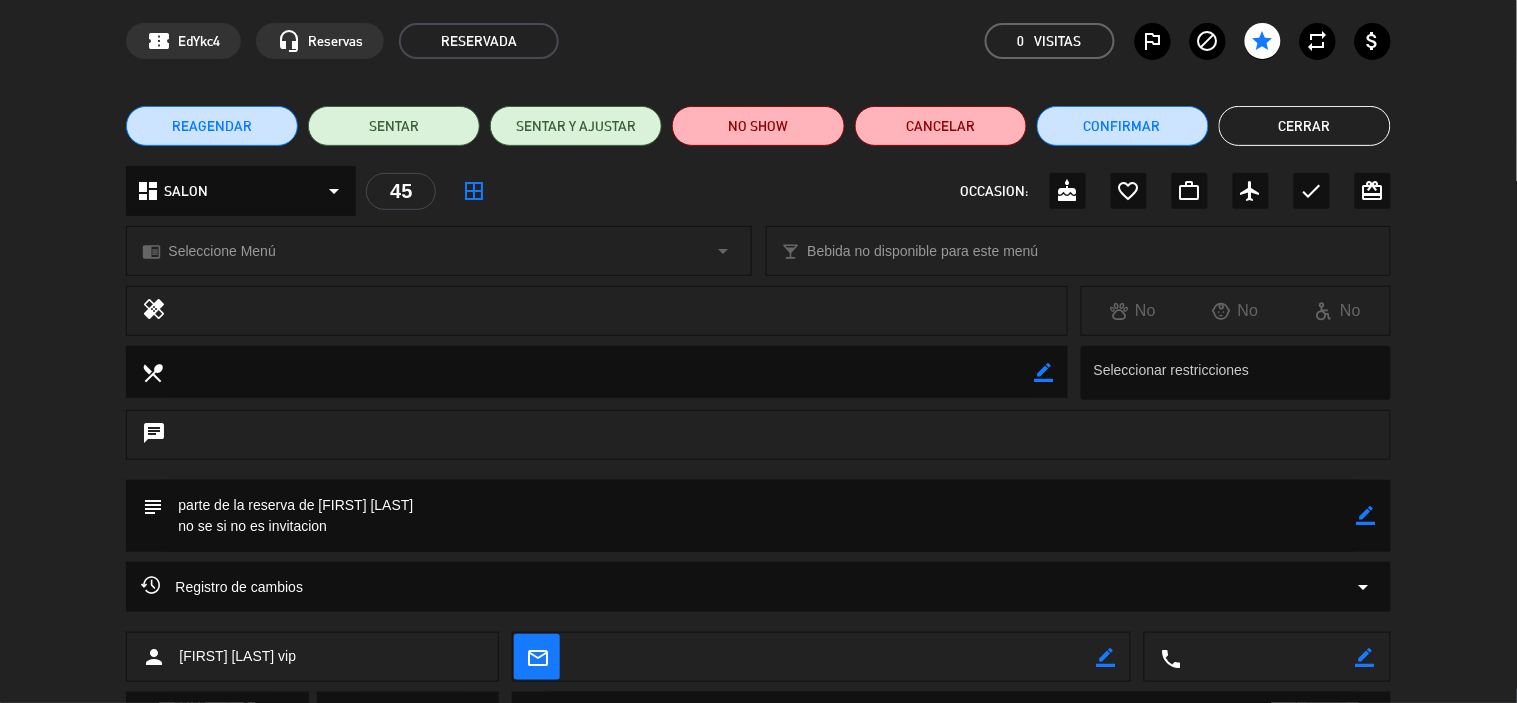 scroll, scrollTop: 111, scrollLeft: 0, axis: vertical 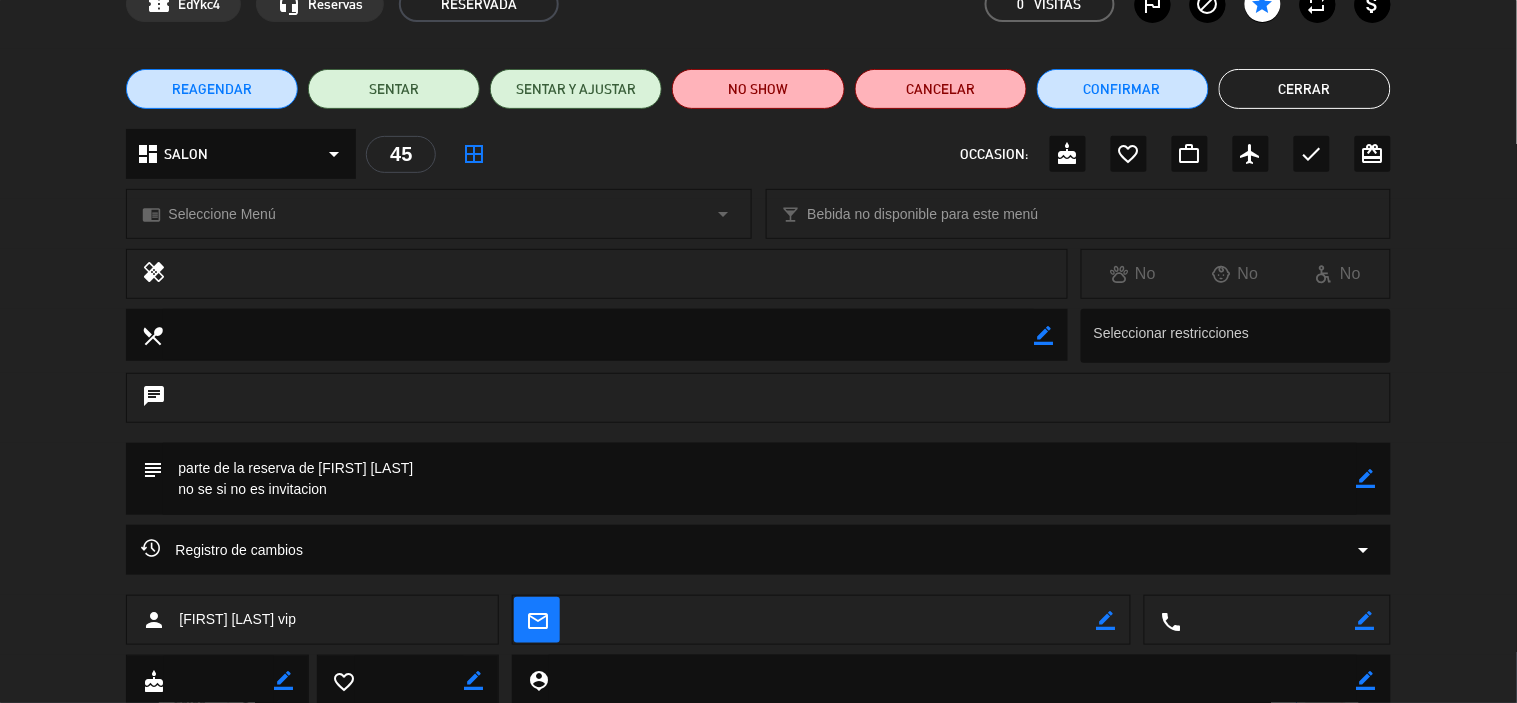 click 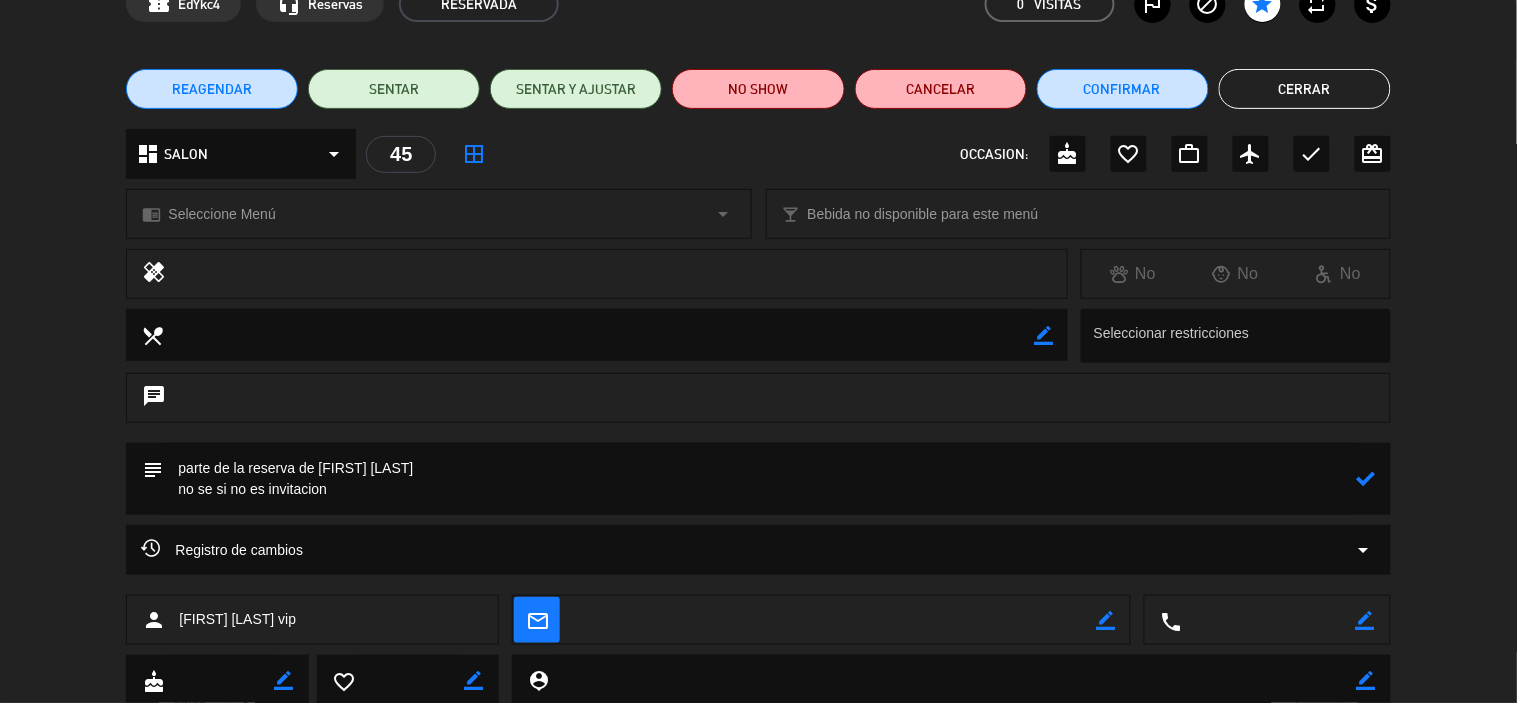 drag, startPoint x: 336, startPoint y: 487, endPoint x: 285, endPoint y: 481, distance: 51.351727 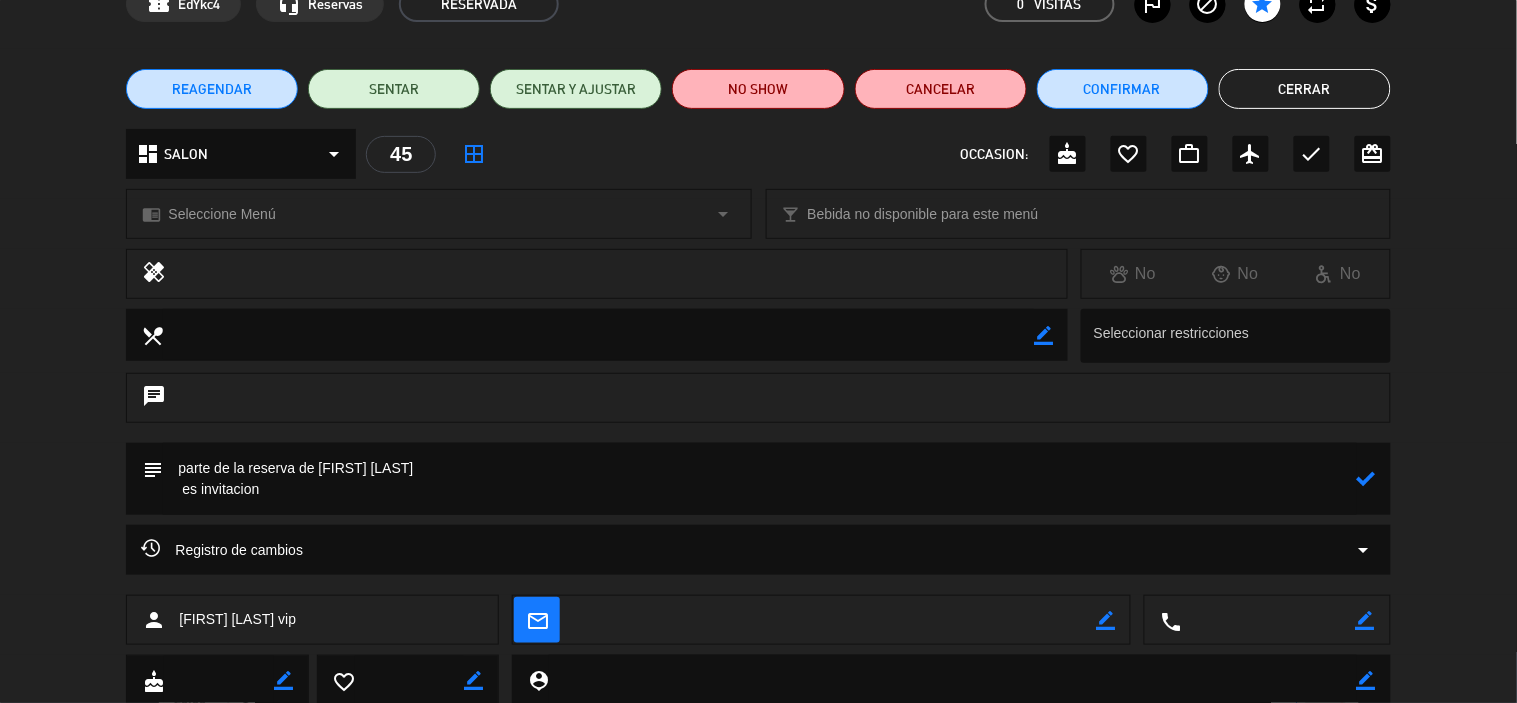 type on "parte de la reserva de [FIRST] [LAST]
es invitacion" 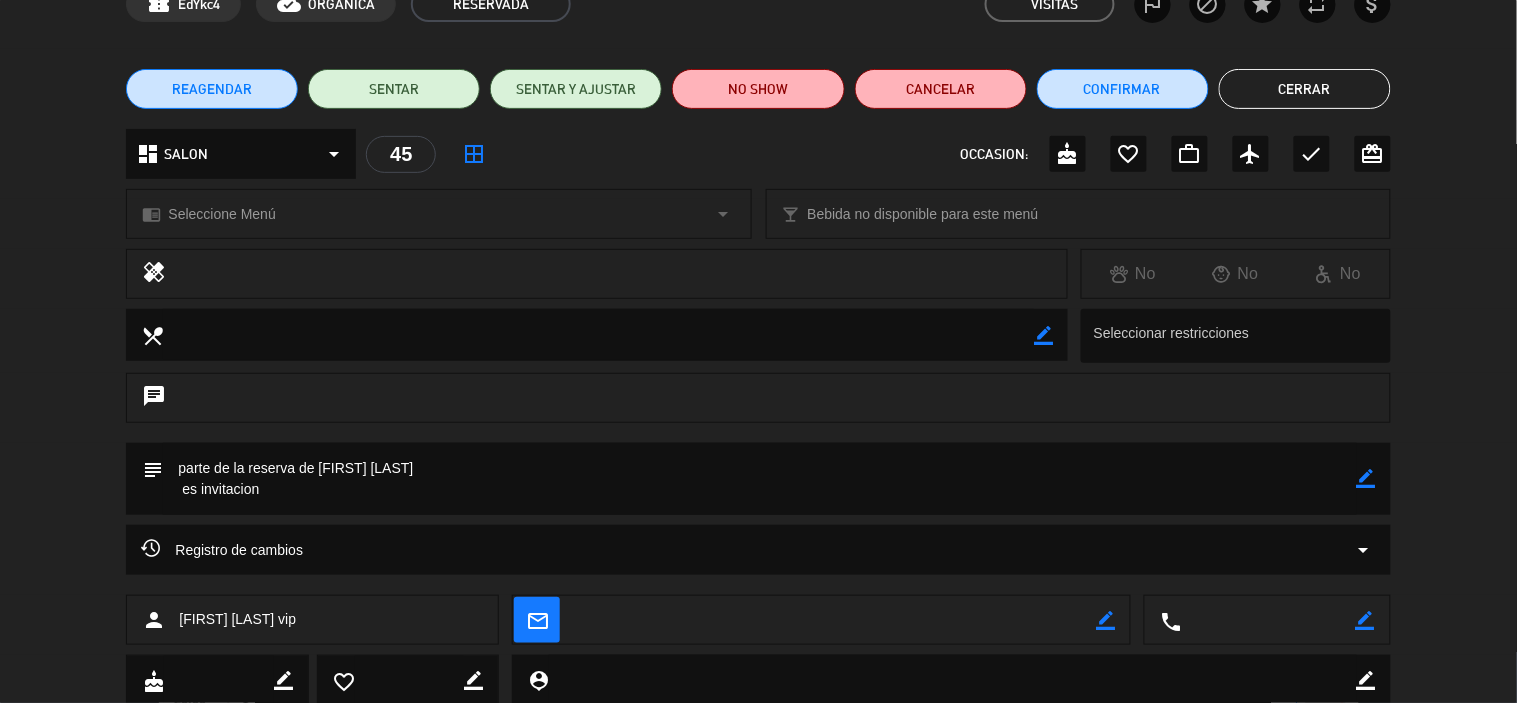click on "Cerrar" 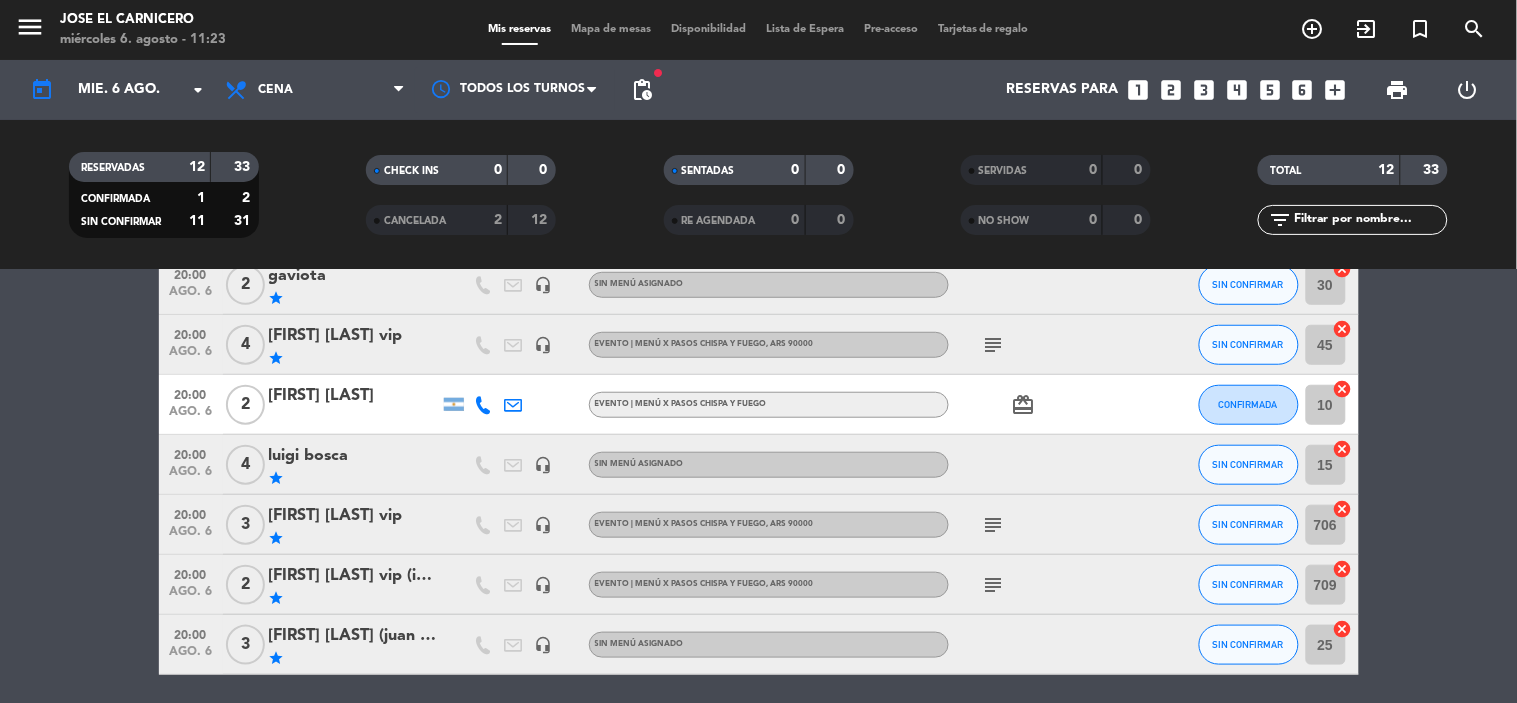 scroll, scrollTop: 444, scrollLeft: 0, axis: vertical 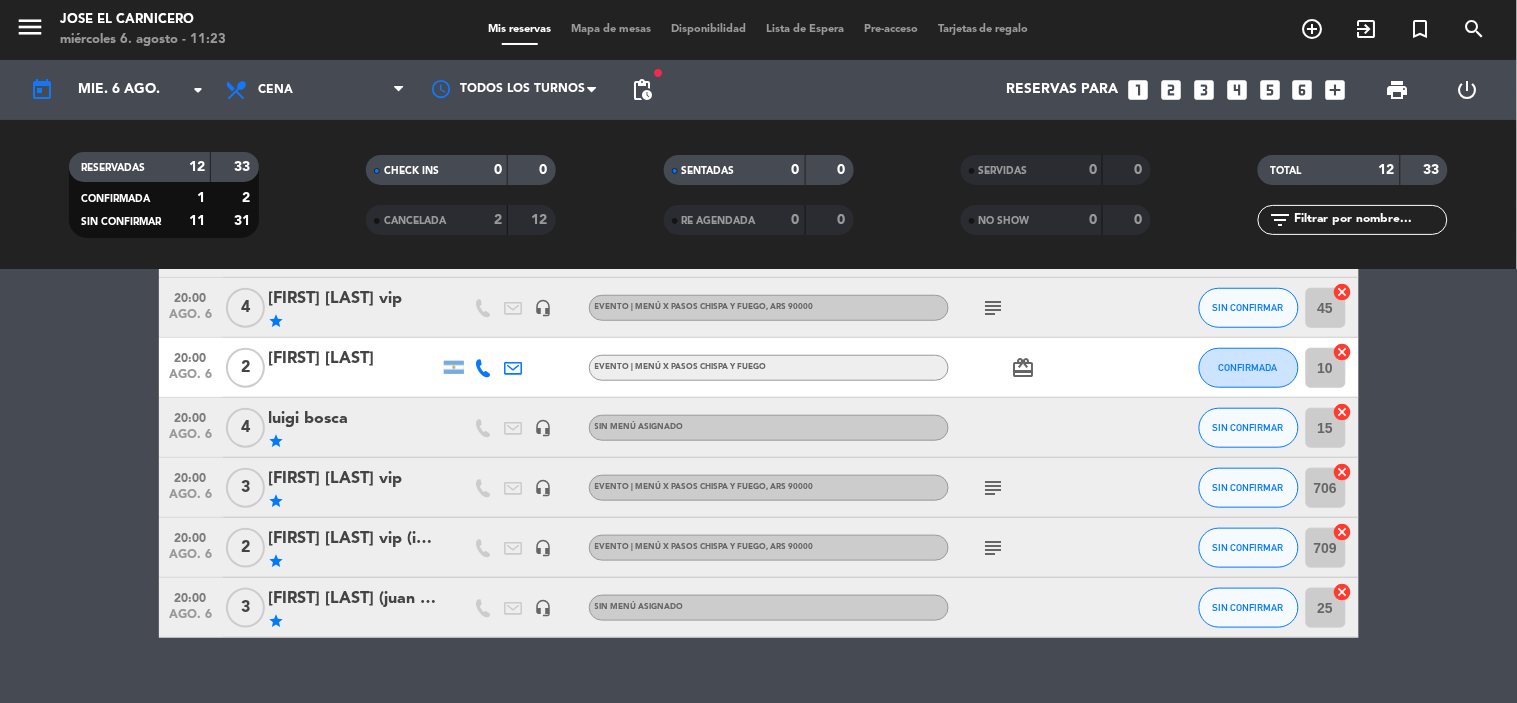 click on "[FIRST] [LAST] vip" 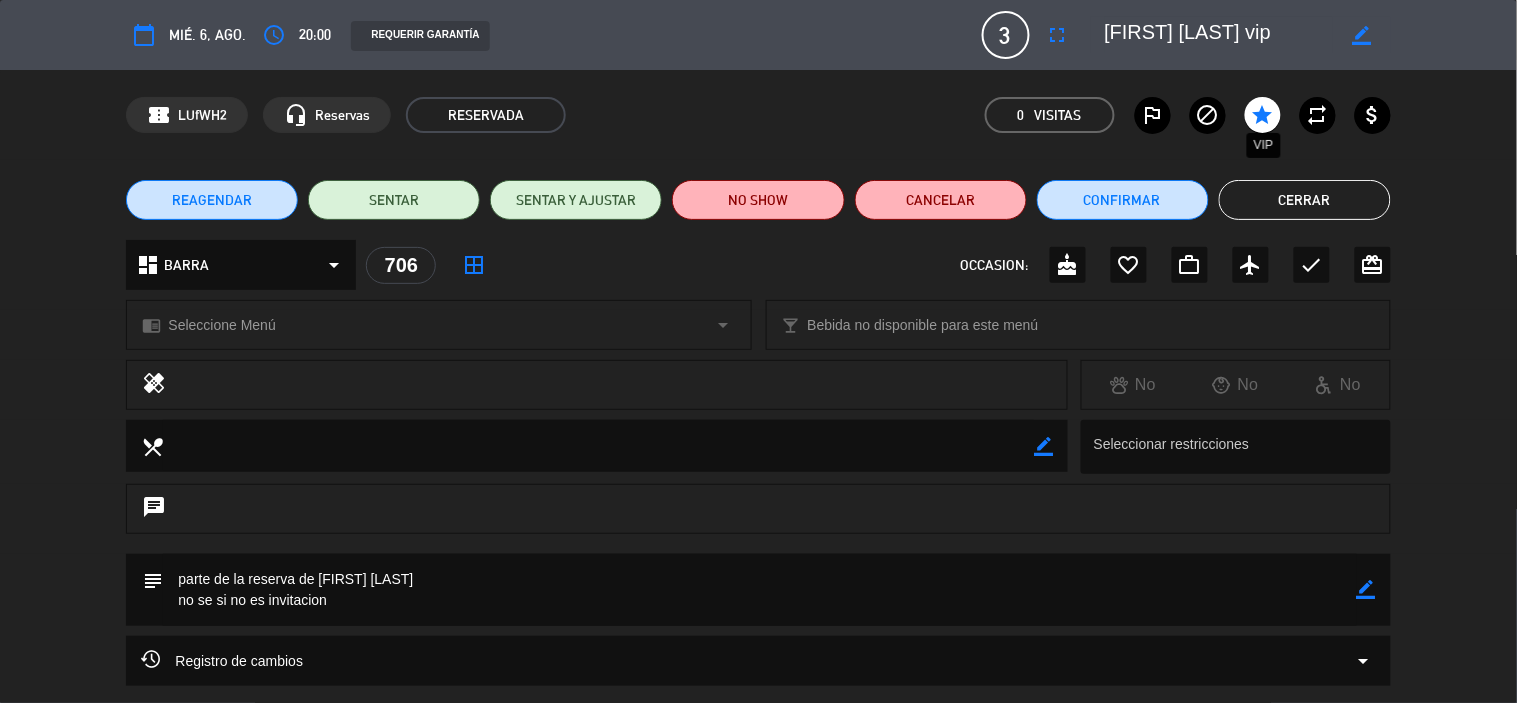 click on "star" 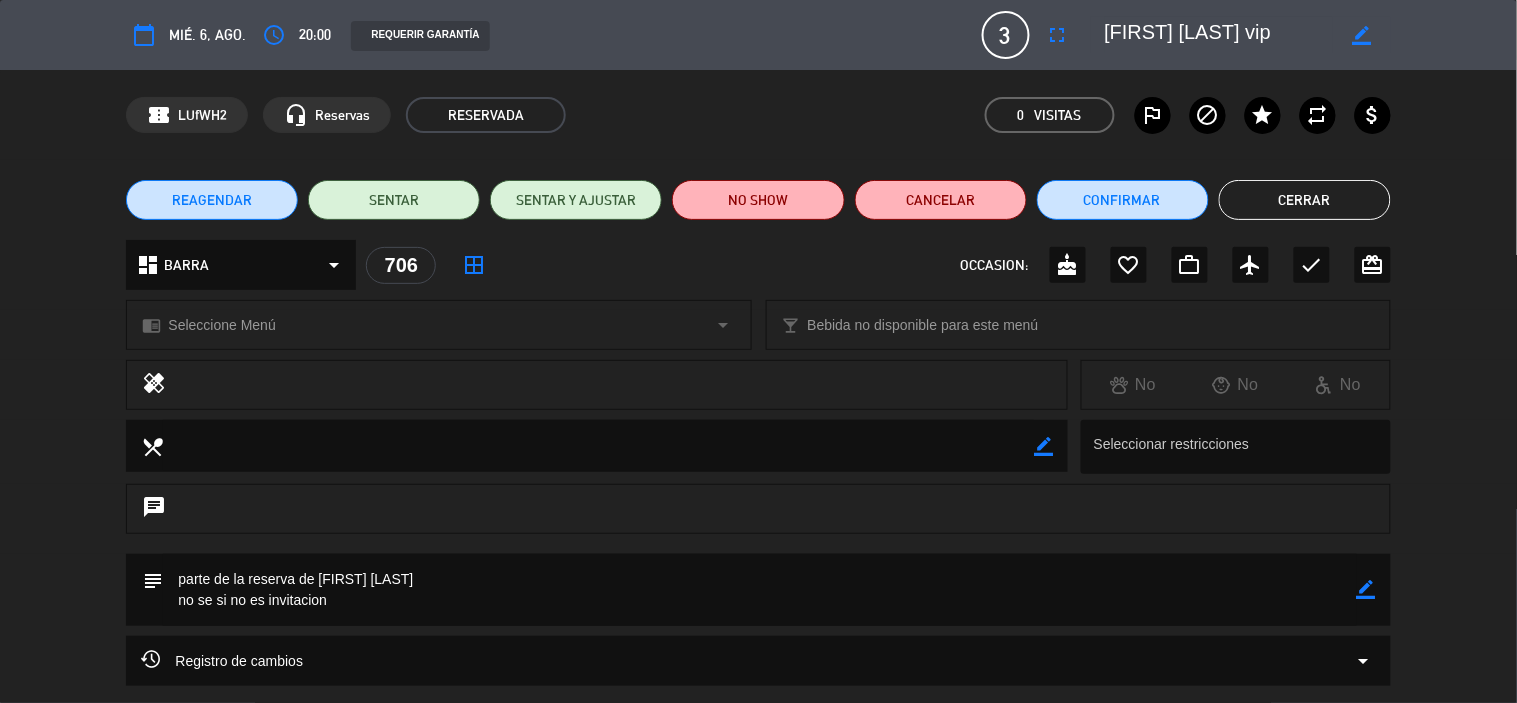 click on "Cerrar" 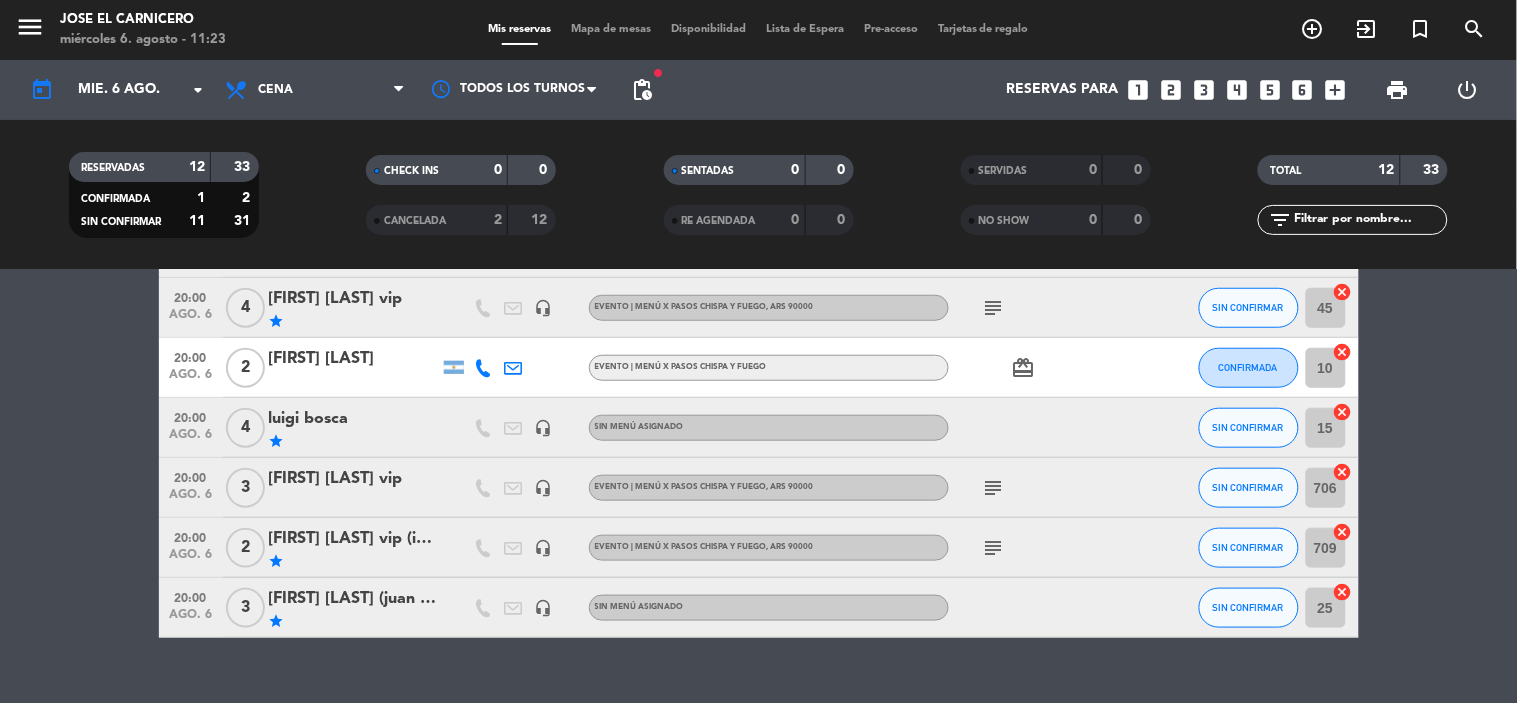 click on "[FIRST] [LAST] (juan donofrio)" 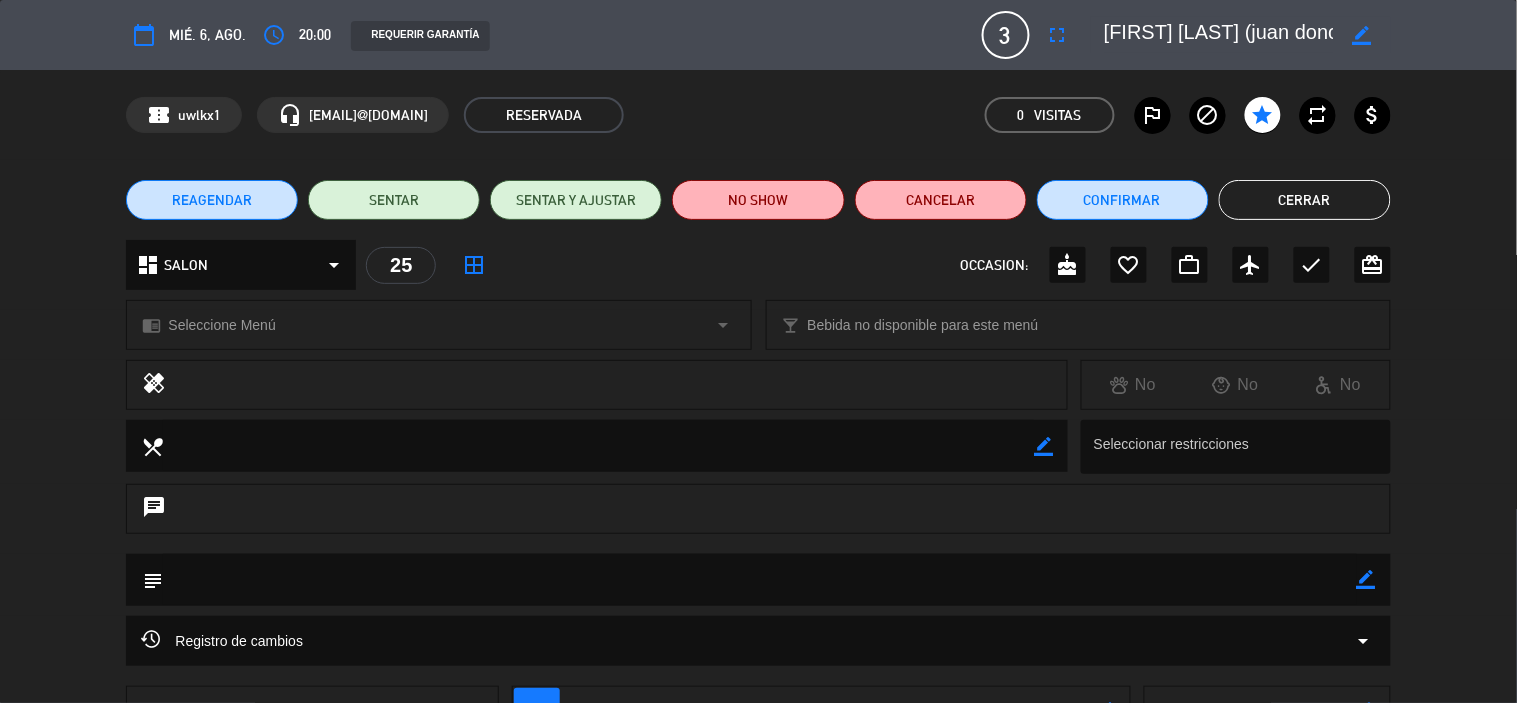 click on "star" 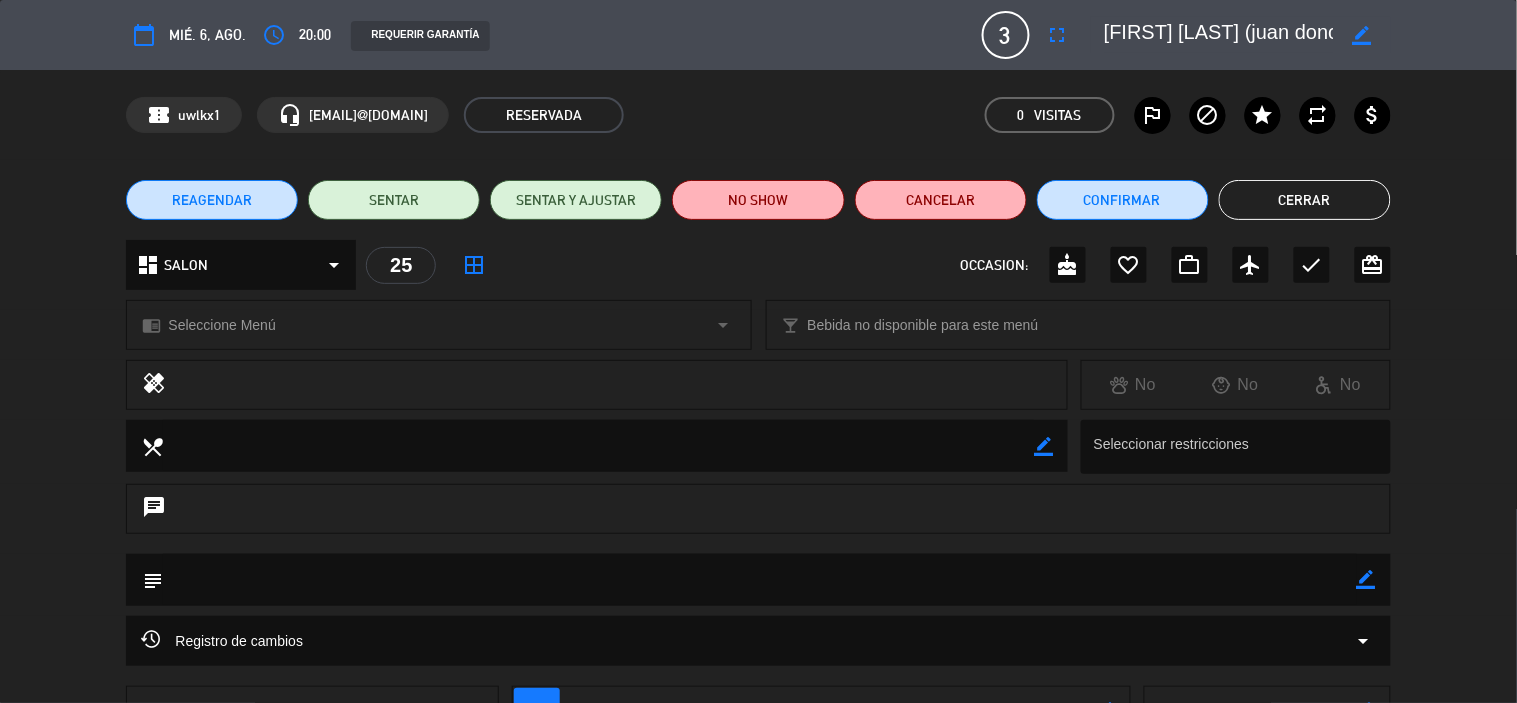 click on "Cerrar" 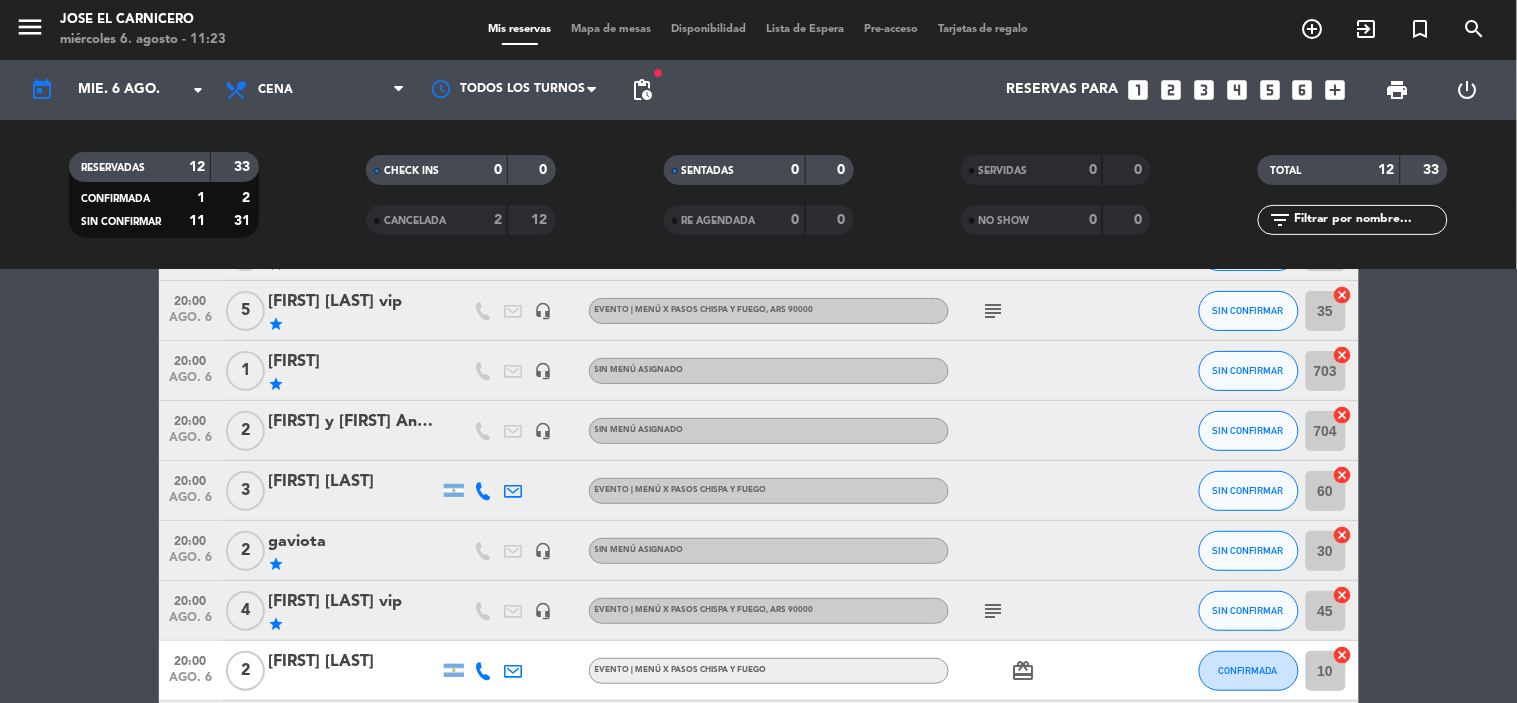 scroll, scrollTop: 111, scrollLeft: 0, axis: vertical 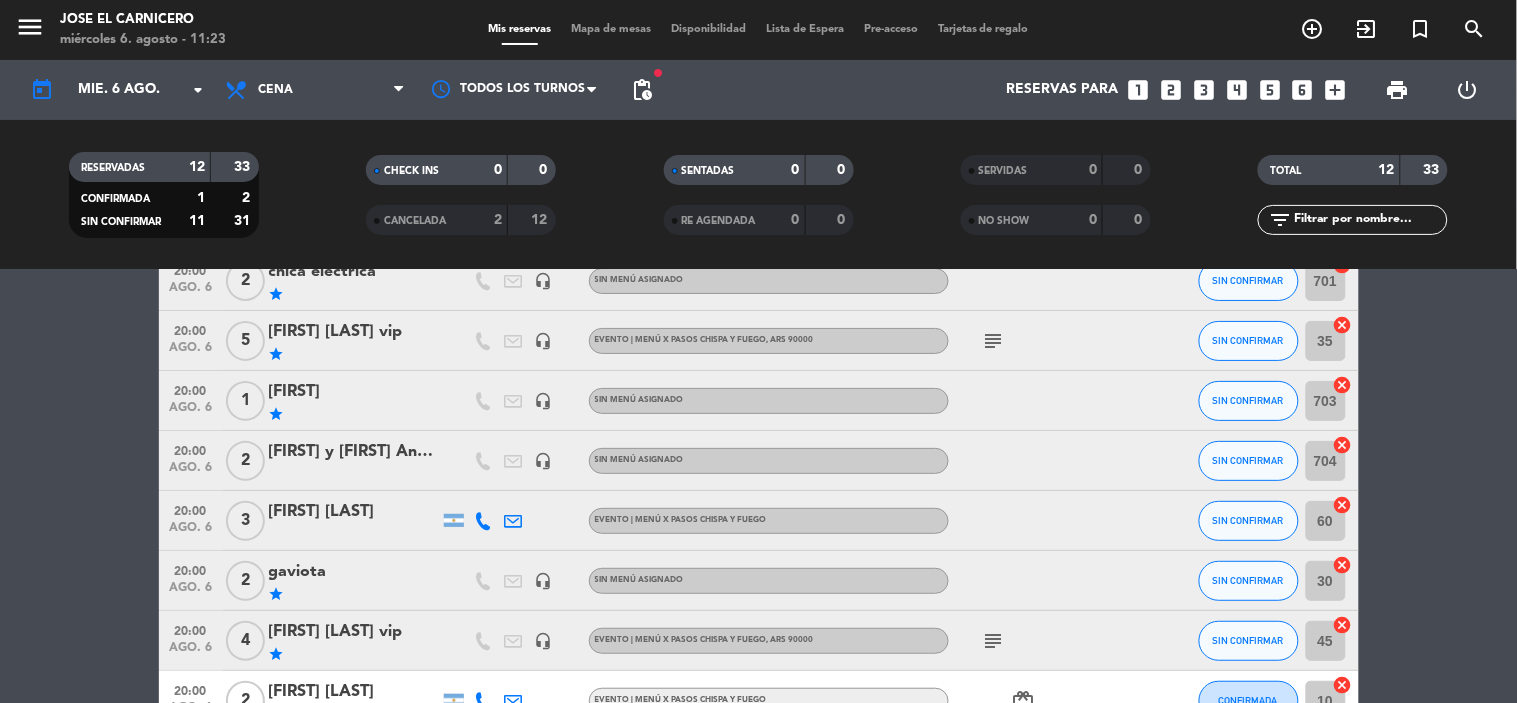 click on "[FIRST] [LAST] vip" 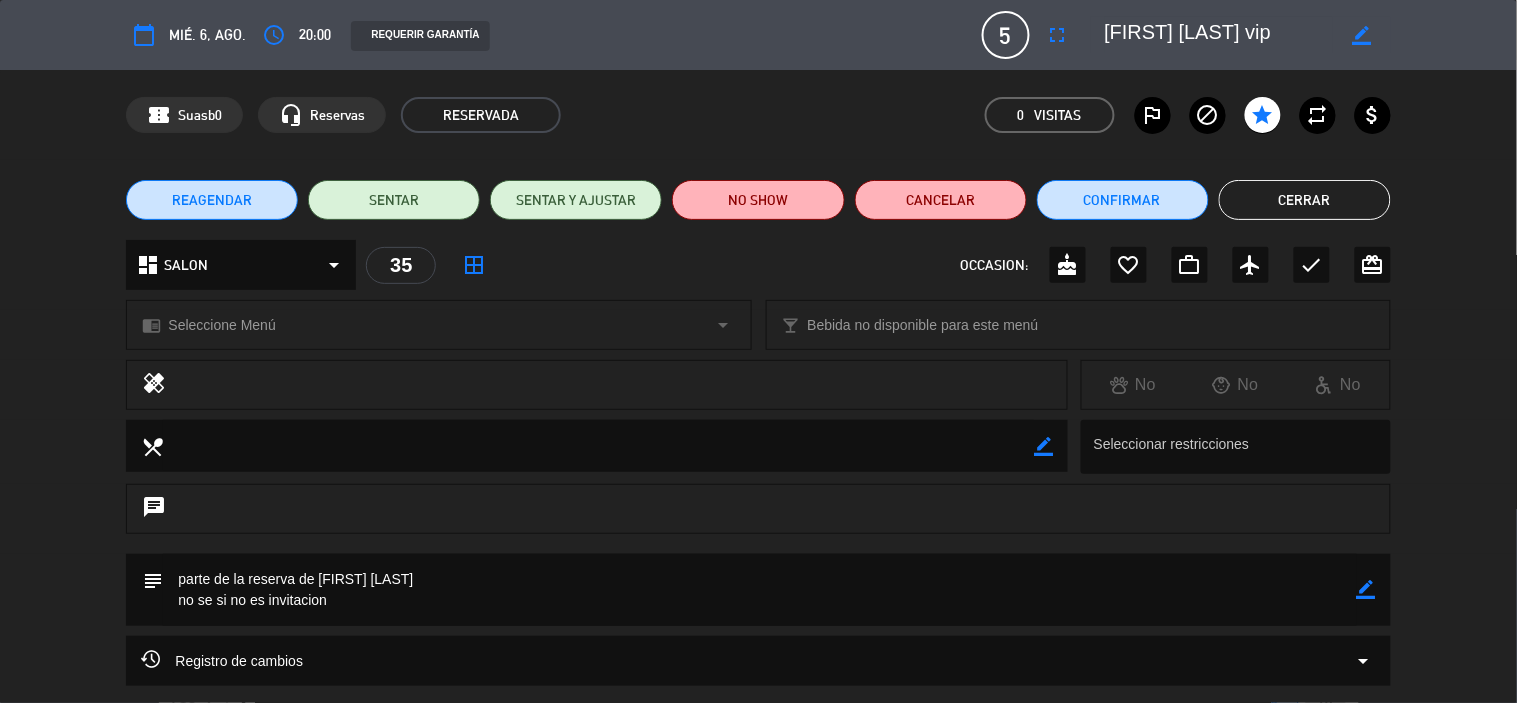 click on "star" 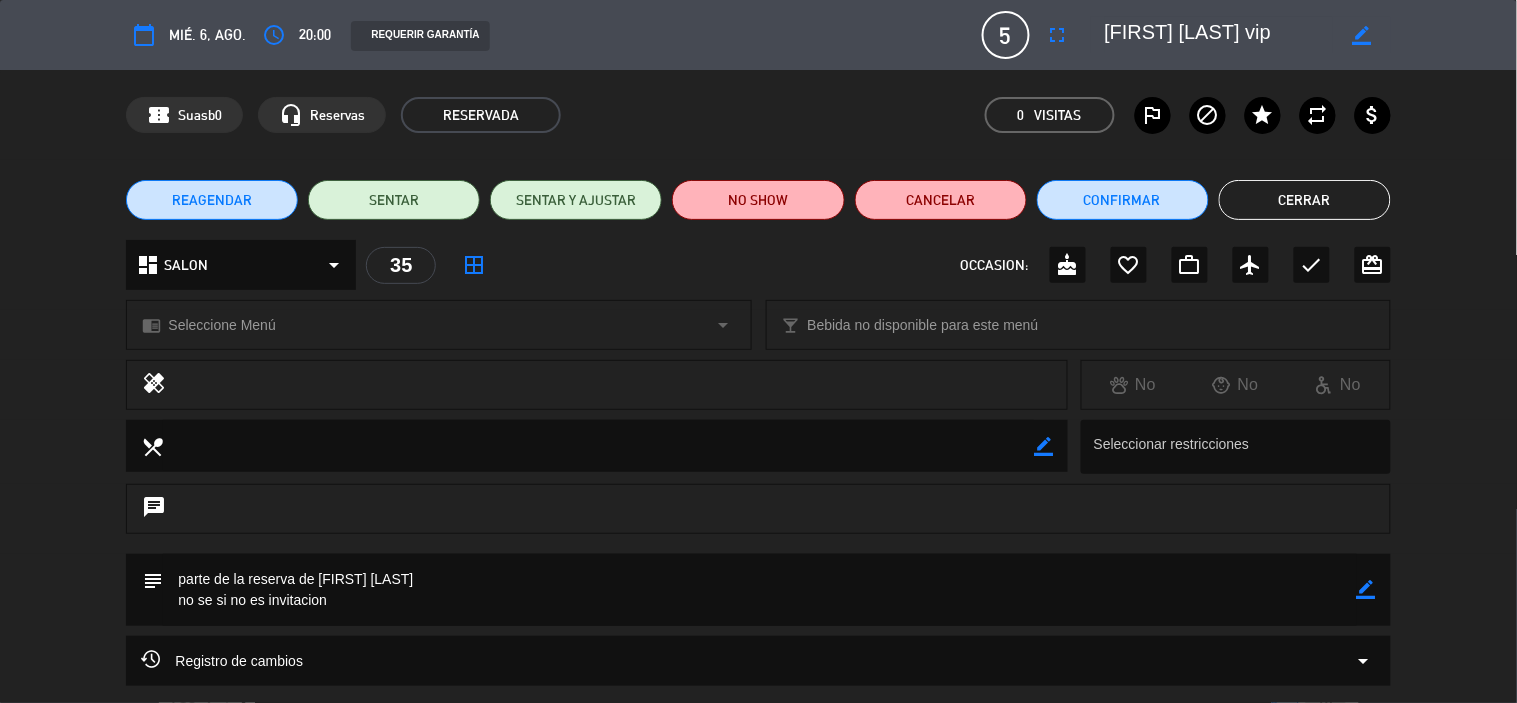 click on "Cerrar" 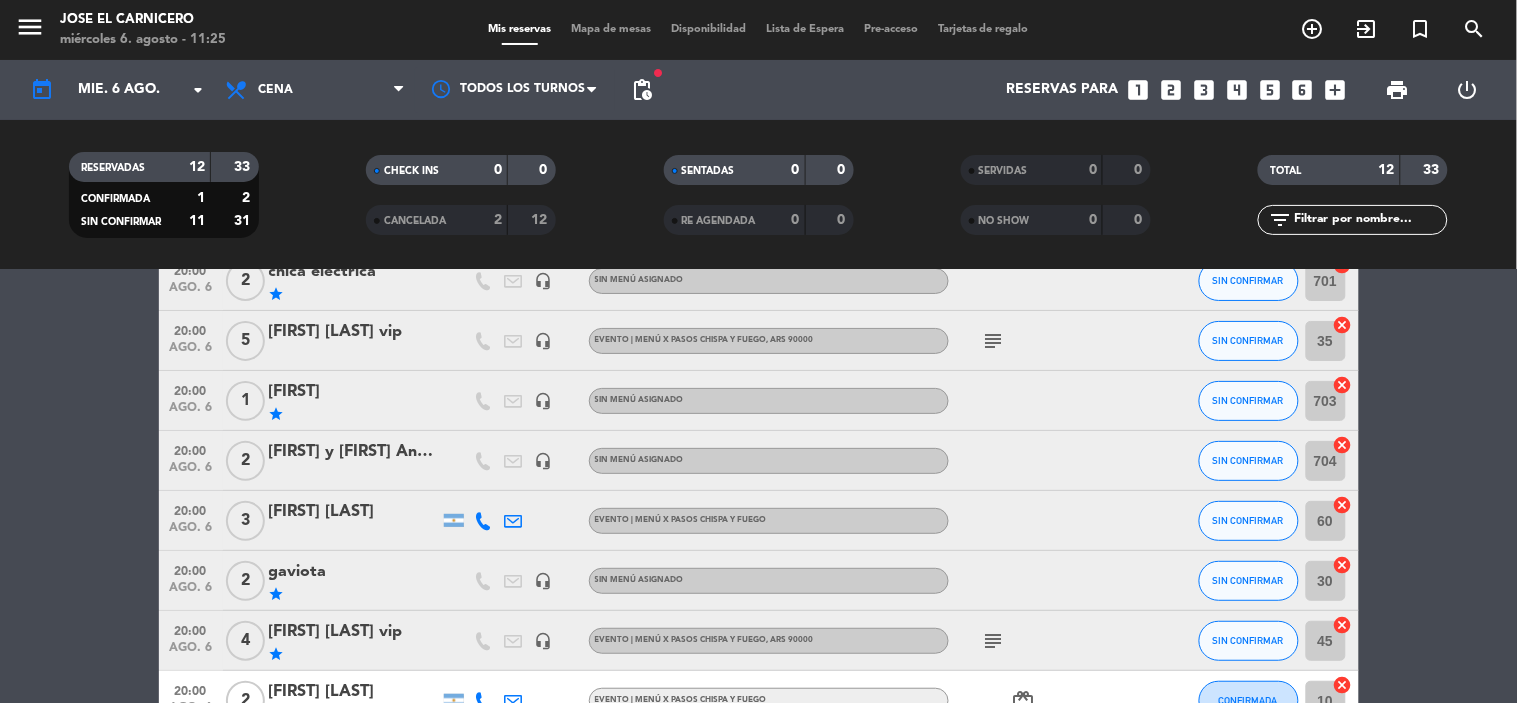 scroll, scrollTop: 0, scrollLeft: 0, axis: both 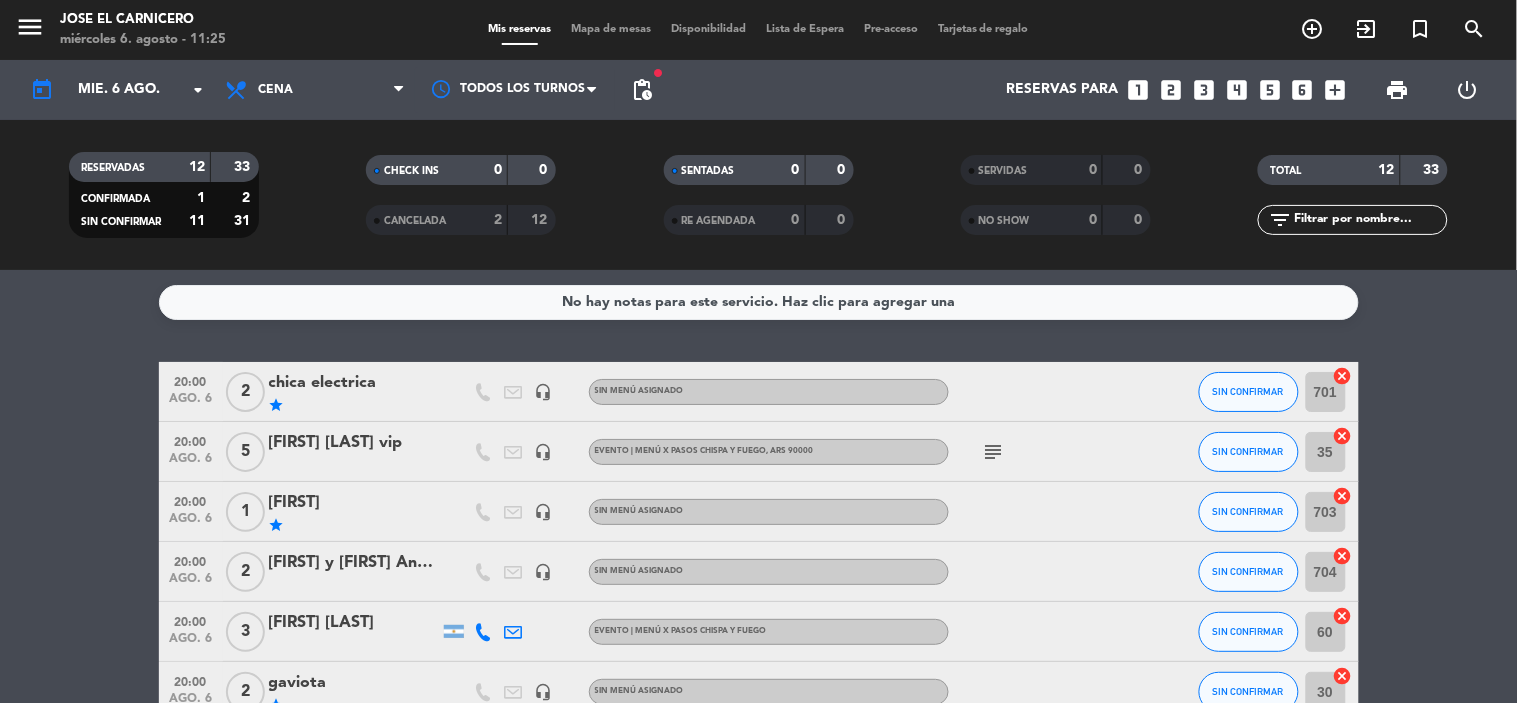 click on "Mapa de mesas" at bounding box center [611, 29] 